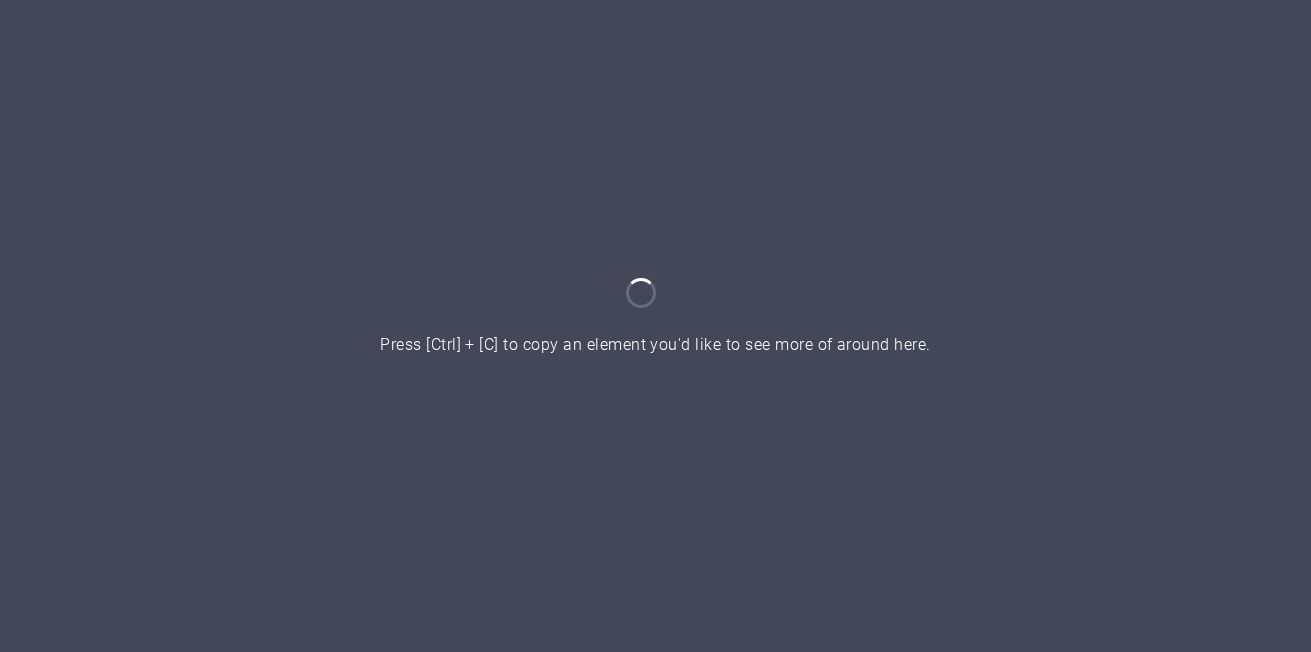 scroll, scrollTop: 0, scrollLeft: 0, axis: both 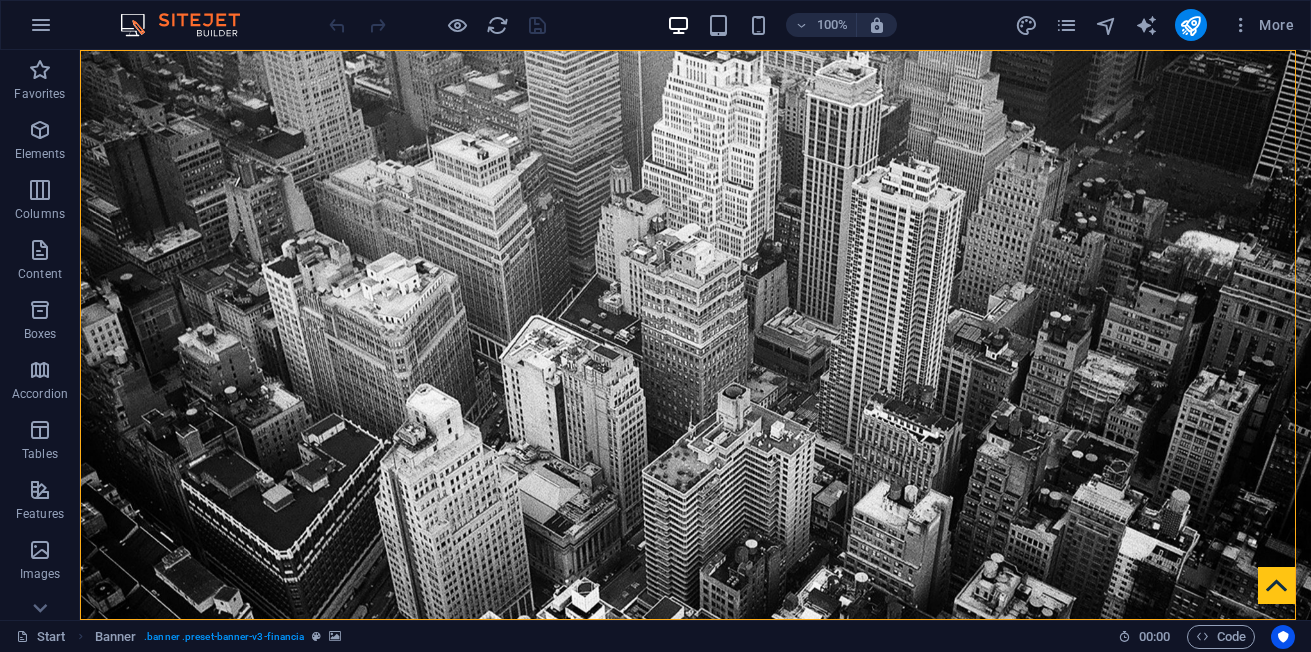 drag, startPoint x: 1292, startPoint y: 86, endPoint x: 1297, endPoint y: 129, distance: 43.289722 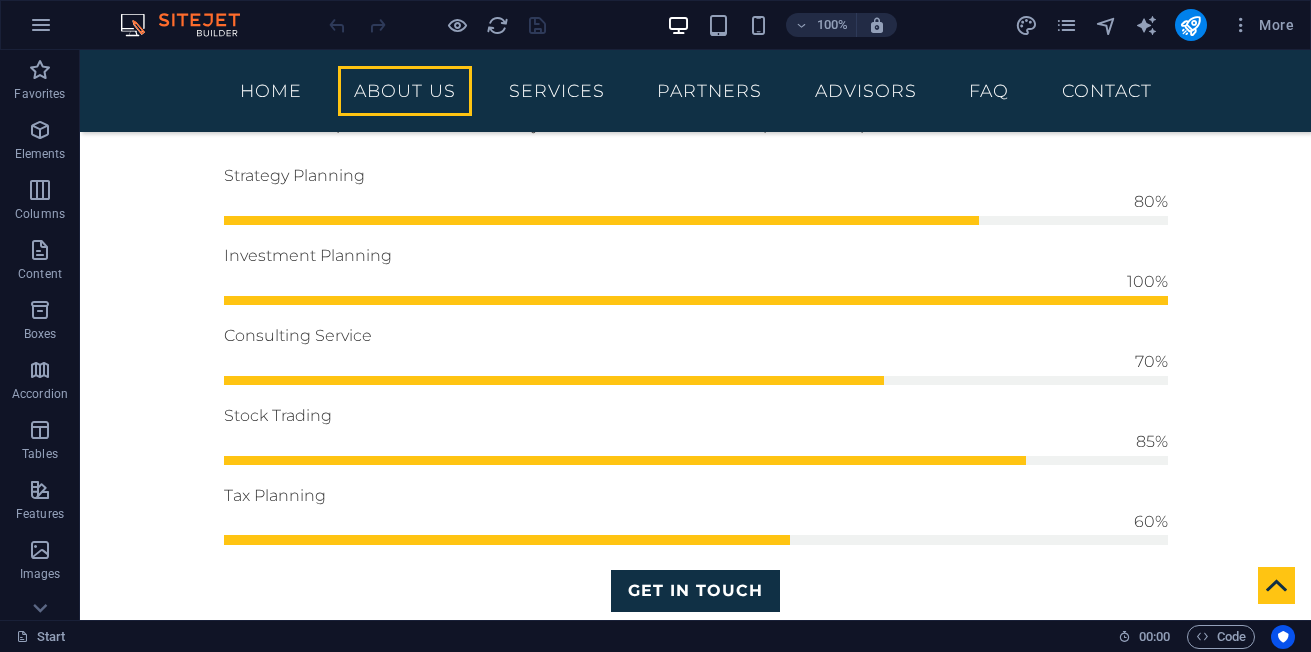 scroll, scrollTop: 1331, scrollLeft: 0, axis: vertical 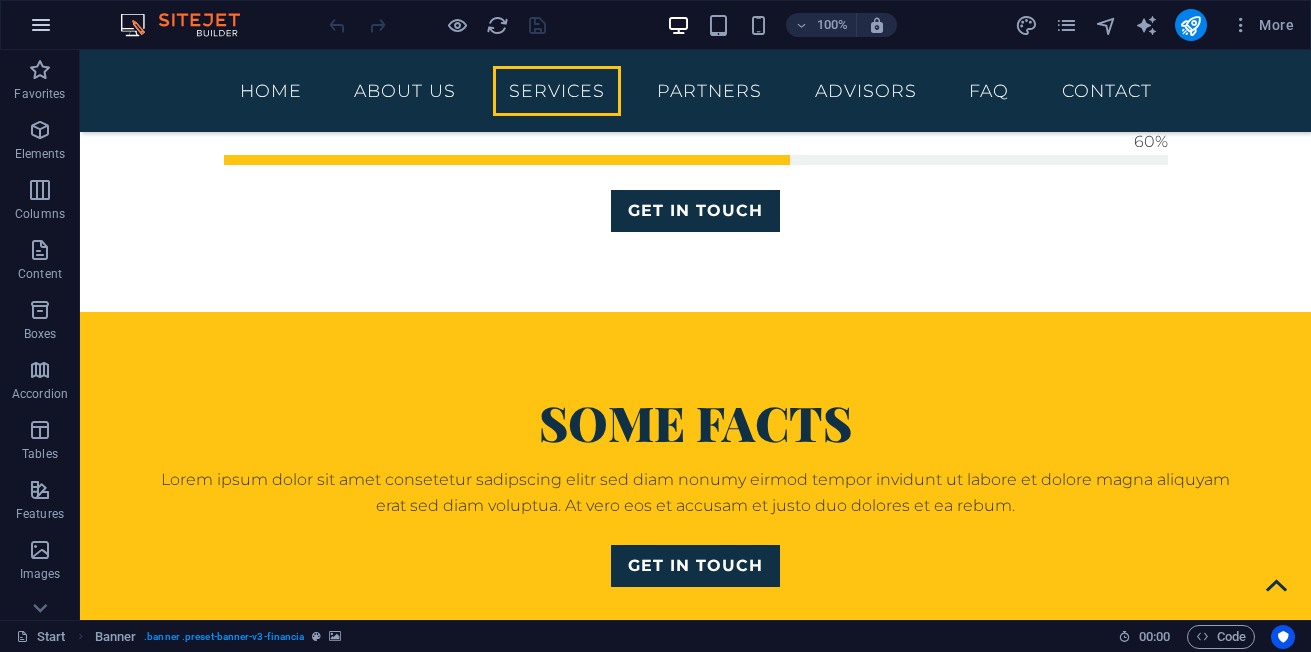 click at bounding box center [41, 25] 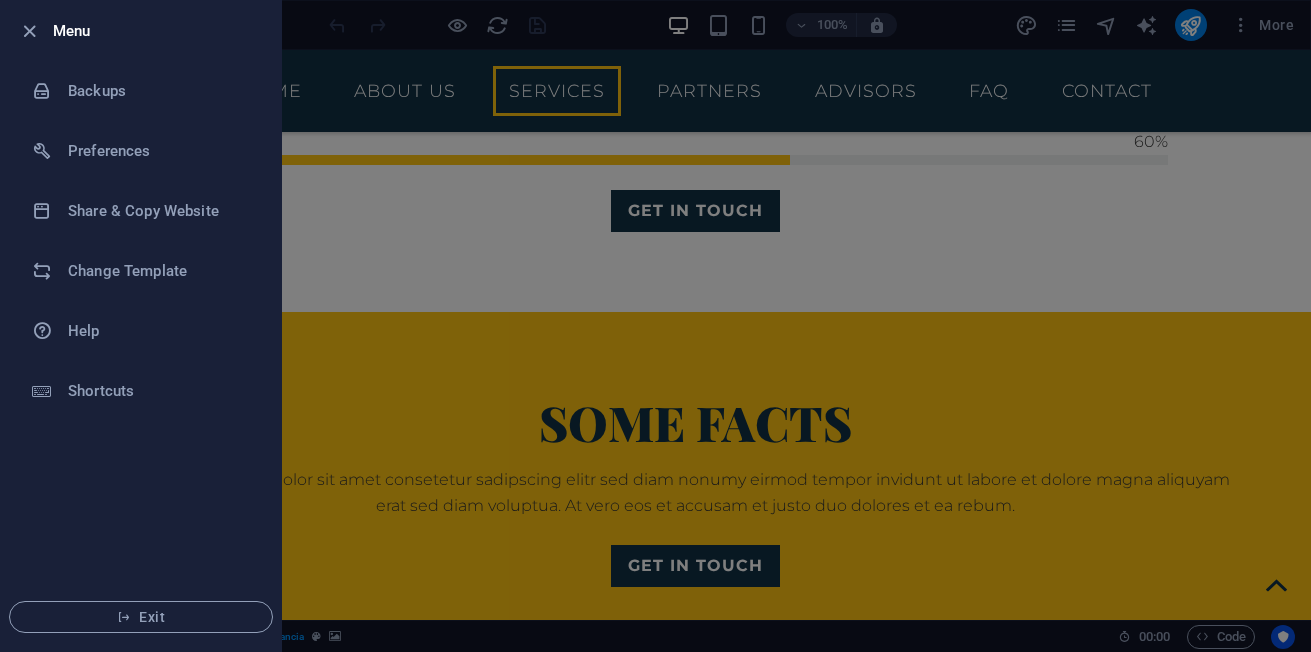 click at bounding box center (655, 326) 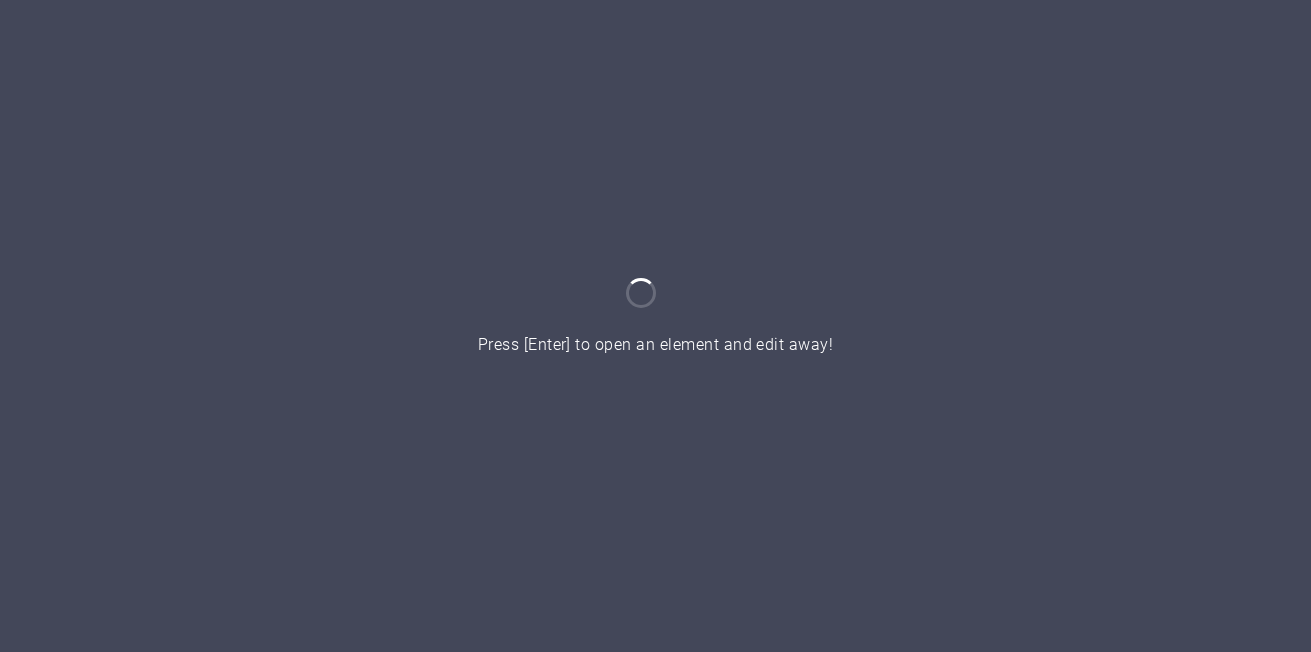 scroll, scrollTop: 0, scrollLeft: 0, axis: both 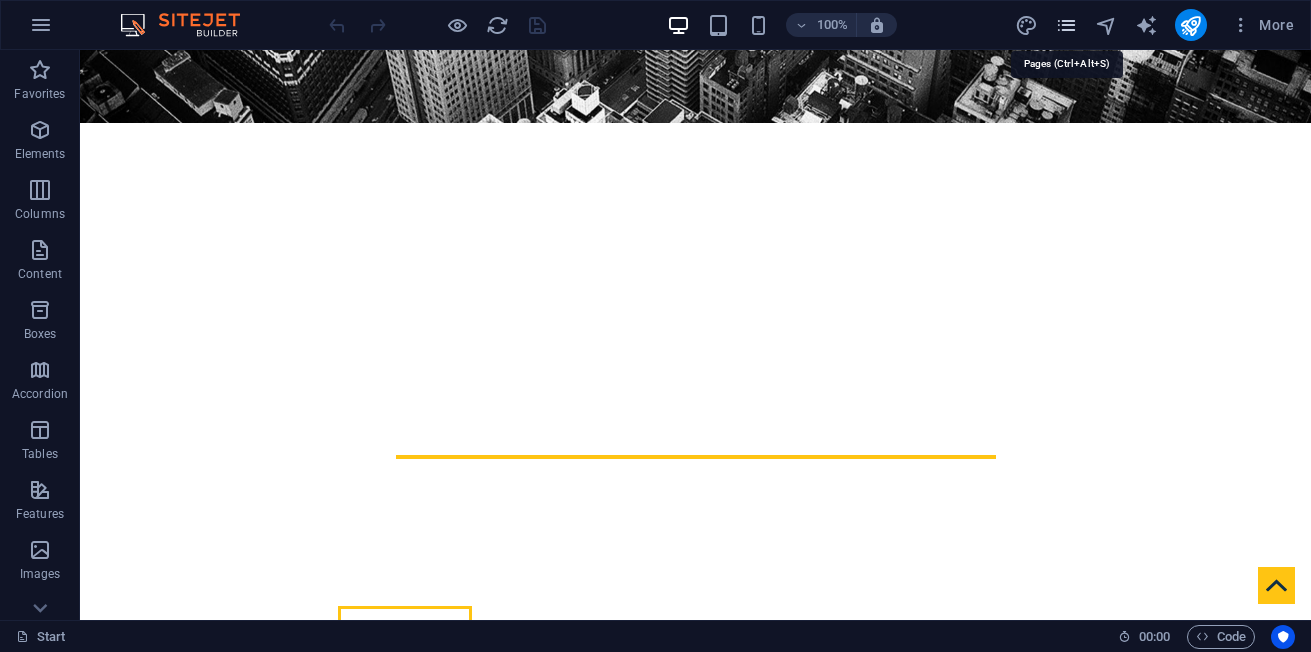 click at bounding box center [1066, 25] 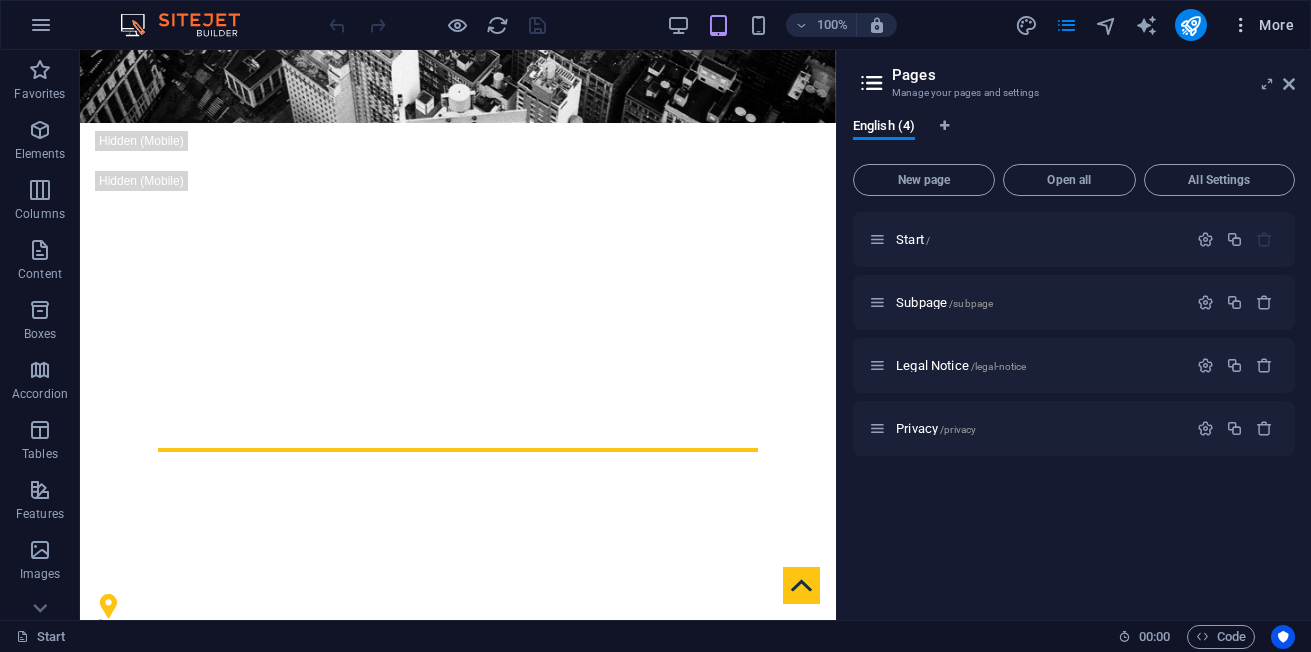click on "More" at bounding box center [1262, 25] 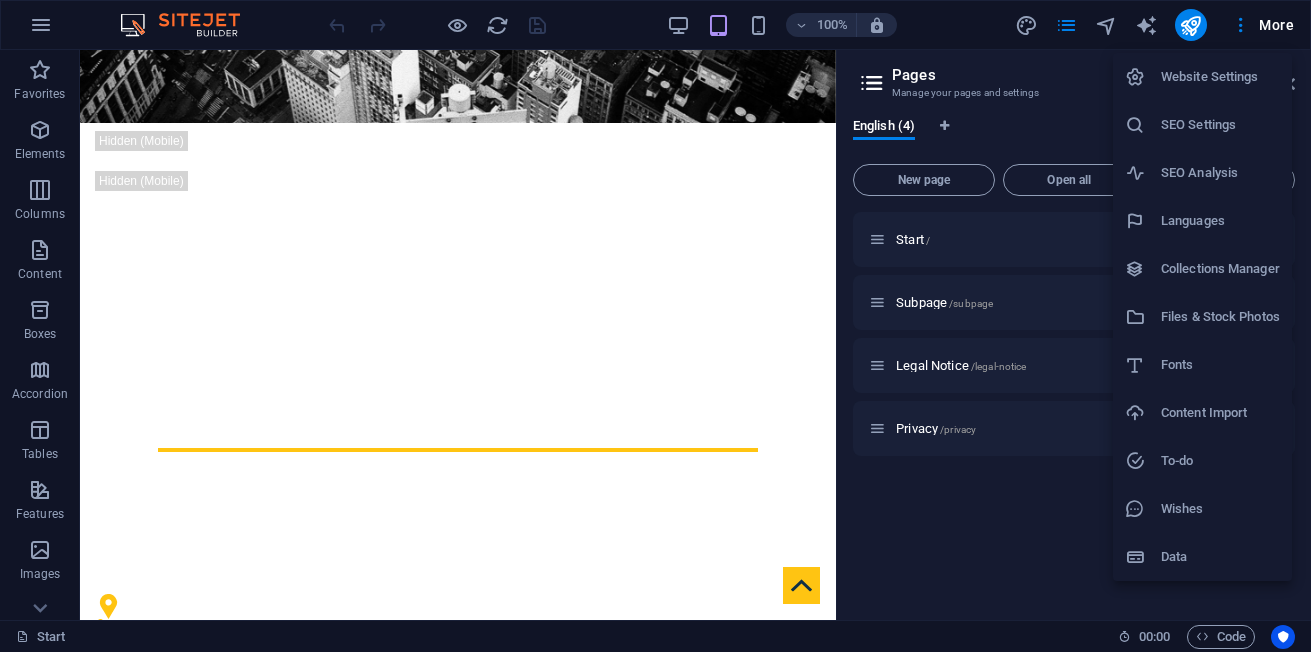 click at bounding box center [655, 326] 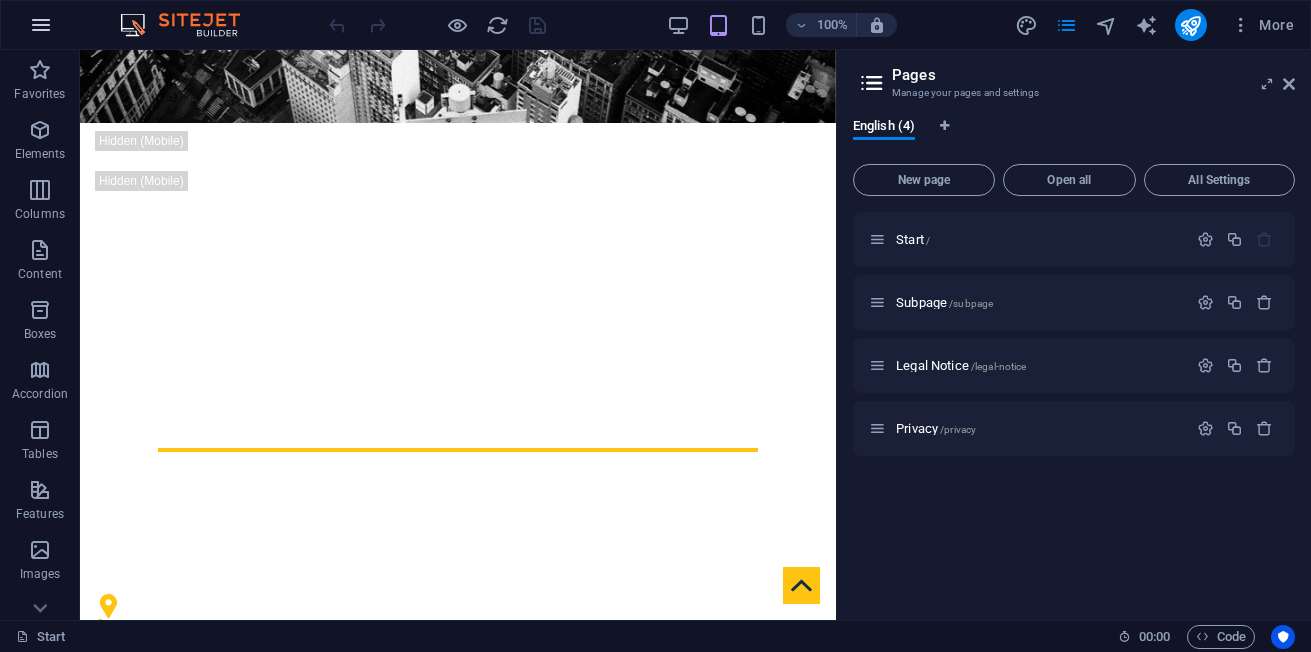 click at bounding box center [41, 25] 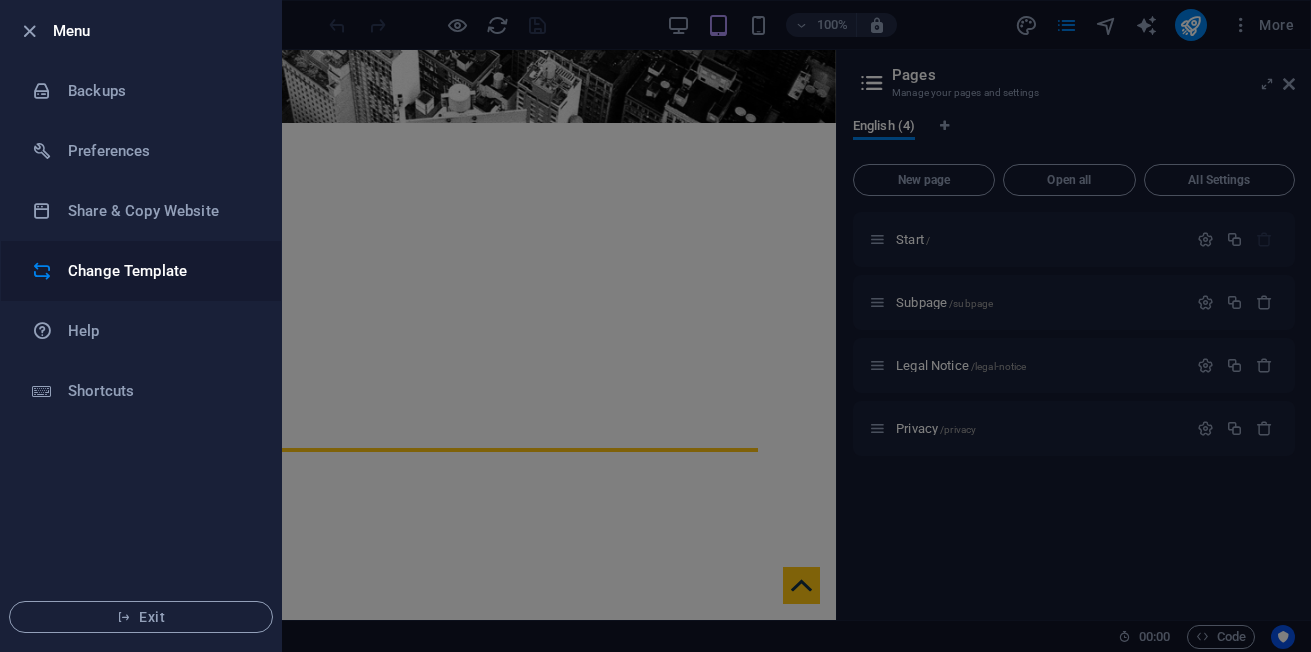 click on "Change Template" at bounding box center [160, 271] 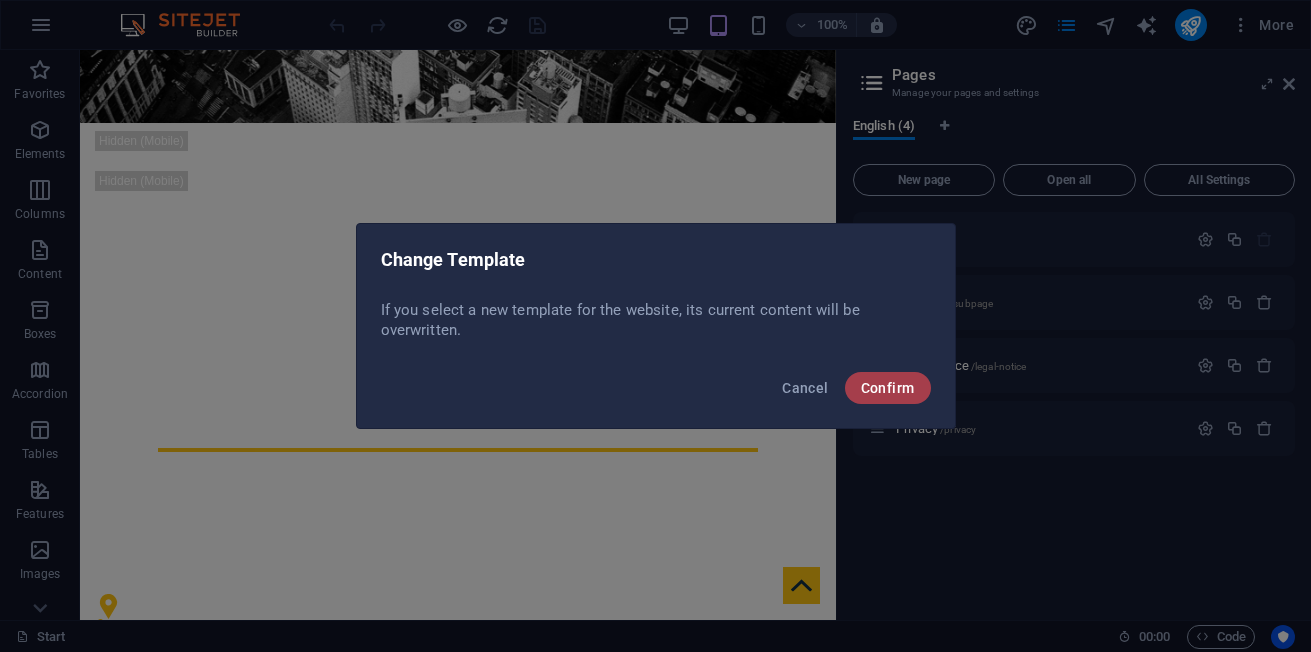 click on "Confirm" at bounding box center [888, 388] 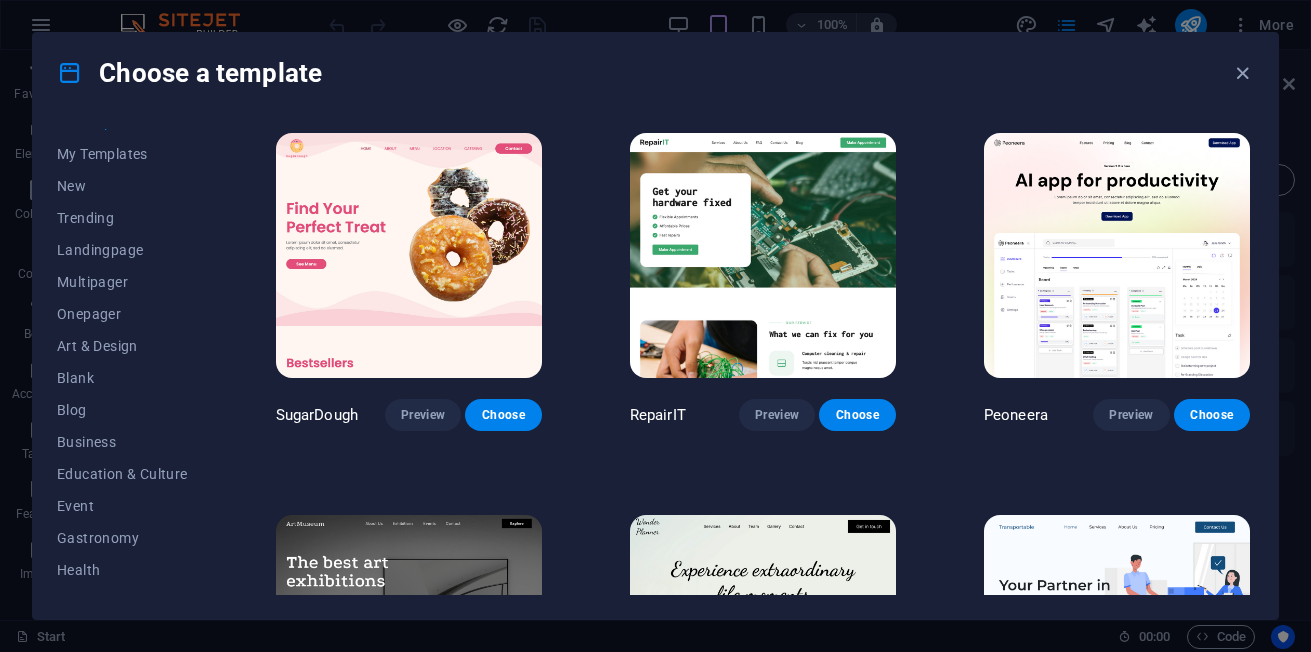 scroll, scrollTop: 0, scrollLeft: 0, axis: both 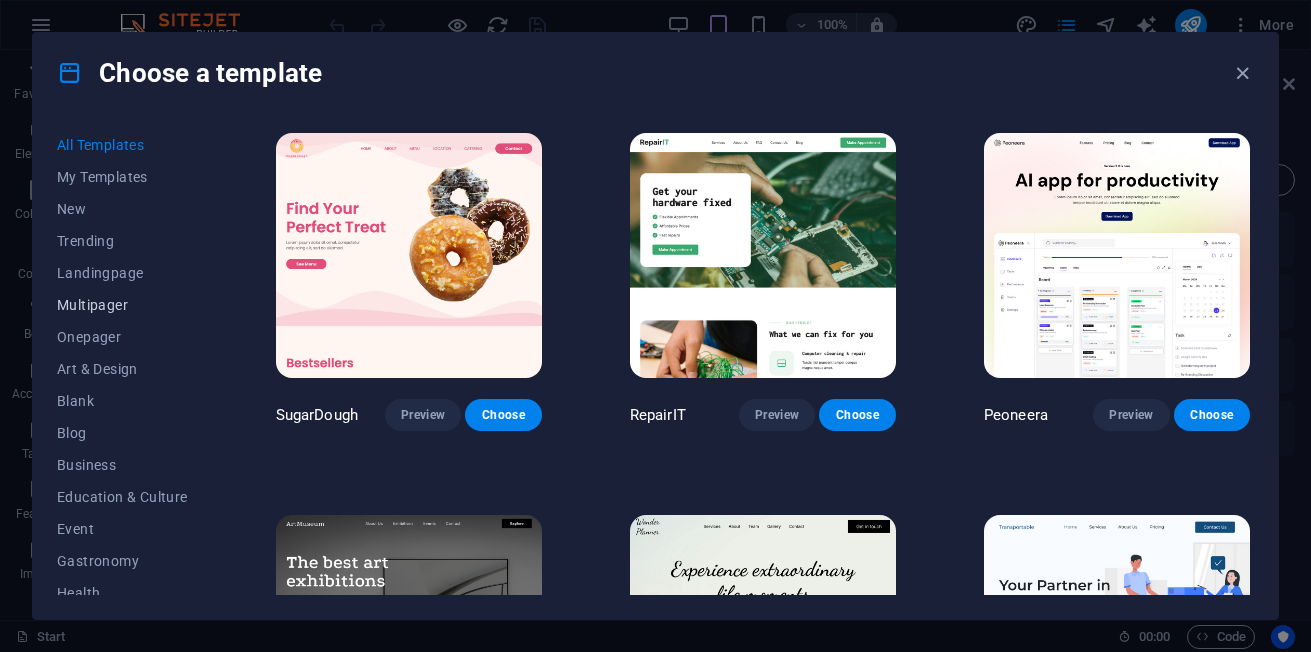 click on "Multipager" at bounding box center [122, 305] 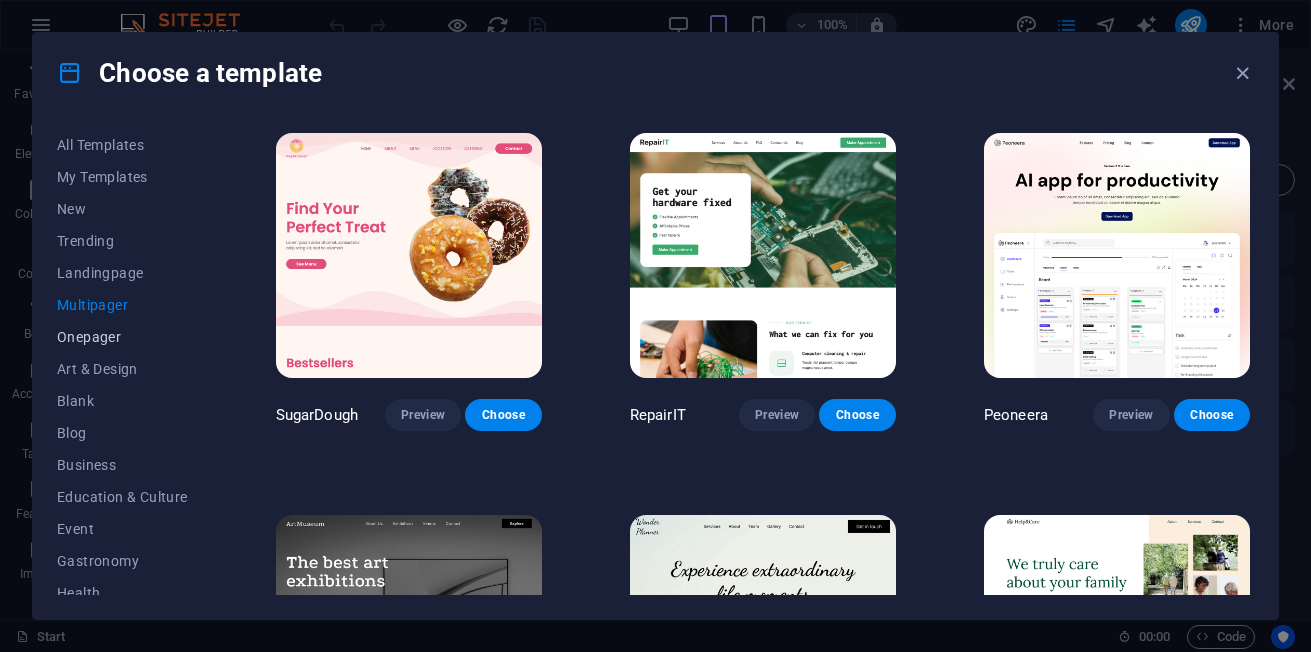 click on "Onepager" at bounding box center (122, 337) 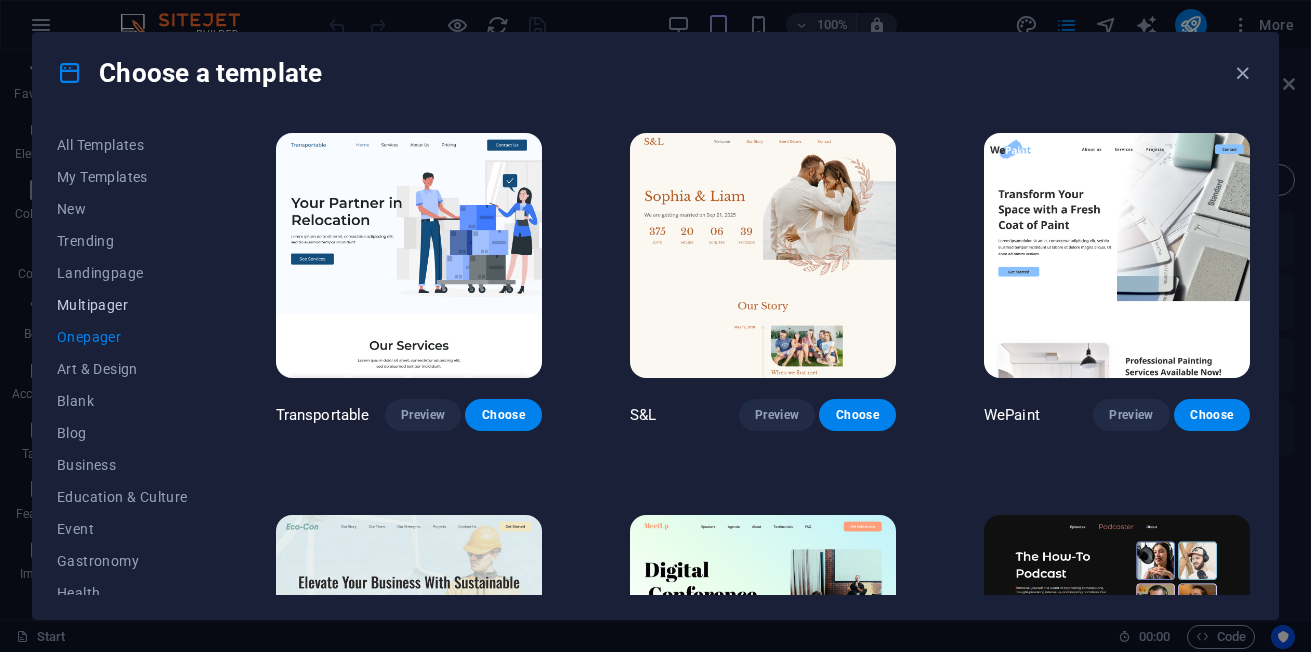 click on "Multipager" at bounding box center [122, 305] 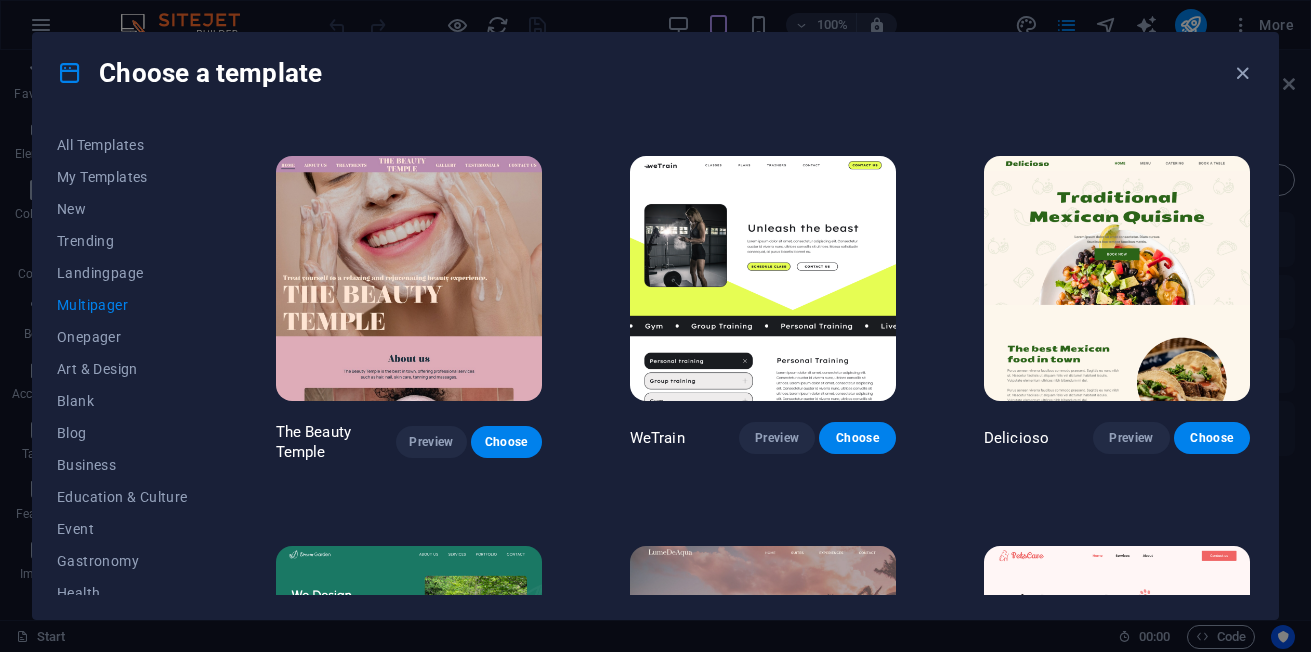 scroll, scrollTop: 1134, scrollLeft: 0, axis: vertical 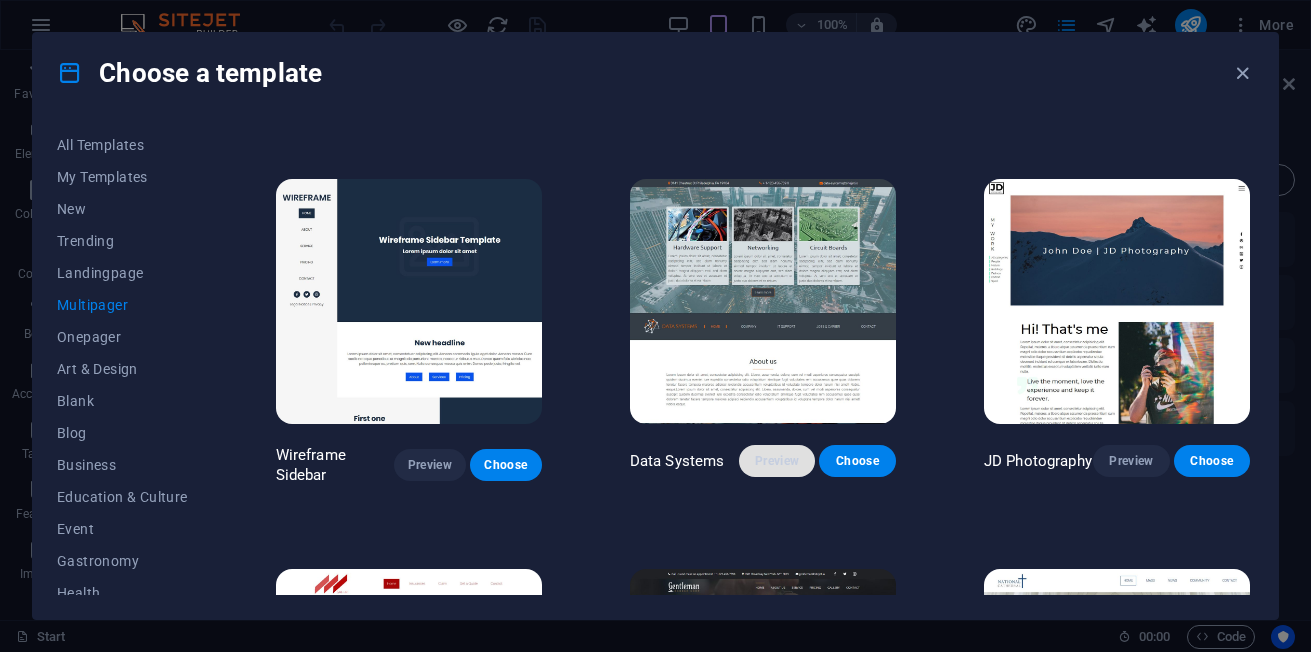 click on "Preview" at bounding box center [777, 461] 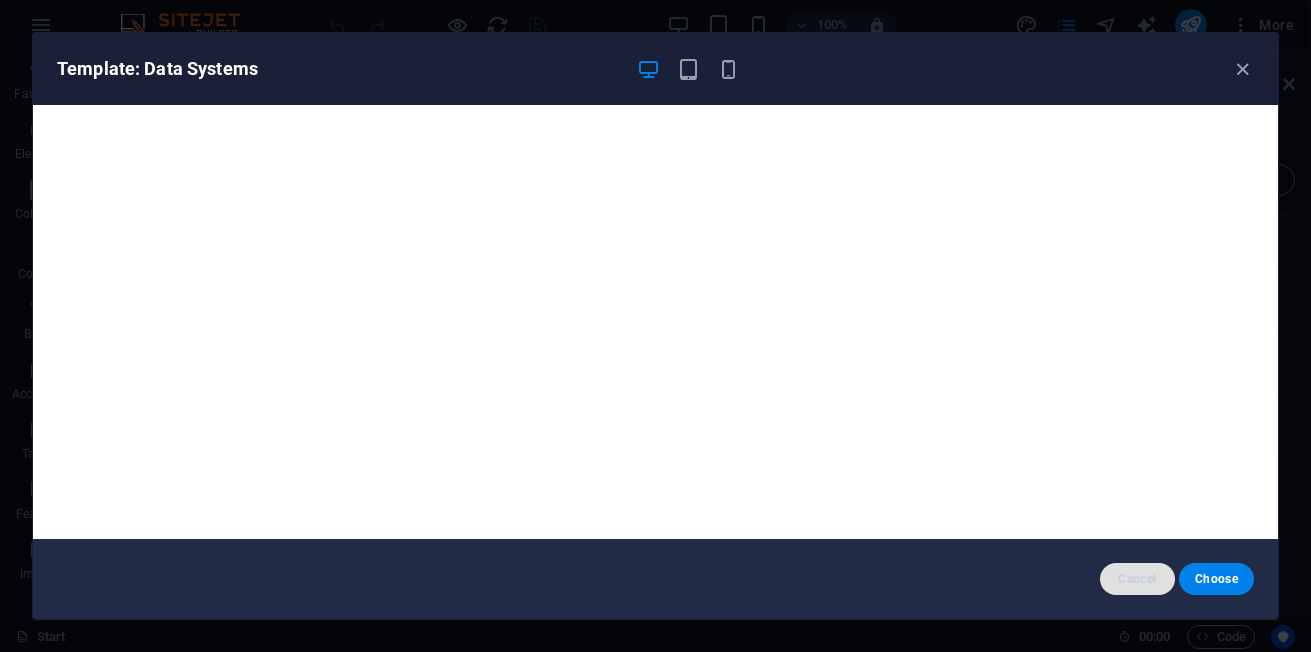 click on "Cancel" at bounding box center (1137, 579) 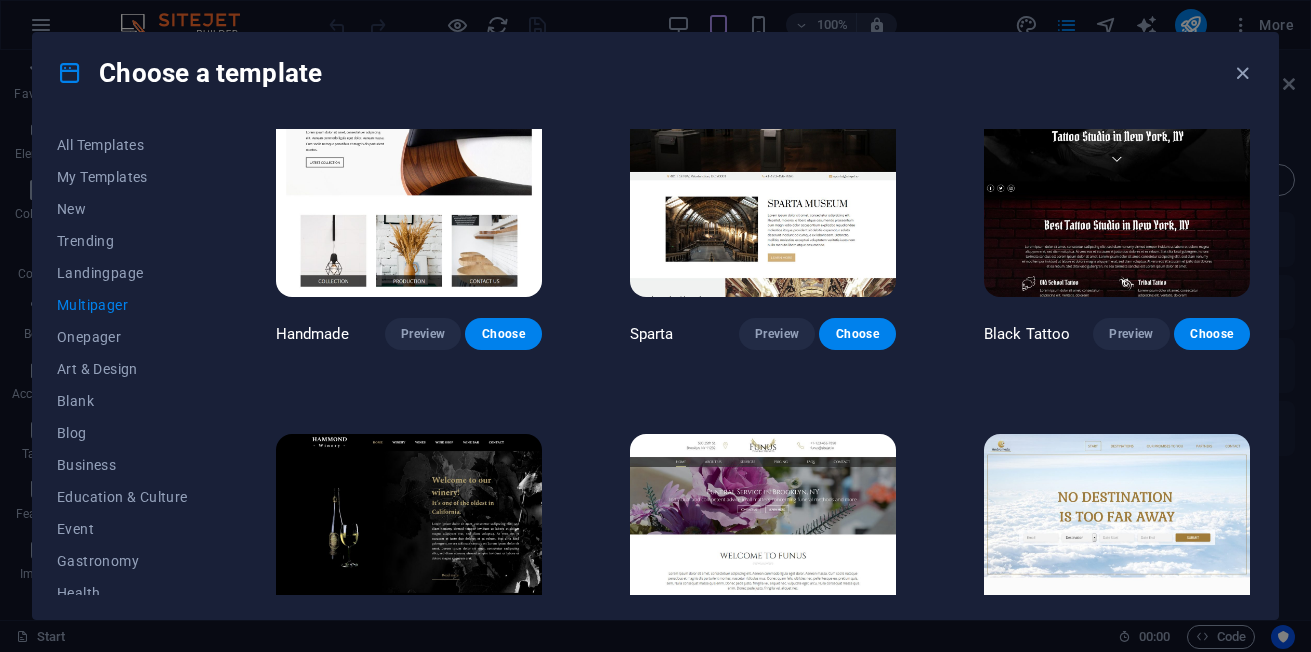 scroll, scrollTop: 6384, scrollLeft: 0, axis: vertical 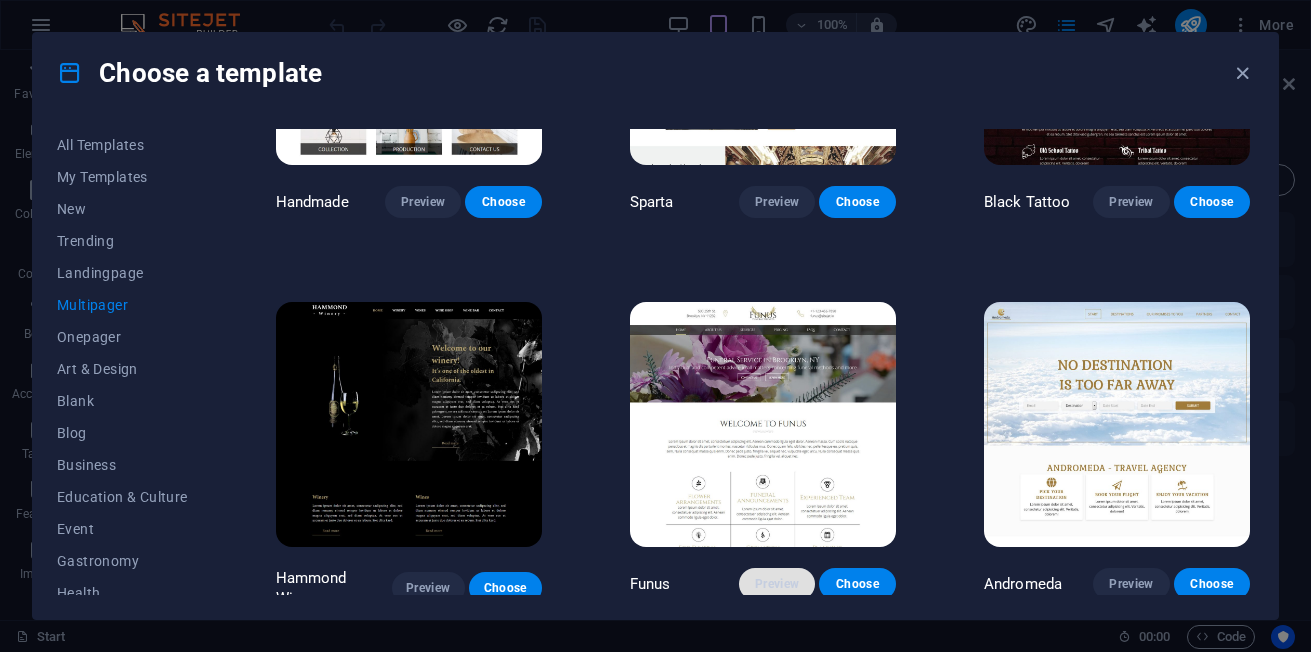 click on "Preview" at bounding box center (777, 584) 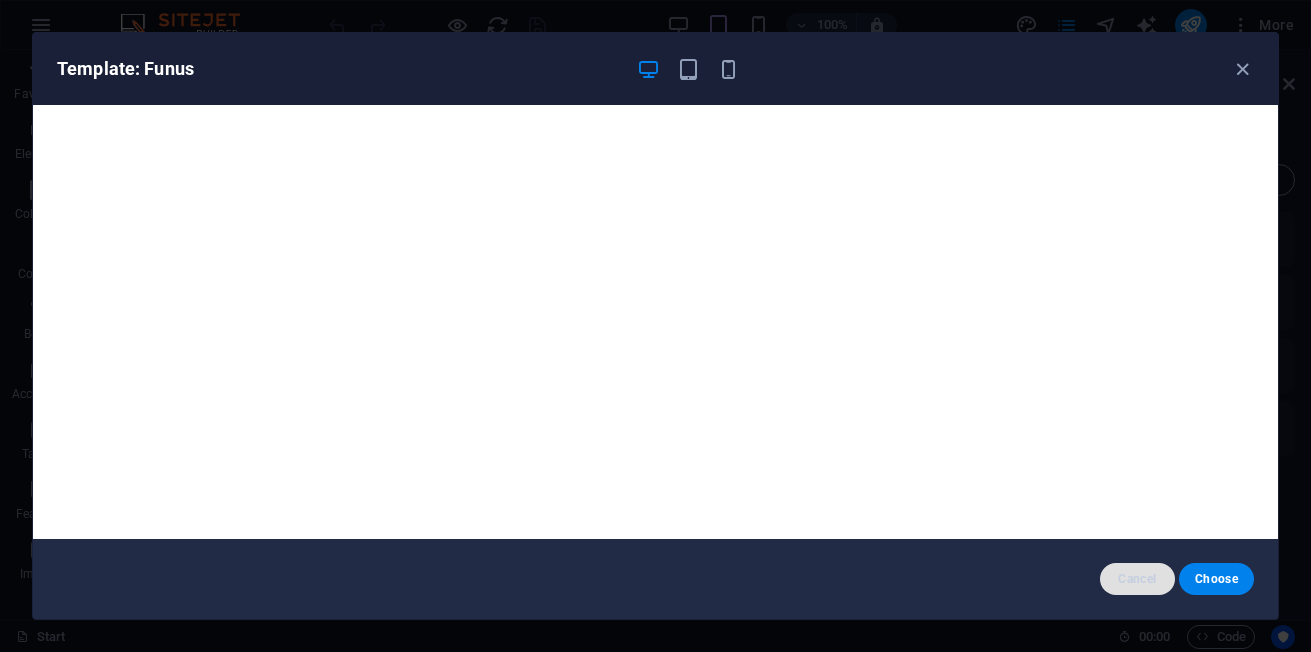 click on "Cancel" at bounding box center (1137, 579) 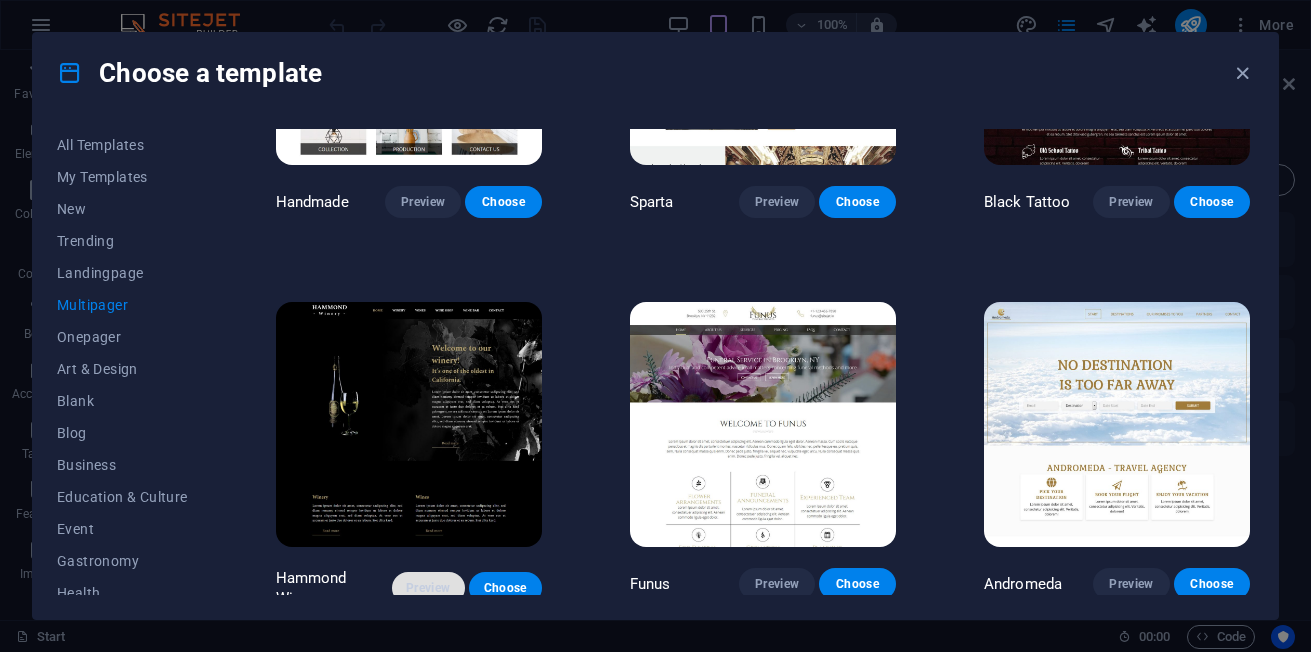 click on "Preview" at bounding box center (428, 588) 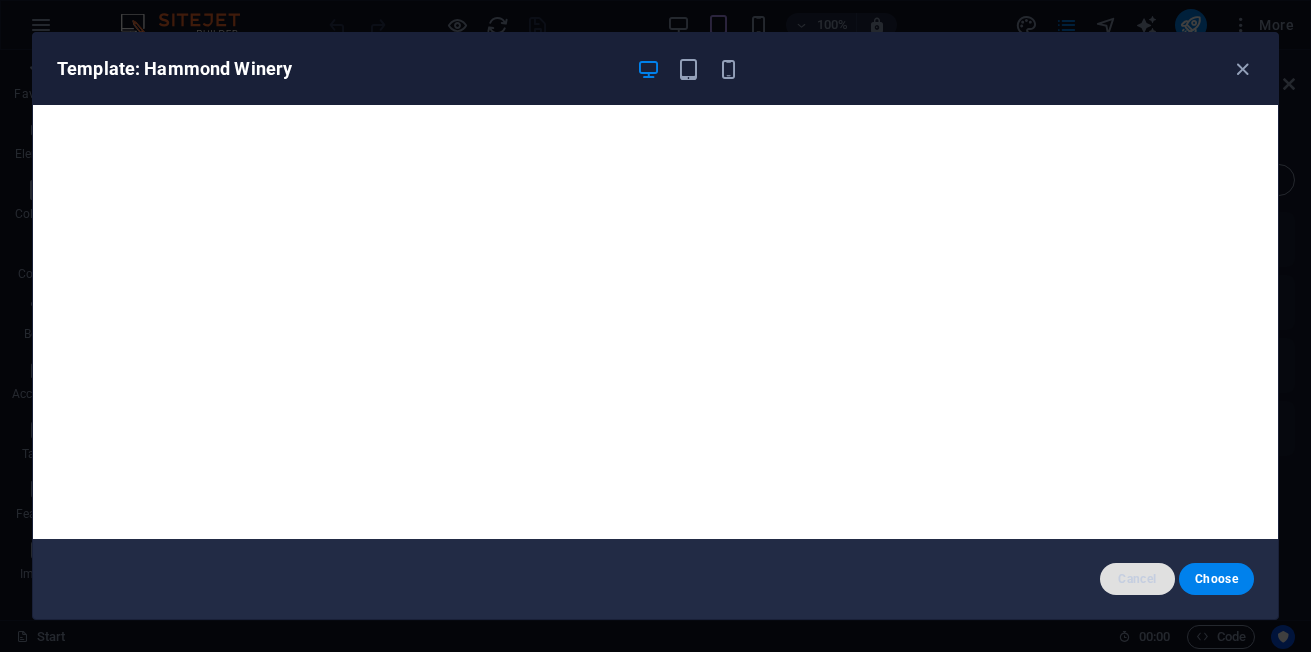 click on "Cancel" at bounding box center (1137, 579) 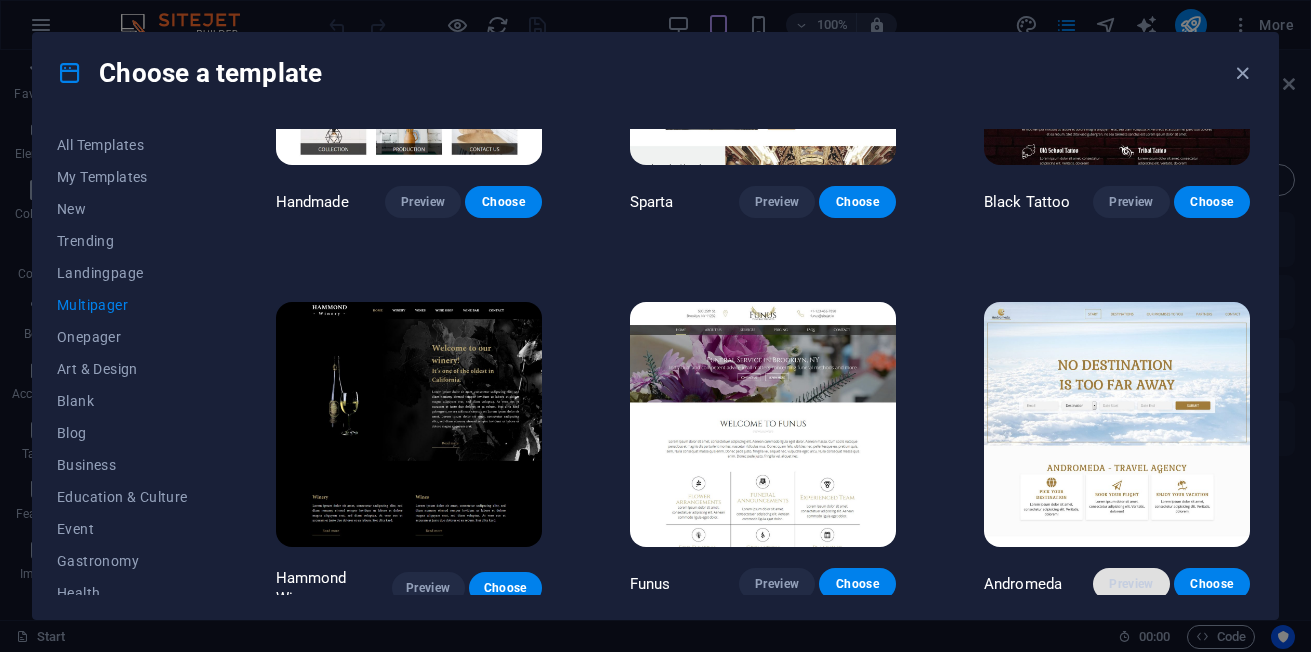 click on "Preview" at bounding box center (1131, 584) 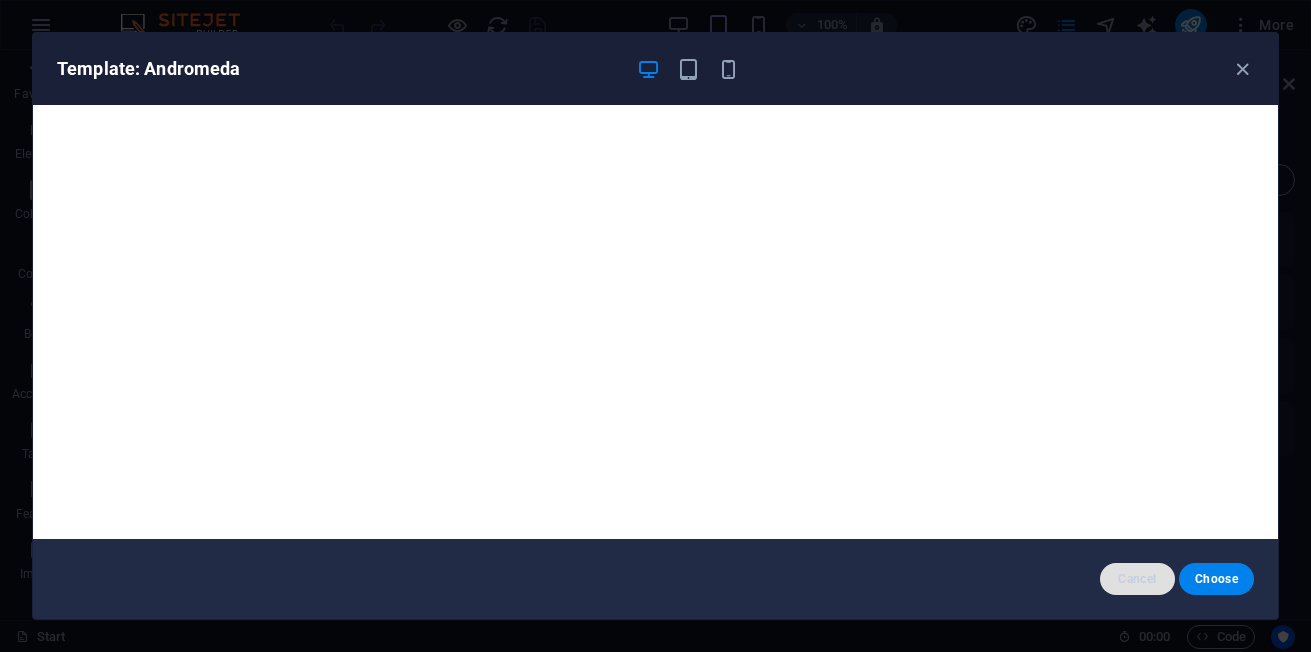 click on "Cancel" at bounding box center [1137, 579] 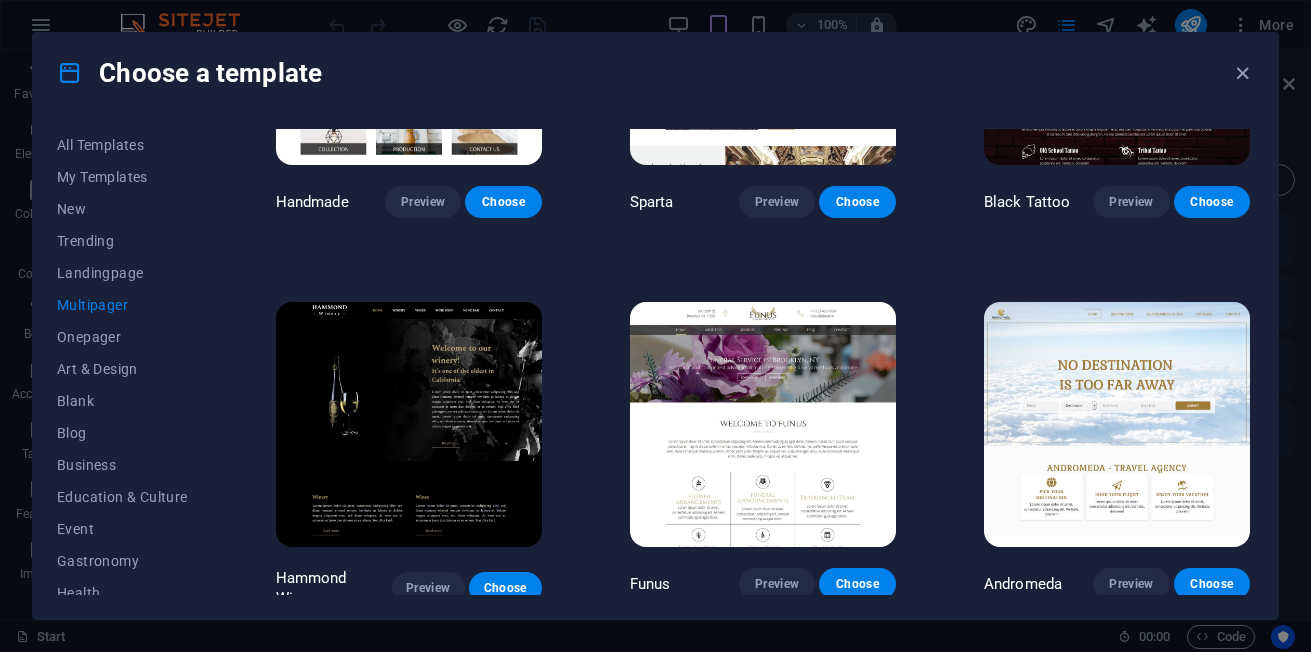 drag, startPoint x: 1249, startPoint y: 531, endPoint x: 1251, endPoint y: 548, distance: 17.117243 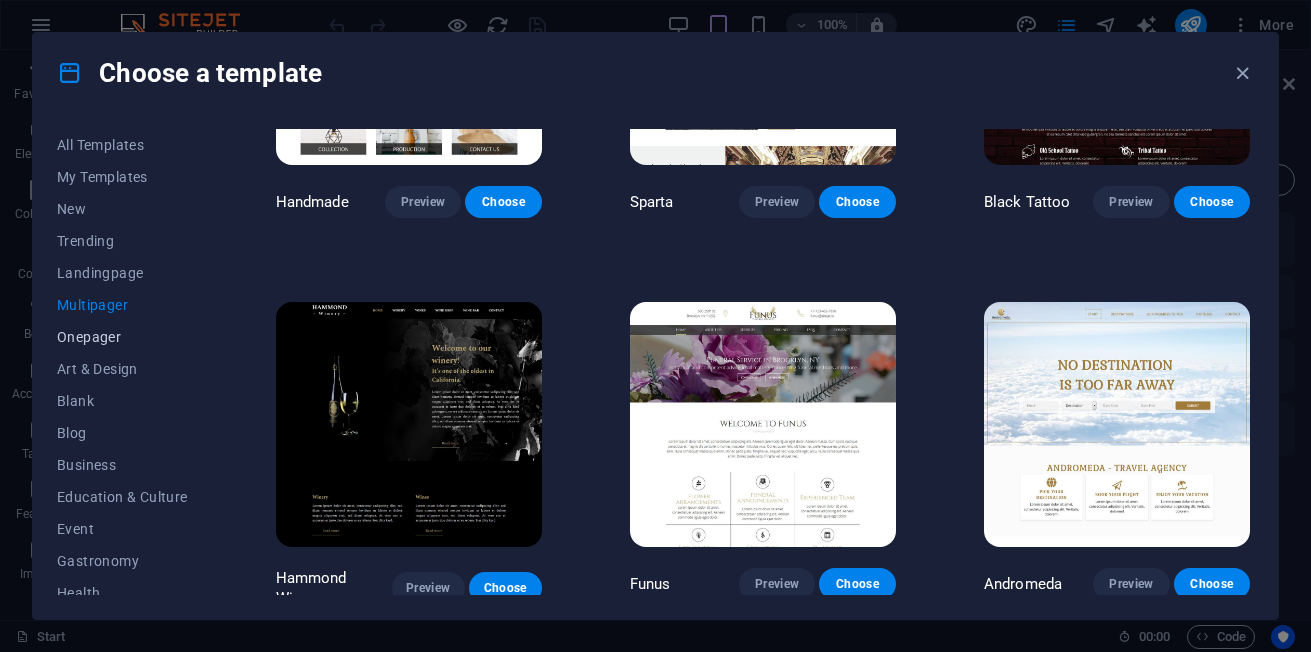 click on "Onepager" at bounding box center [122, 337] 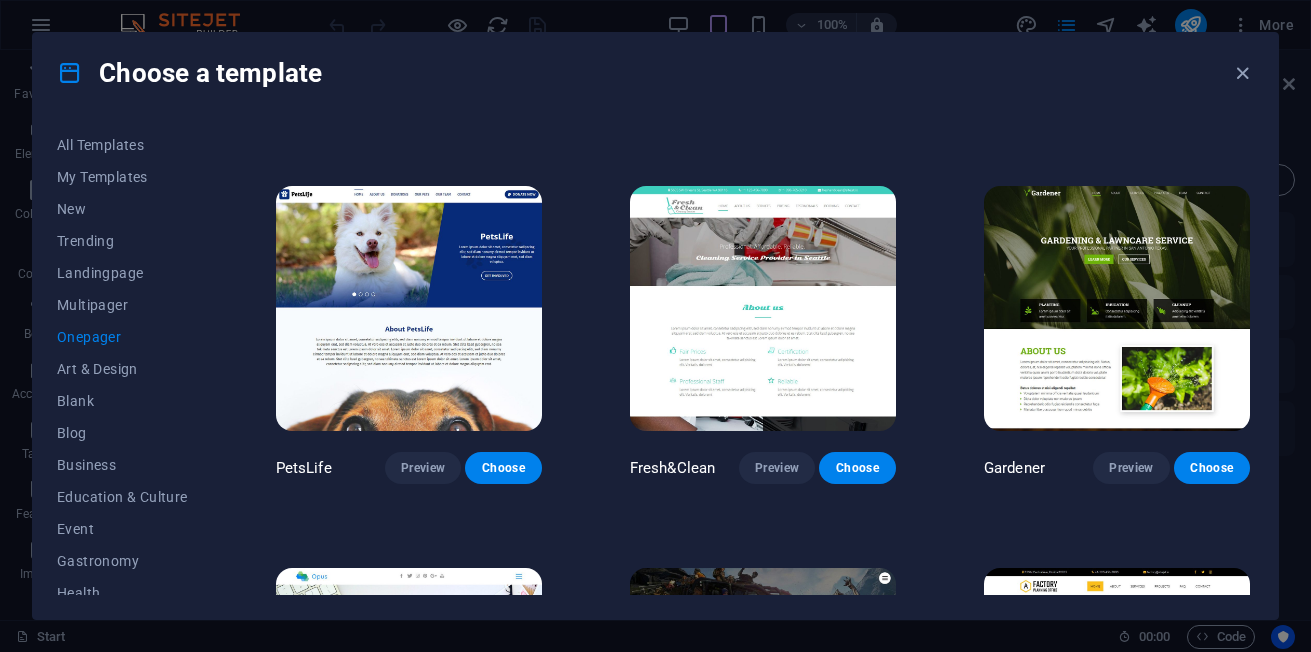 scroll, scrollTop: 6299, scrollLeft: 0, axis: vertical 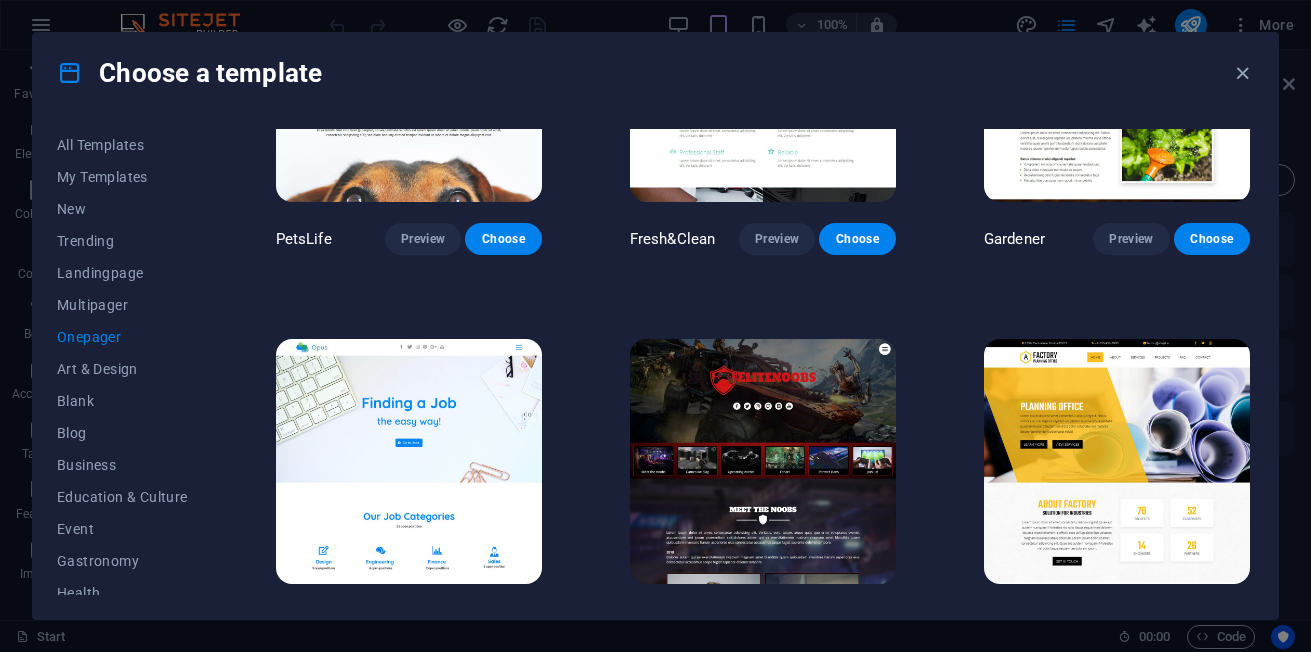 type 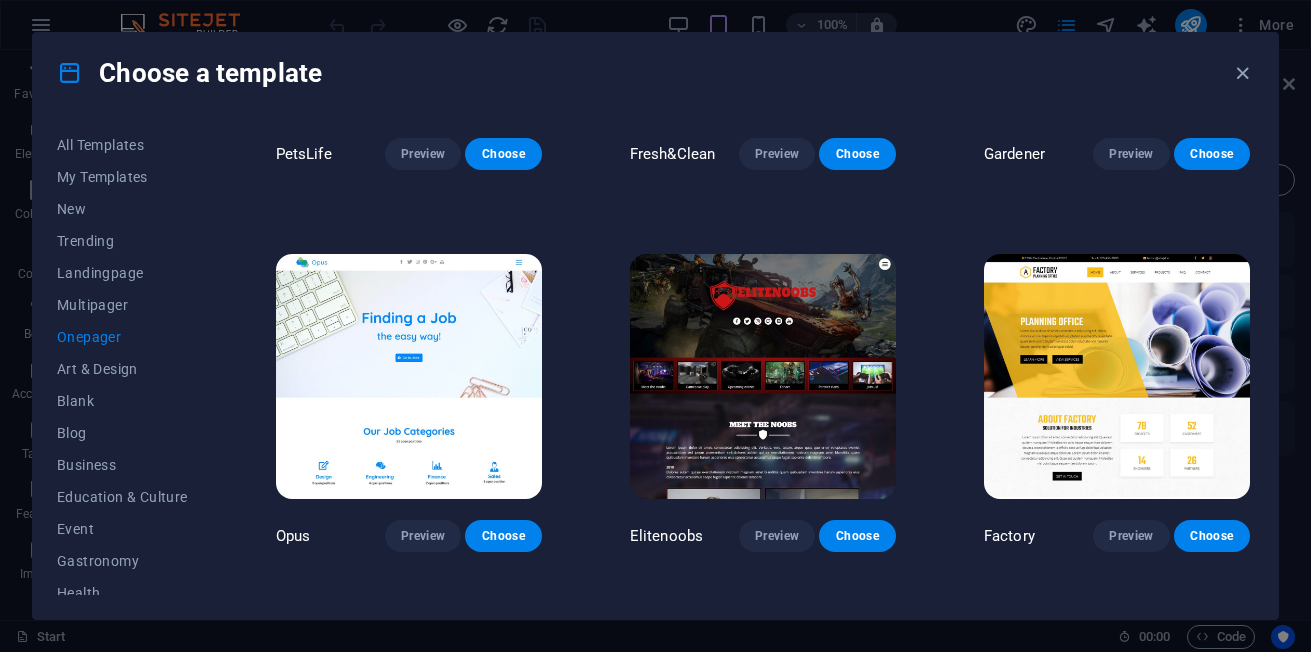 scroll, scrollTop: 5976, scrollLeft: 0, axis: vertical 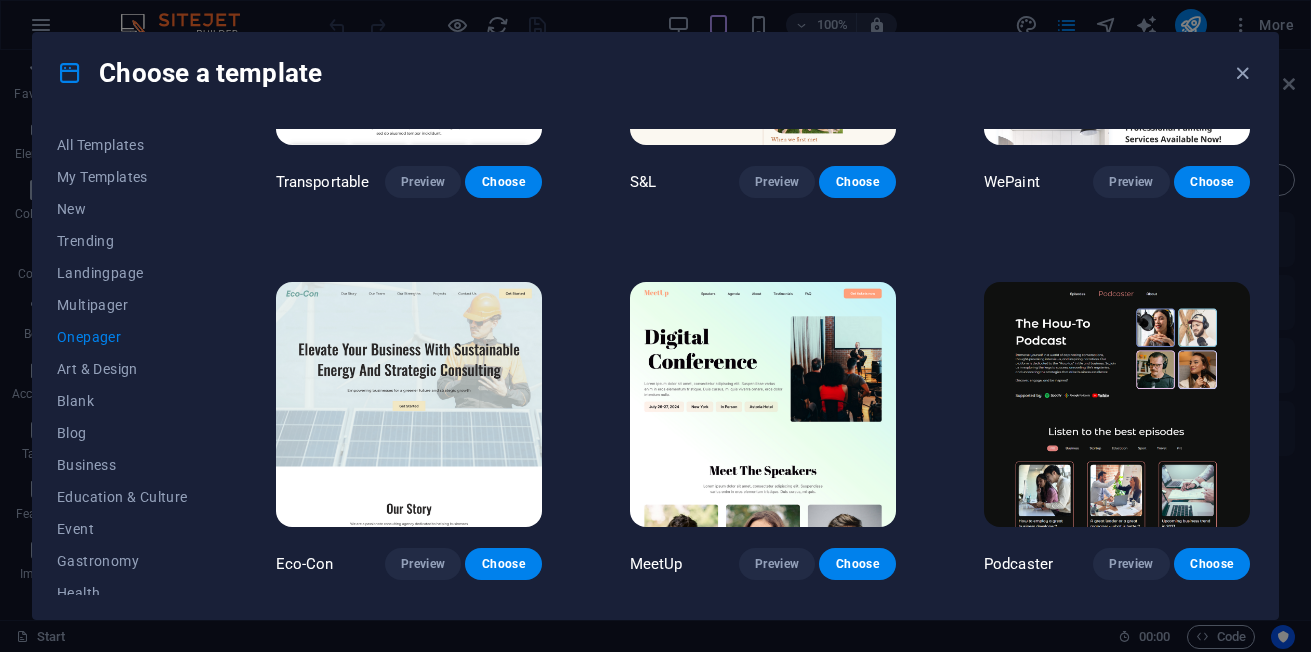 click on "WePaint Preview Choose" at bounding box center [1117, 47] 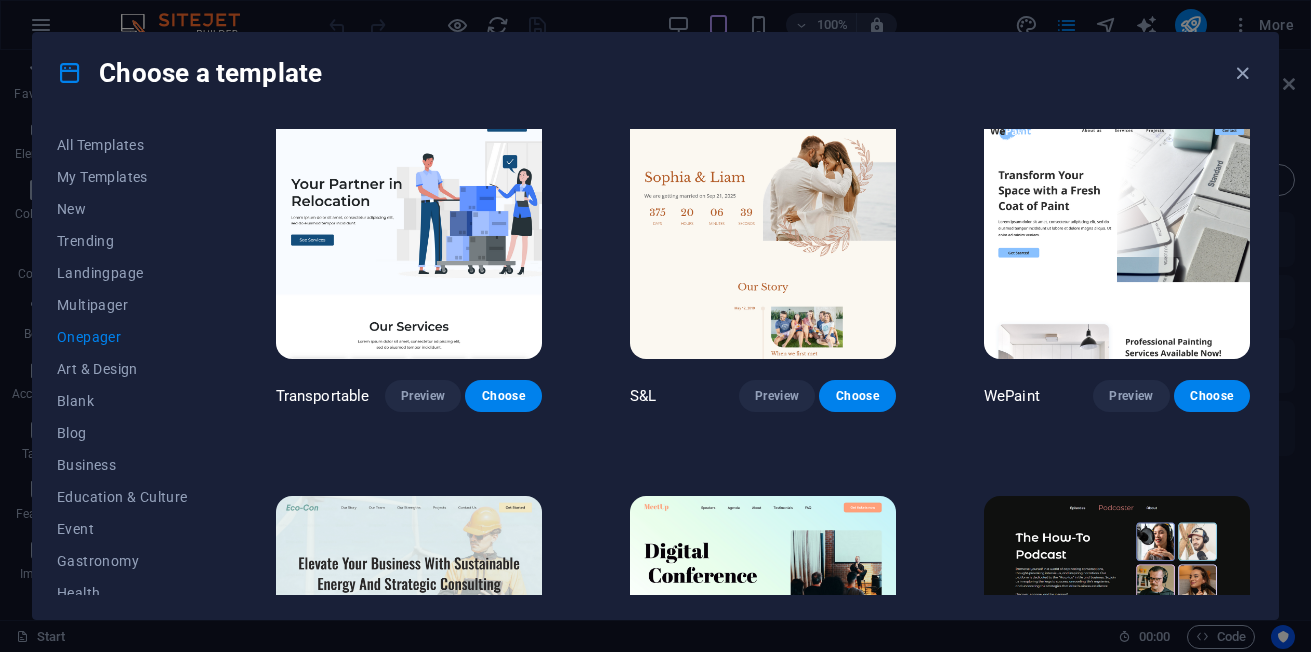 scroll, scrollTop: 0, scrollLeft: 0, axis: both 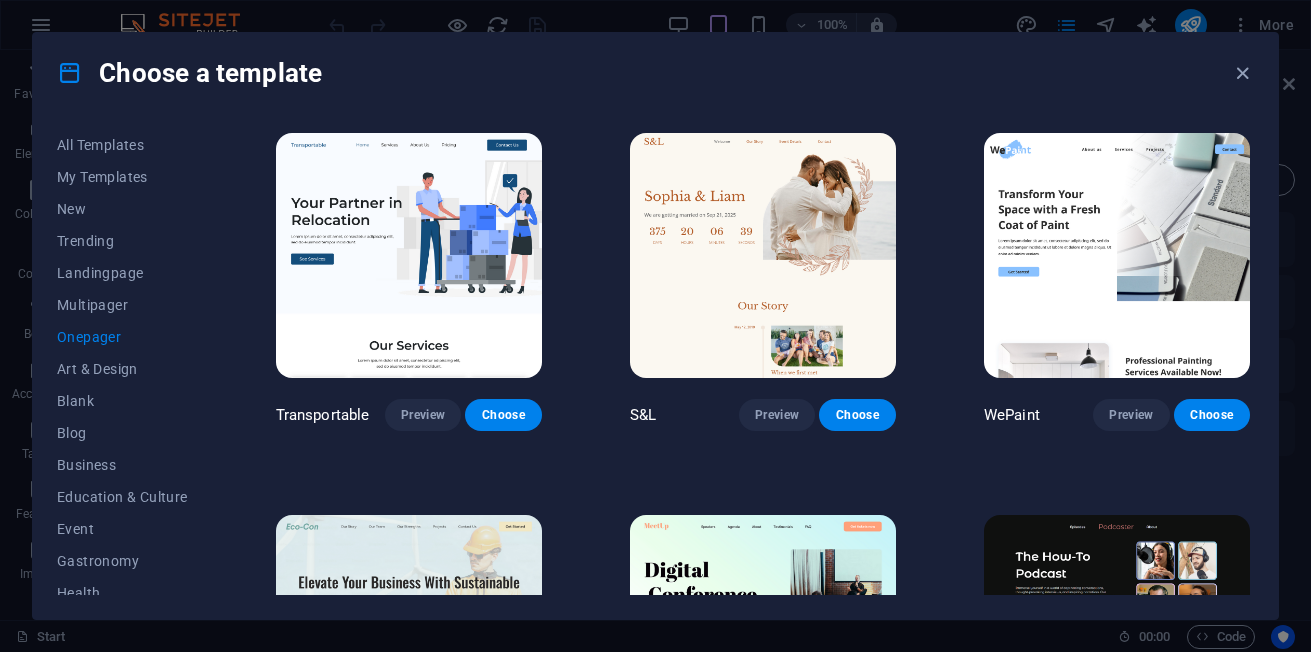 click on "All Templates My Templates New Trending Landingpage Multipager Onepager Art & Design Blank Blog Business Education & Culture Event Gastronomy Health IT & Media Legal & Finance Non-Profit Performance Portfolio Services Sports & Beauty Trades Travel Wireframe Transportable Preview Choose S&L Preview Choose WePaint Preview Choose Eco-Con Preview Choose MeetUp Preview Choose Podcaster Preview Choose UrbanNest Interiors Preview Choose Green Change Preview Choose Cleaner Preview Choose Johanna James Preview Choose Drive Preview Choose Wanderlust Preview Choose BERLIN Preview Choose Gadgets Preview Choose Max Hatzy Preview Choose Handyman Preview Choose Blogger Preview Choose Création Preview Choose Pesk Preview Choose Priodas Preview Choose Wireframe One Preview Choose Evergreen Preview Choose Kids-Events Preview Choose CleanCar Preview Choose Protector Preview Choose Pizzeria Di Dio Preview Choose Vinyasa Preview Choose Maki Preview Choose Woody Preview Choose BRGs Preview Choose Genius Preview Choose Volare Opus" at bounding box center [655, 366] 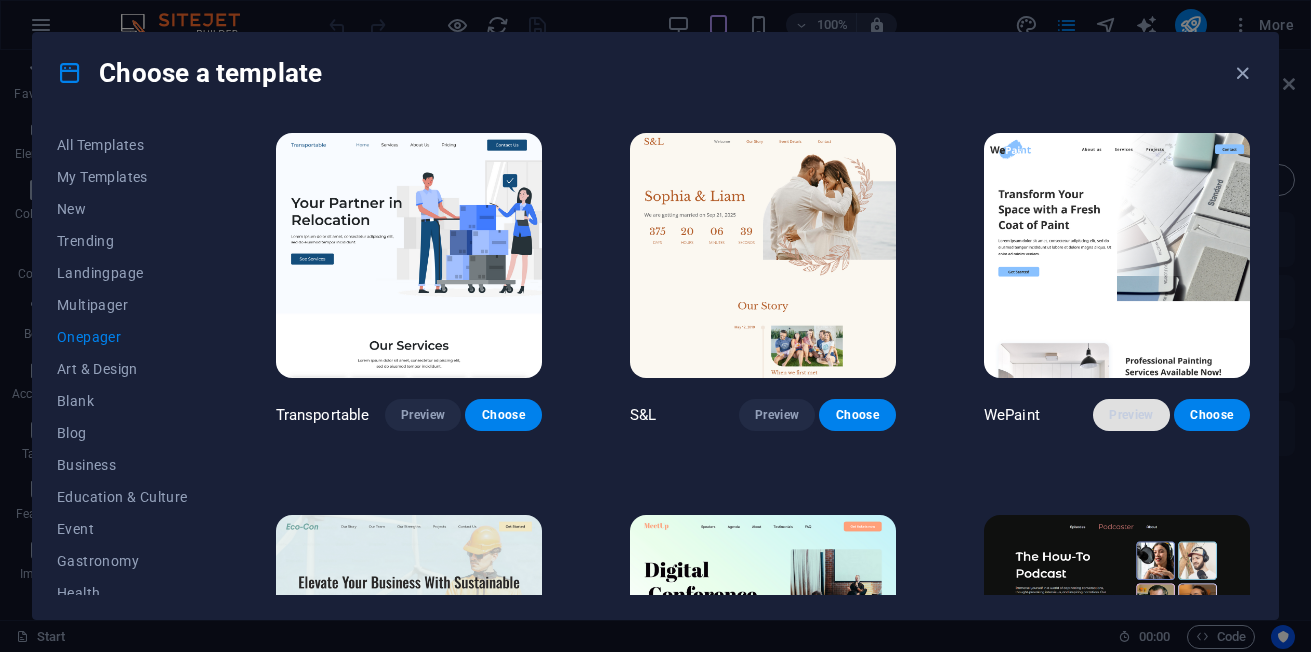 drag, startPoint x: 962, startPoint y: 476, endPoint x: 1136, endPoint y: 408, distance: 186.81541 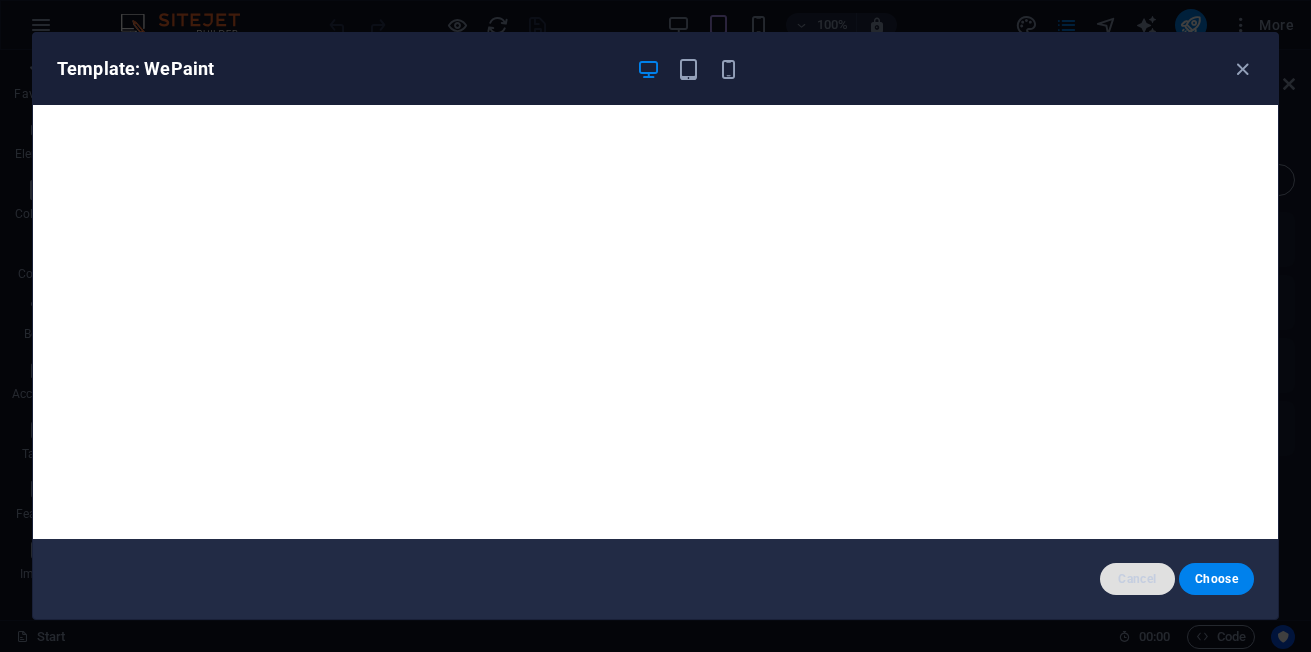 click on "Cancel" at bounding box center [1137, 579] 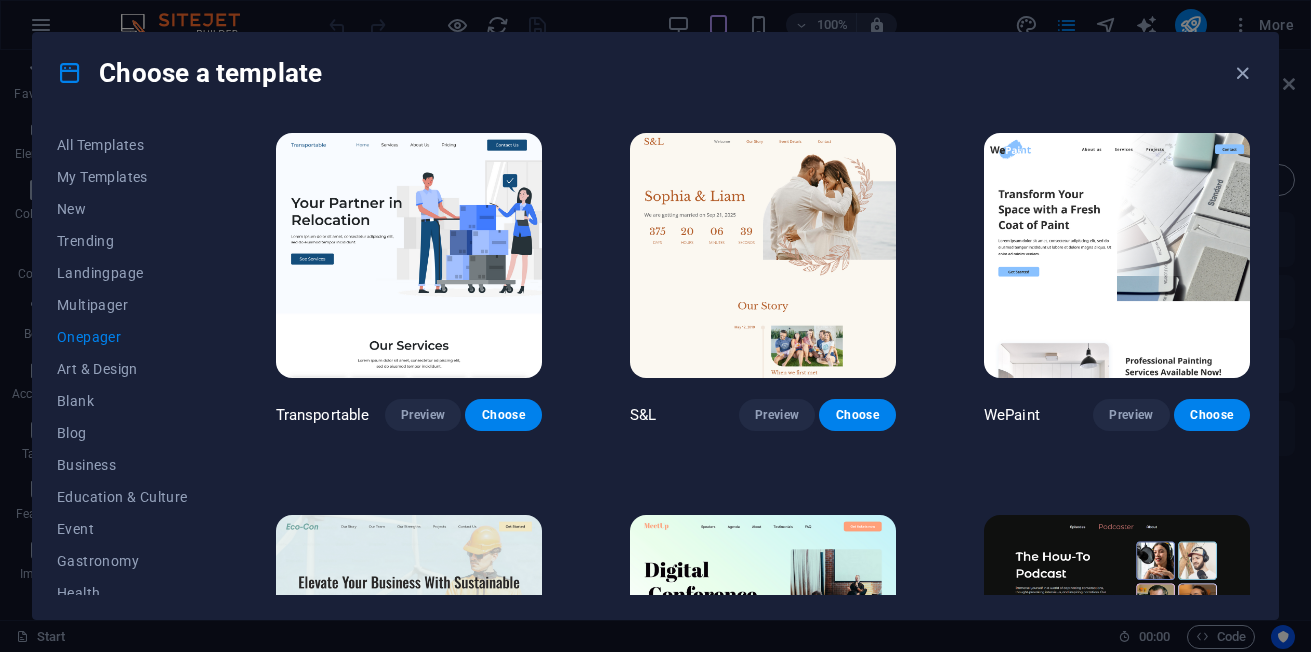 click at bounding box center (1117, 255) 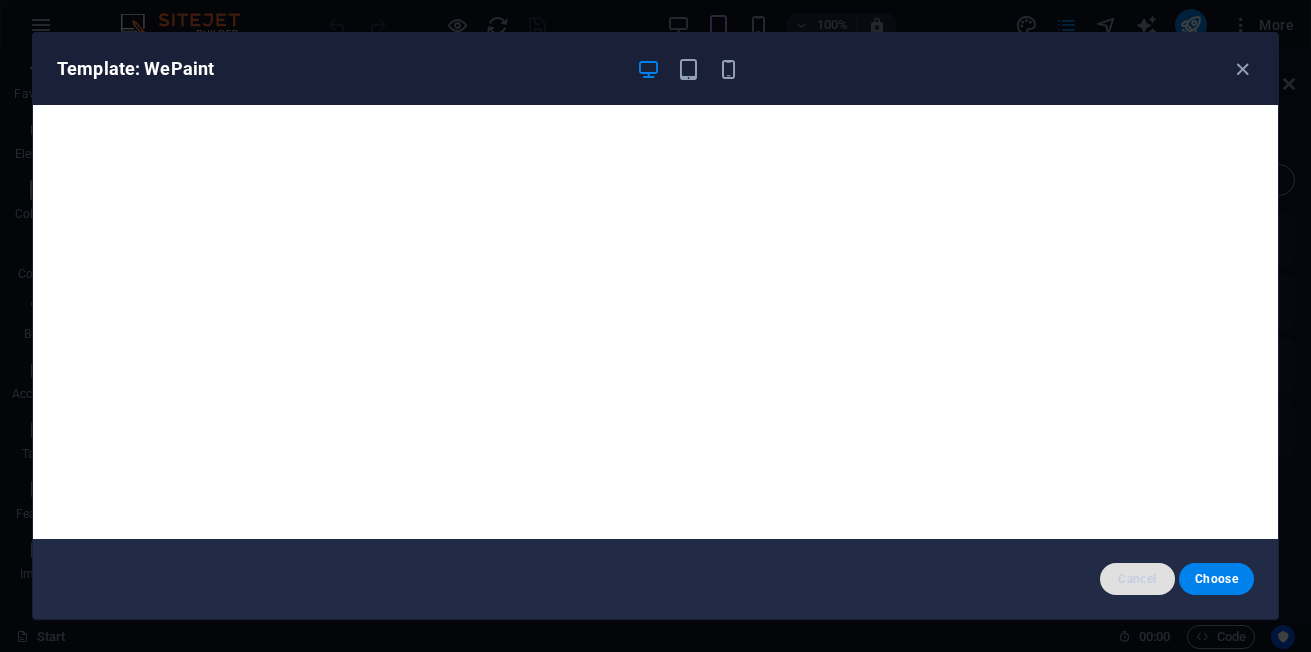 click on "Cancel" at bounding box center (1137, 579) 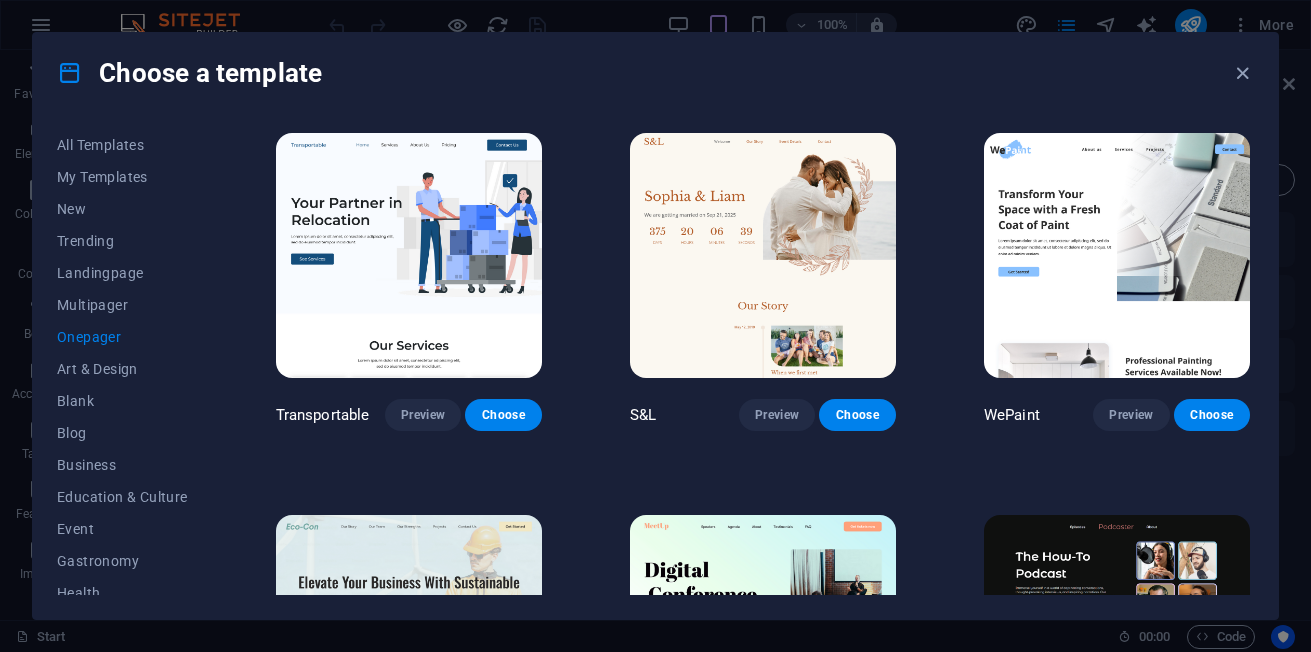 click on "All Templates My Templates New Trending Landingpage Multipager Onepager Art & Design Blank Blog Business Education & Culture Event Gastronomy Health IT & Media Legal & Finance Non-Profit Performance Portfolio Services Sports & Beauty Trades Travel Wireframe Transportable Preview Choose S&L Preview Choose WePaint Preview Choose Eco-Con Preview Choose MeetUp Preview Choose Podcaster Preview Choose UrbanNest Interiors Preview Choose Green Change Preview Choose Cleaner Preview Choose Johanna James Preview Choose Drive Preview Choose Wanderlust Preview Choose BERLIN Preview Choose Gadgets Preview Choose Max Hatzy Preview Choose Handyman Preview Choose Blogger Preview Choose Création Preview Choose Pesk Preview Choose Priodas Preview Choose Wireframe One Preview Choose Evergreen Preview Choose Kids-Events Preview Choose CleanCar Preview Choose Protector Preview Choose Pizzeria Di Dio Preview Choose Vinyasa Preview Choose Maki Preview Choose Woody Preview Choose BRGs Preview Choose Genius Preview Choose Volare Opus" at bounding box center (655, 366) 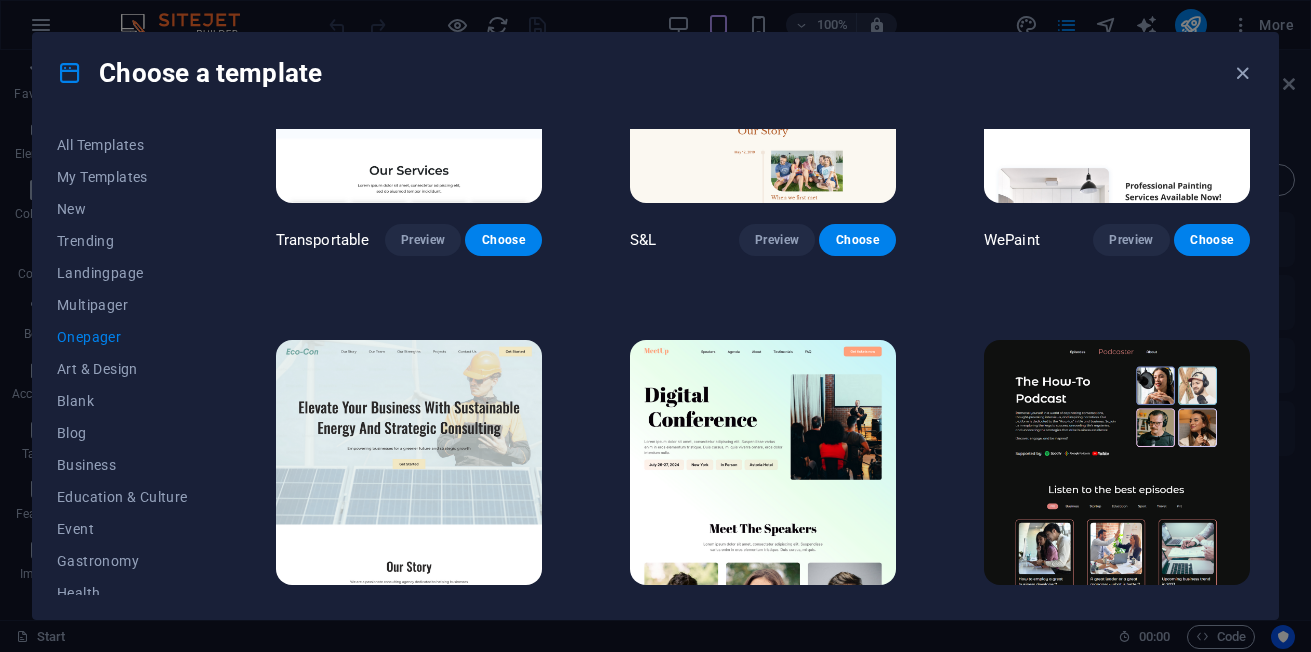 scroll, scrollTop: 583, scrollLeft: 0, axis: vertical 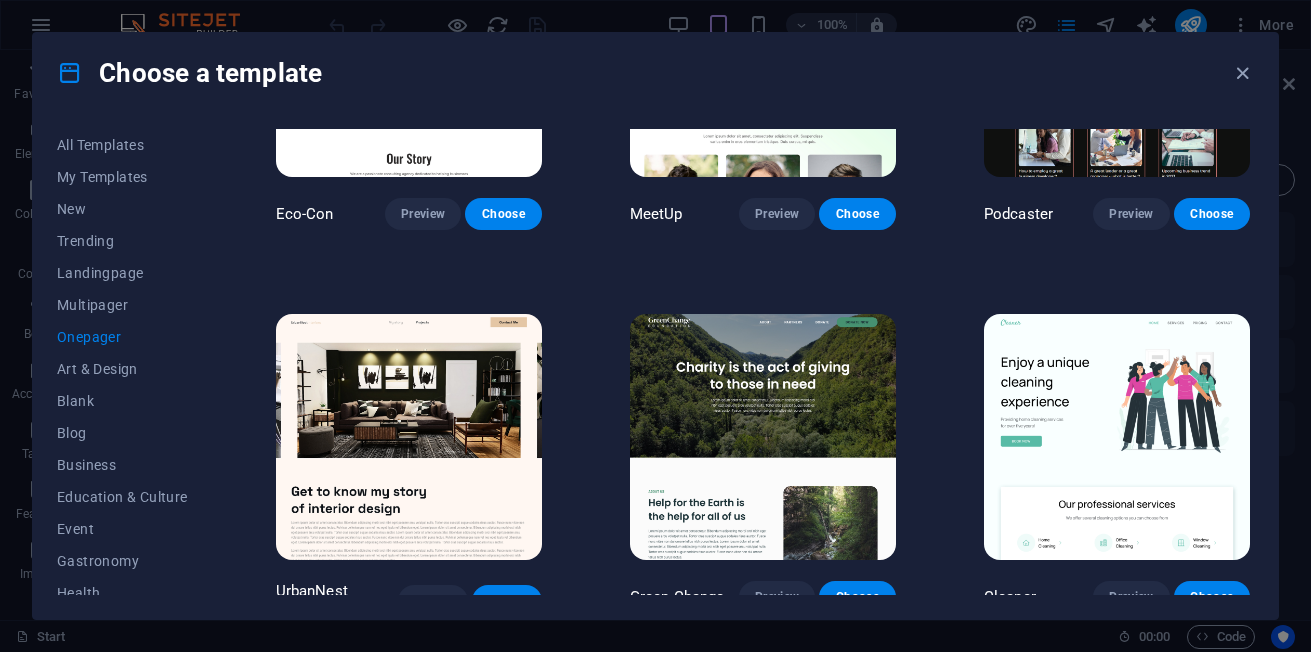drag, startPoint x: 1261, startPoint y: 252, endPoint x: 1265, endPoint y: 276, distance: 24.33105 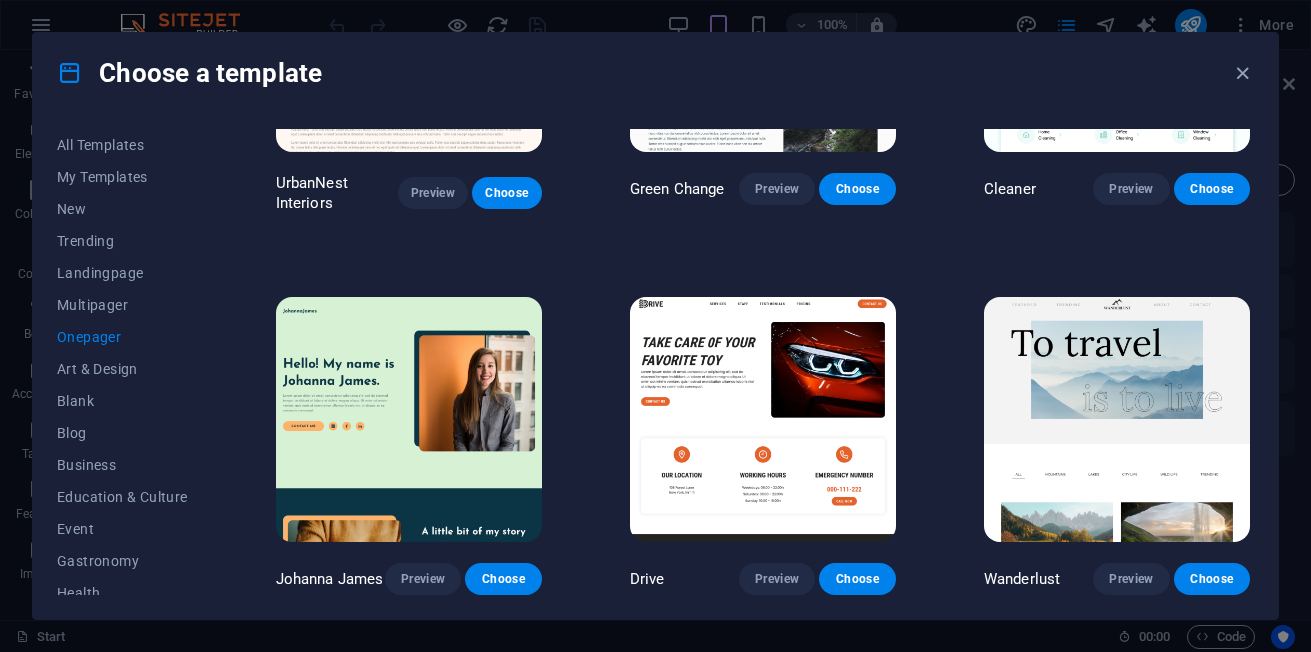 click on "Transportable Preview Choose S&L Preview Choose WePaint Preview Choose Eco-Con Preview Choose MeetUp Preview Choose Podcaster Preview Choose UrbanNest Interiors Preview Choose Green Change Preview Choose Cleaner Preview Choose Johanna James Preview Choose Drive Preview Choose Wanderlust Preview Choose BERLIN Preview Choose Gadgets Preview Choose Max Hatzy Preview Choose Handyman Preview Choose Blogger Preview Choose Création Preview Choose Pesk Preview Choose Priodas Preview Choose Wireframe One Preview Choose Evergreen Preview Choose Kids-Events Preview Choose CleanCar Preview Choose Protector Preview Choose Pizzeria Di Dio Preview Choose Vinyasa Preview Choose Maki Preview Choose Woody Preview Choose BRGs Preview Choose Genius Preview Choose Volare Preview Choose Mr. LockSmith Preview Choose Fullprint Preview Choose Financia Preview Choose Green mile Preview Choose CarCity Preview Choose The Gallery Preview Choose Educare Preview Choose Smiile Preview Choose Mielo Preview Choose Sharky Fitness Preview Opus" at bounding box center (763, 3688) 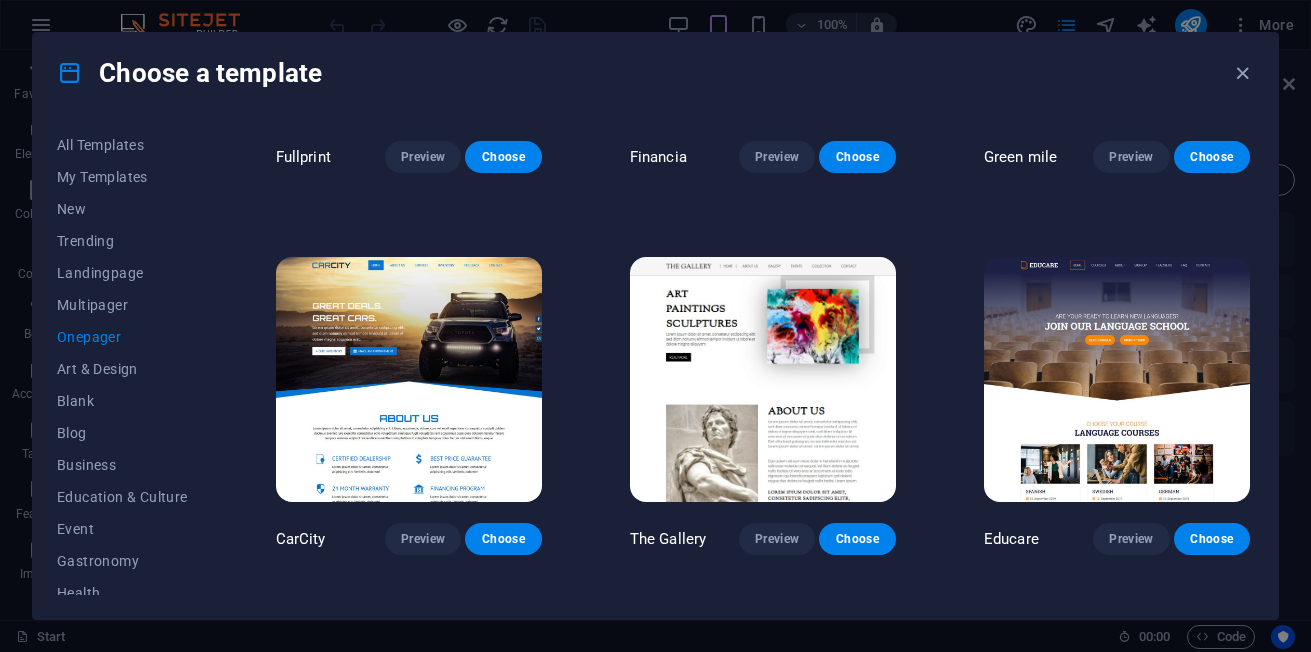 scroll, scrollTop: 4449, scrollLeft: 0, axis: vertical 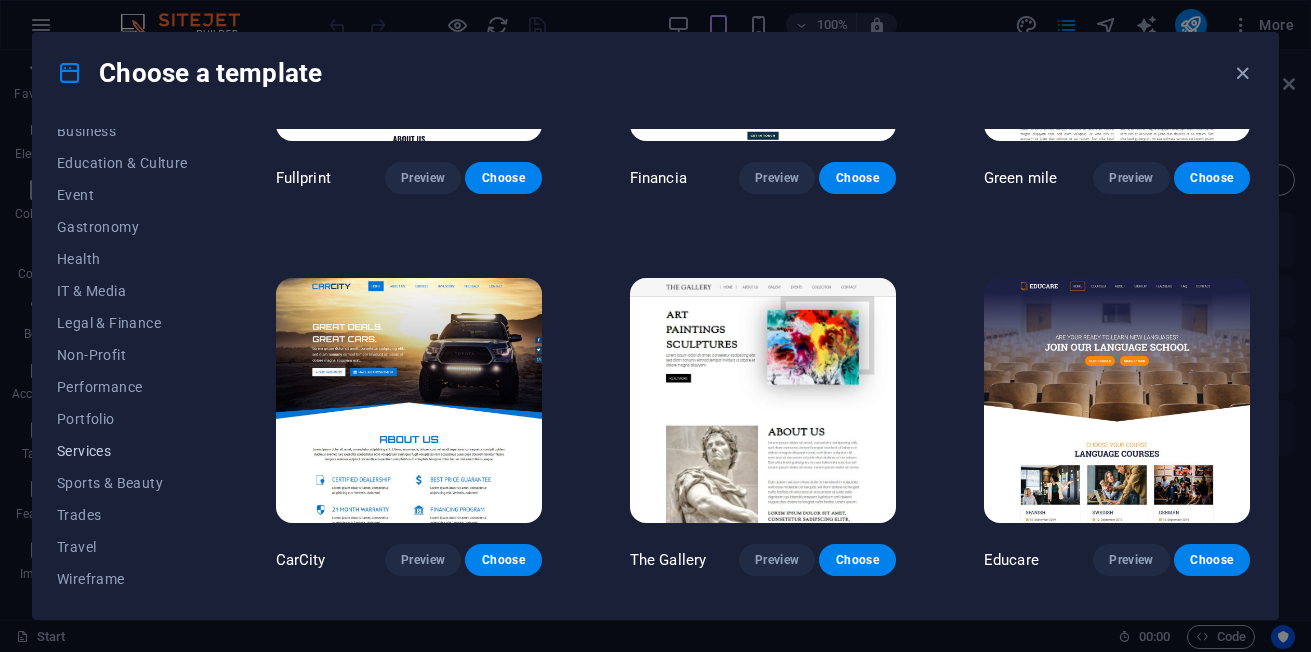 click on "Services" at bounding box center (122, 451) 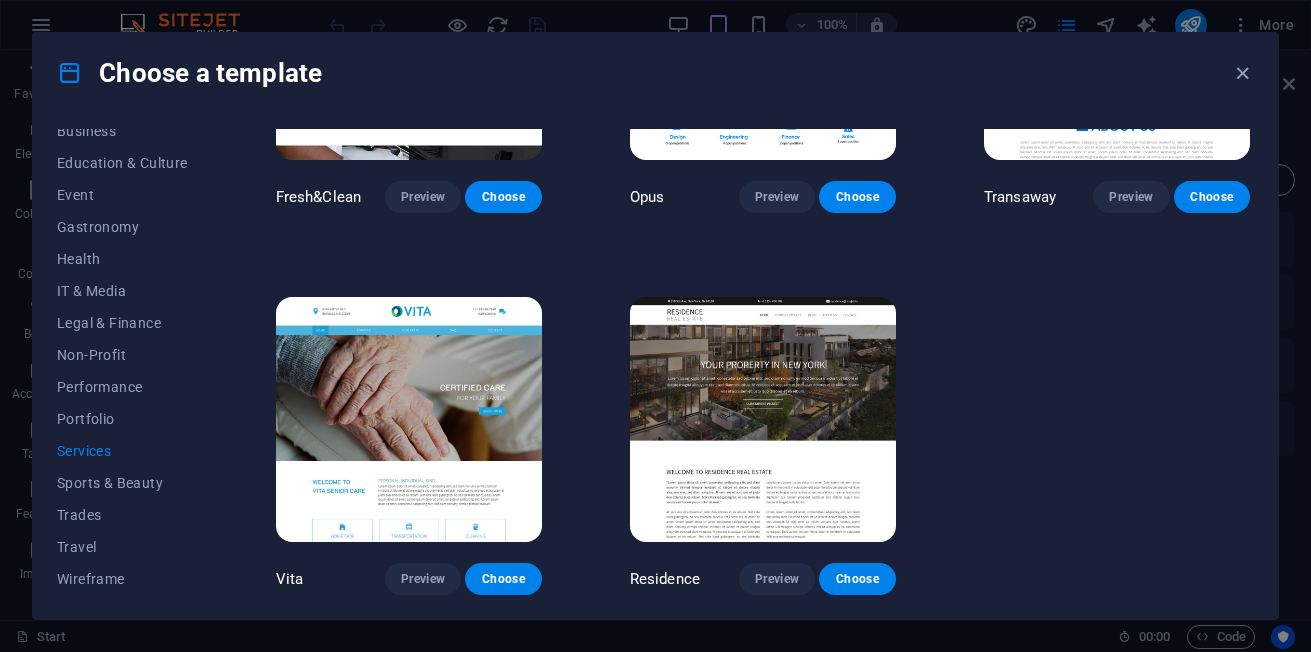 scroll, scrollTop: 2130, scrollLeft: 0, axis: vertical 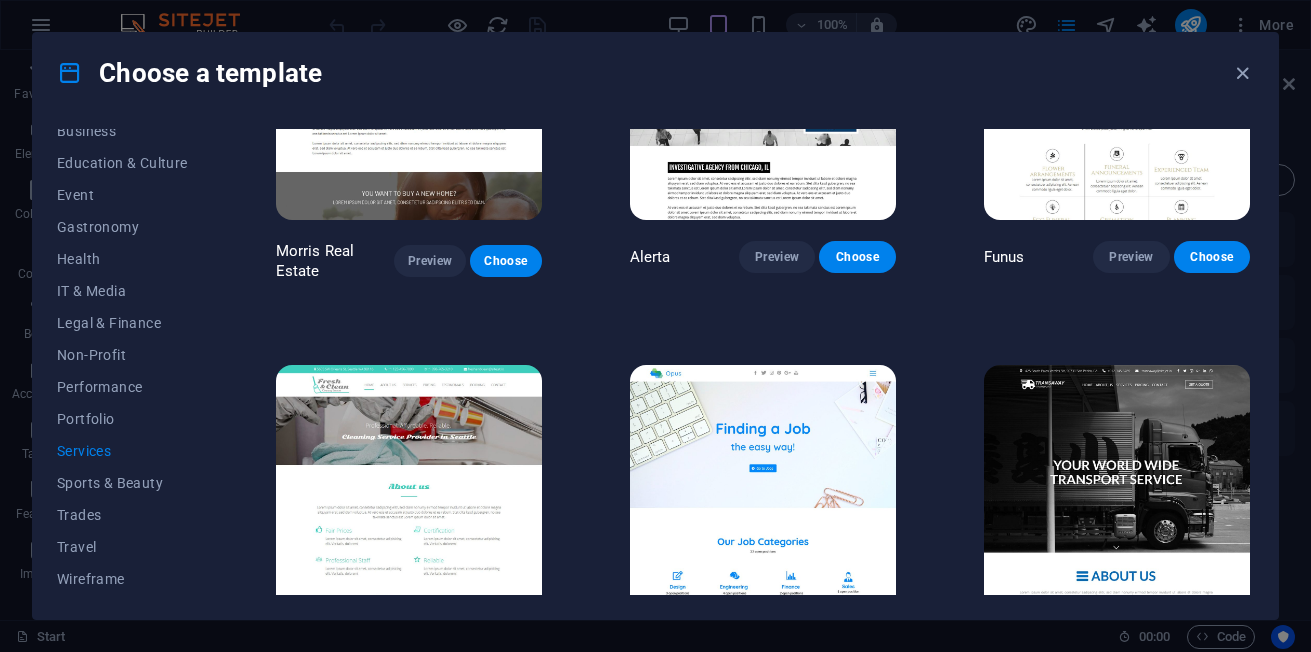 click on "Transaway Preview Choose" at bounding box center (1117, 512) 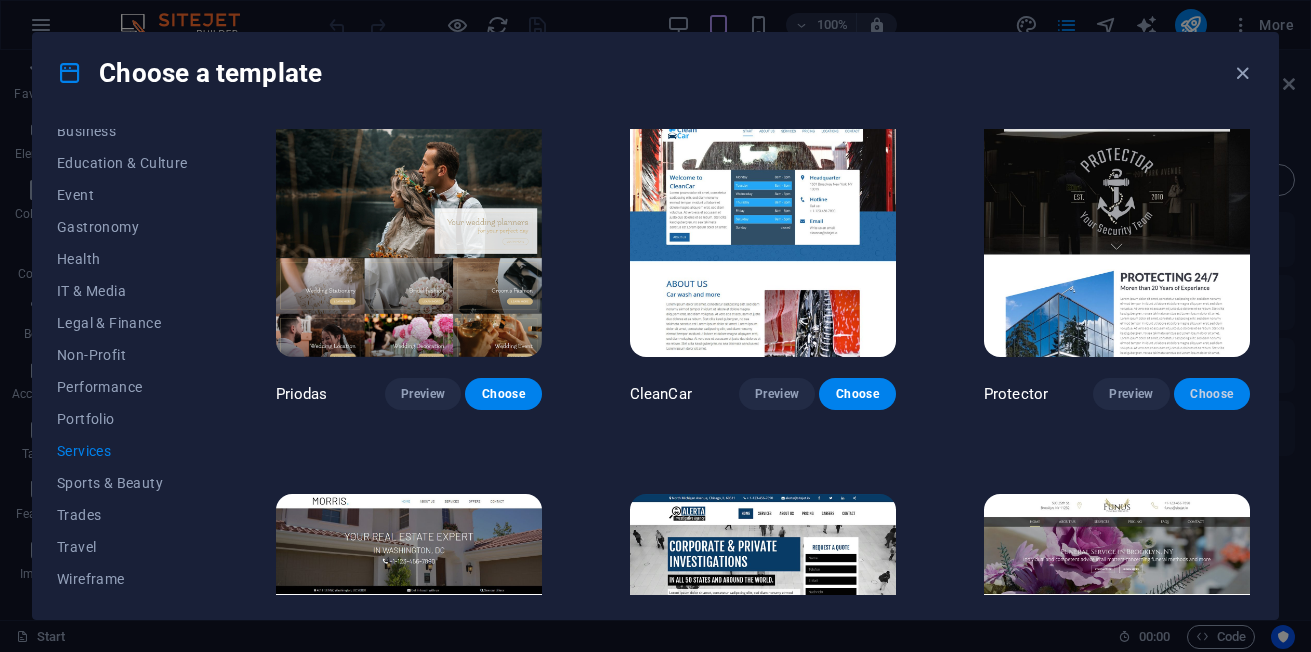 drag, startPoint x: 1232, startPoint y: 412, endPoint x: 1227, endPoint y: 389, distance: 23.537205 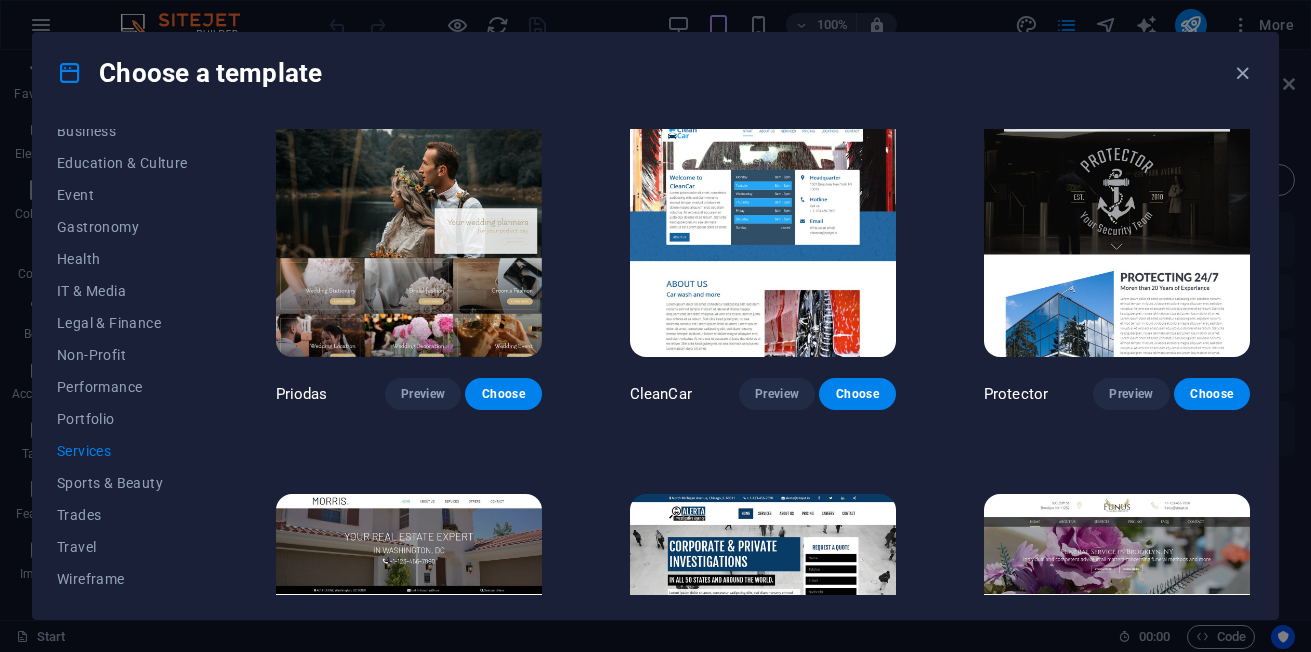 scroll, scrollTop: 1065, scrollLeft: 0, axis: vertical 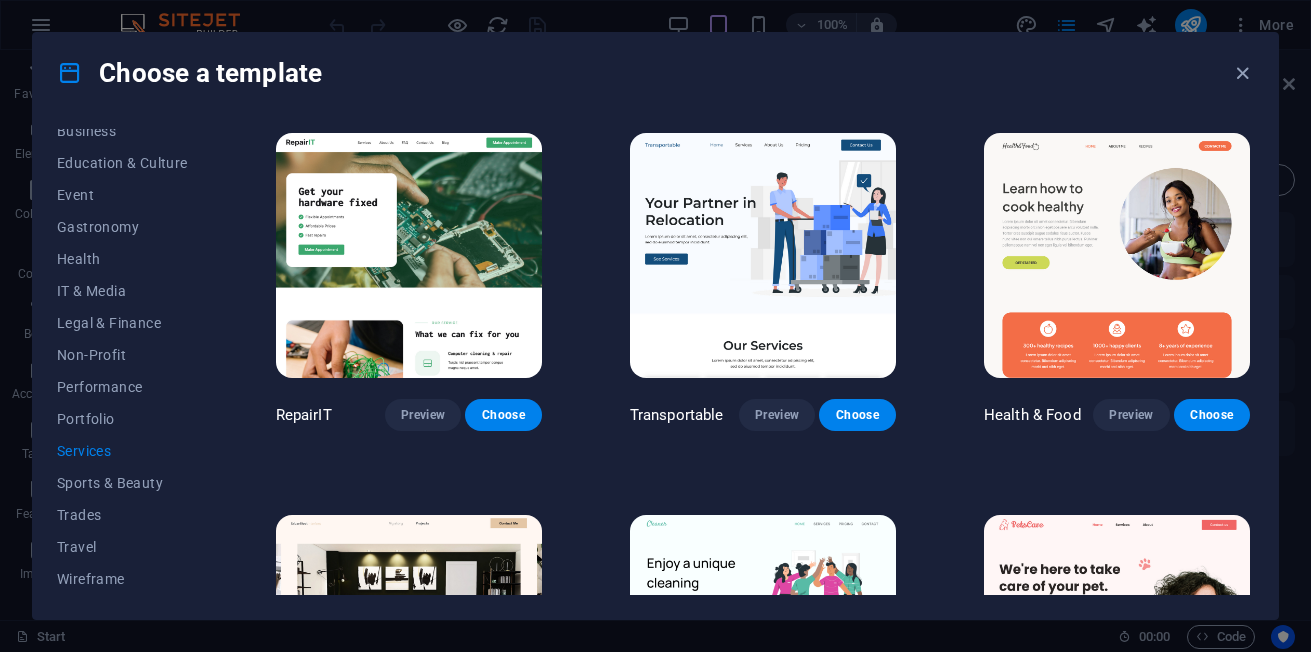 click on "All Templates My Templates New Trending Landingpage Multipager Onepager Art & Design Blank Blog Business Education & Culture Event Gastronomy Health IT & Media Legal & Finance Non-Profit Performance Portfolio Services Sports & Beauty Trades Travel Wireframe RepairIT Preview Choose Transportable Preview Choose Health & Food Preview Choose UrbanNest Interiors Preview Choose Cleaner Preview Choose Pets Care Preview Choose Drive Preview Choose Estator Preview Choose CoachLife Preview Choose Priodas Preview Choose CleanCar Preview Choose Protector Preview Choose Morris Real Estate Preview Choose Alerta Preview Choose Funus Preview Choose Fresh&Clean Preview Choose Opus Preview Choose Transaway Preview Choose Vita Preview Choose Residence Preview Choose" at bounding box center [655, 366] 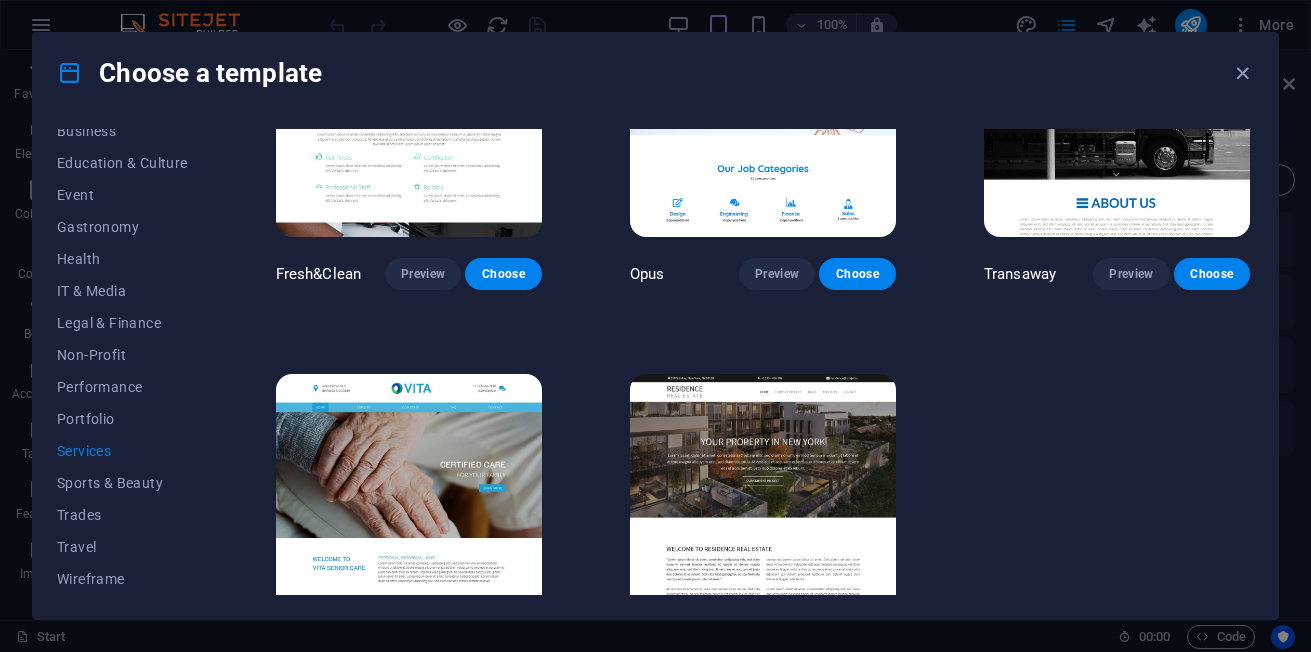 scroll, scrollTop: 2130, scrollLeft: 0, axis: vertical 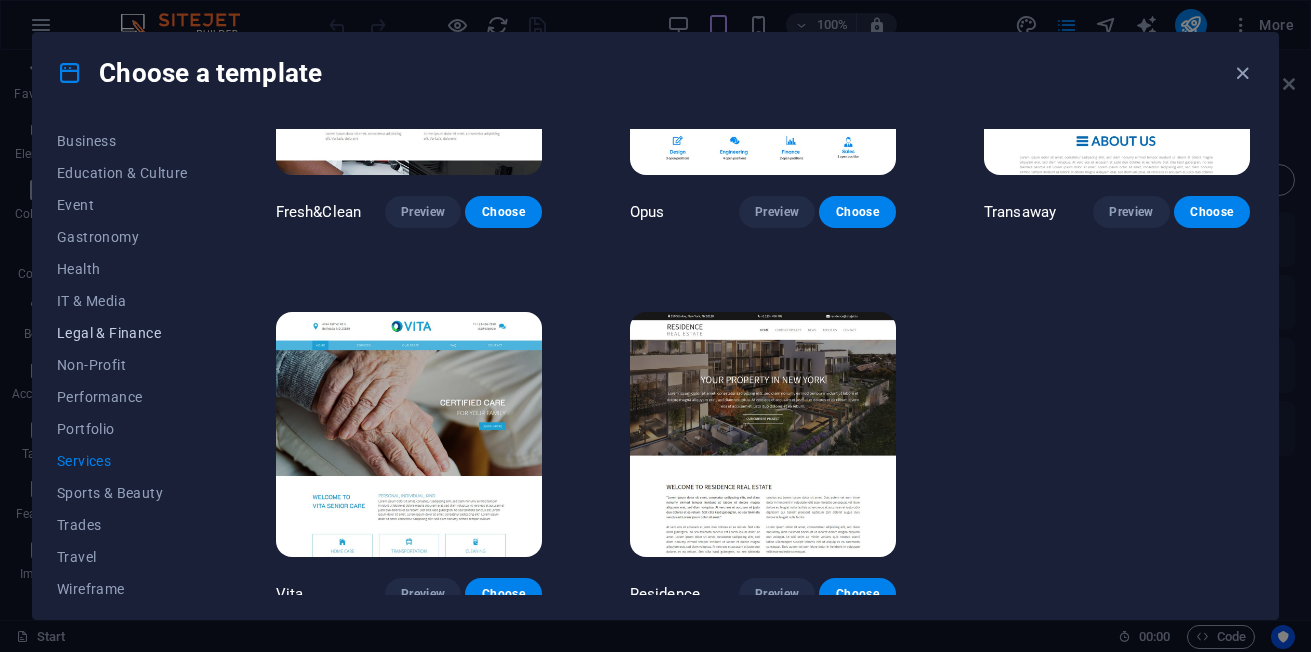 click on "Legal & Finance" at bounding box center (122, 333) 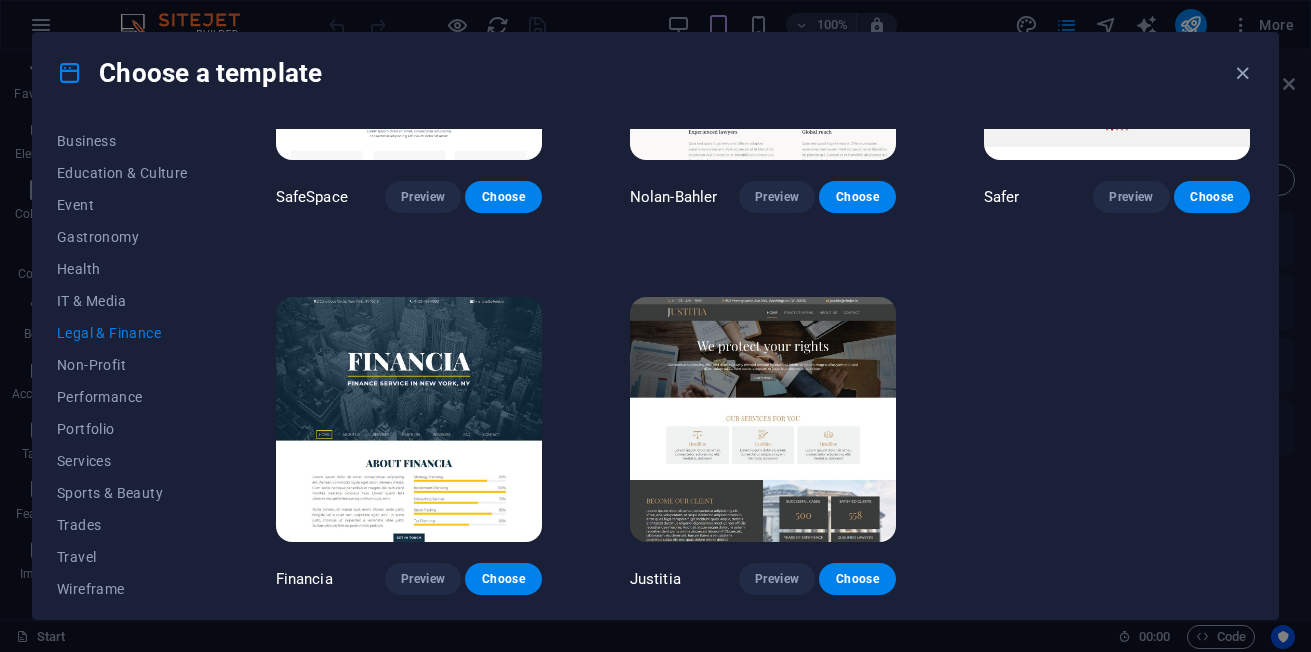 scroll, scrollTop: 0, scrollLeft: 0, axis: both 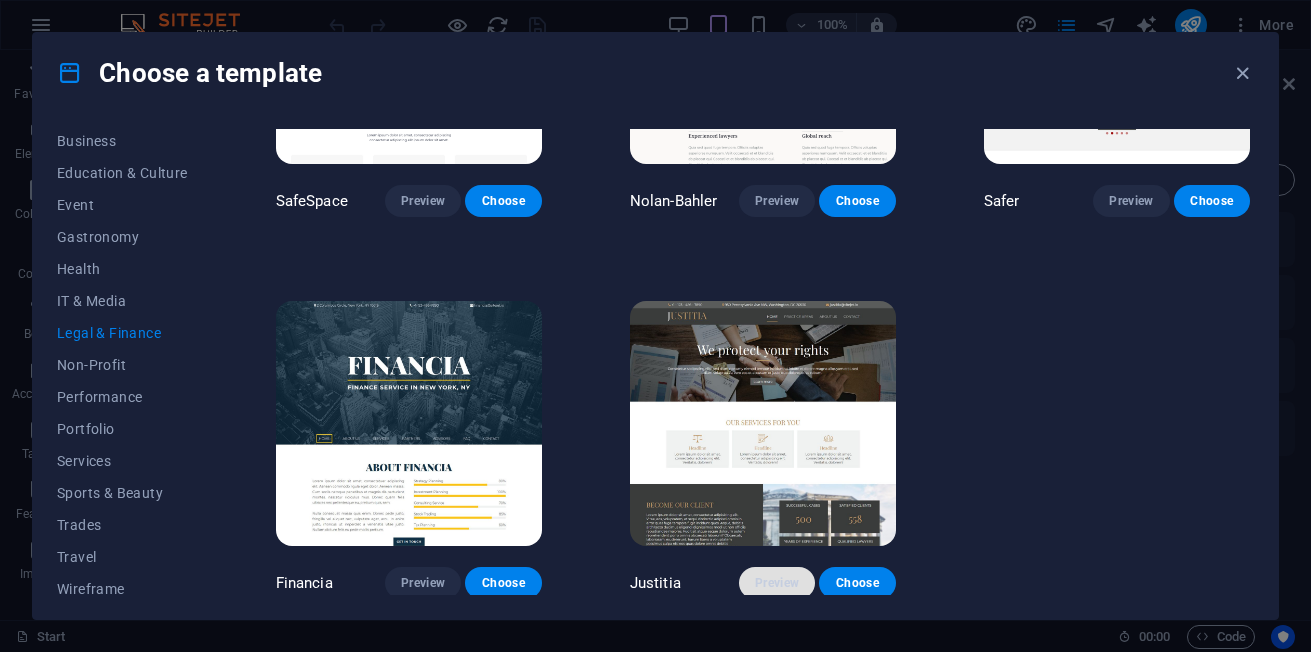 click on "Preview" at bounding box center [777, 583] 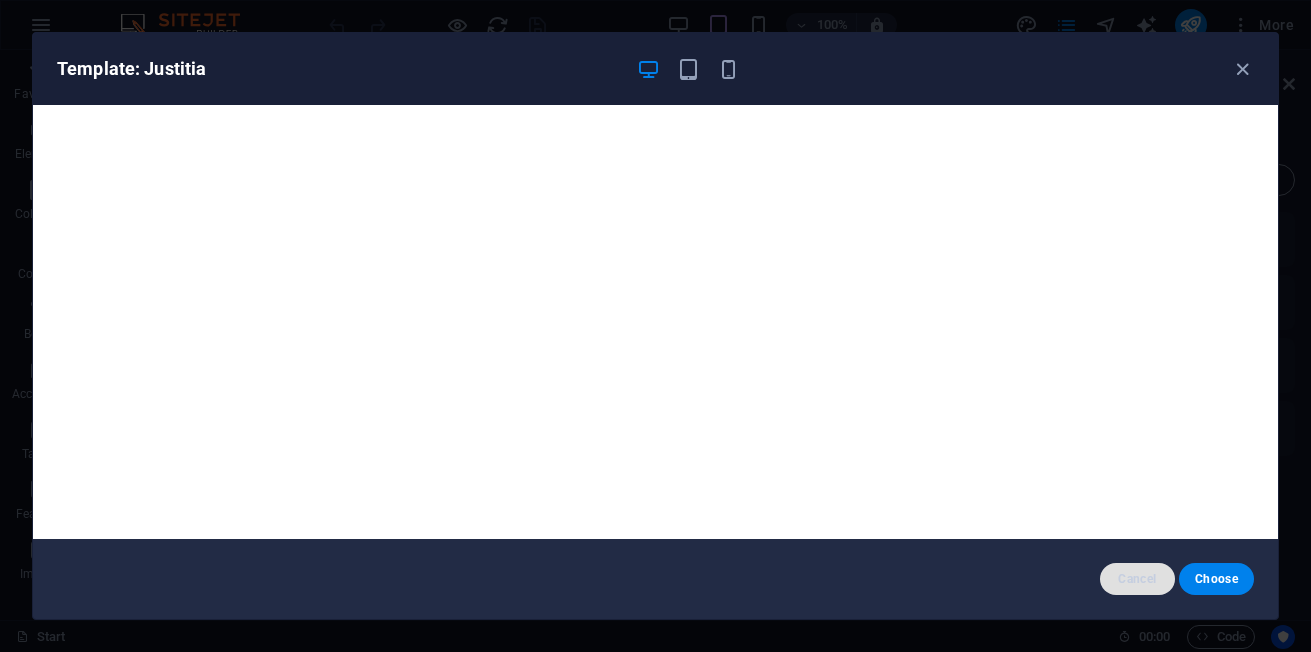 click on "Cancel" at bounding box center (1137, 579) 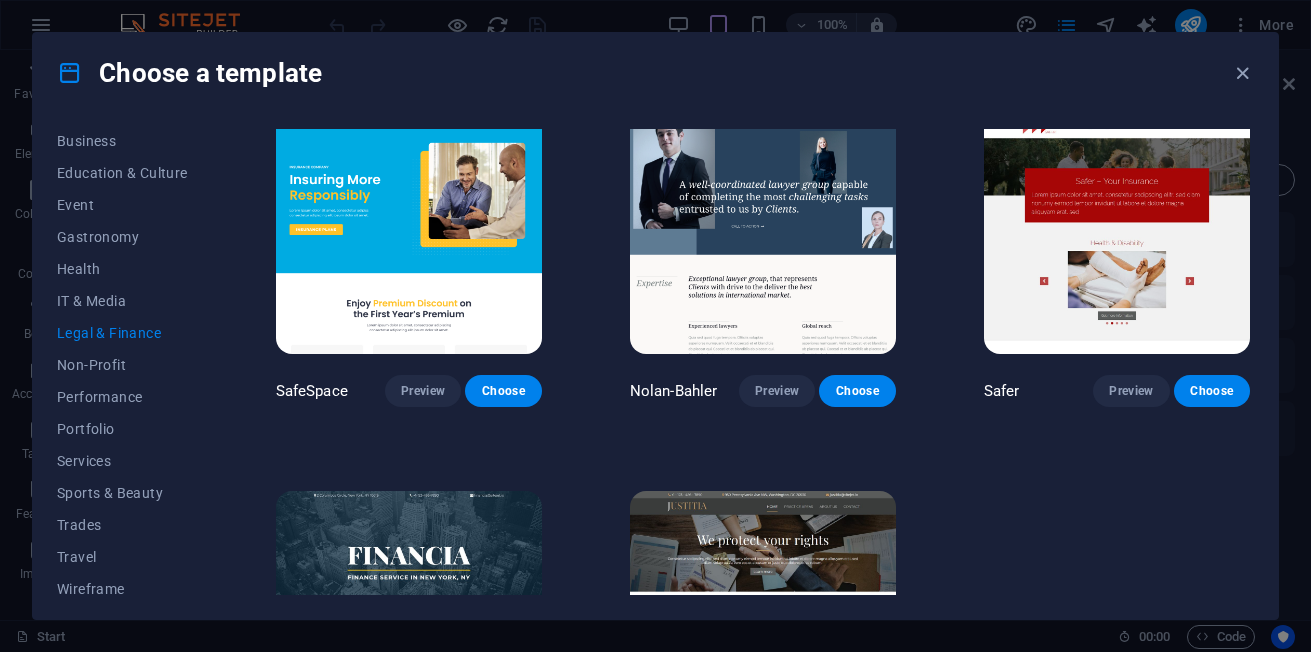 scroll, scrollTop: 0, scrollLeft: 0, axis: both 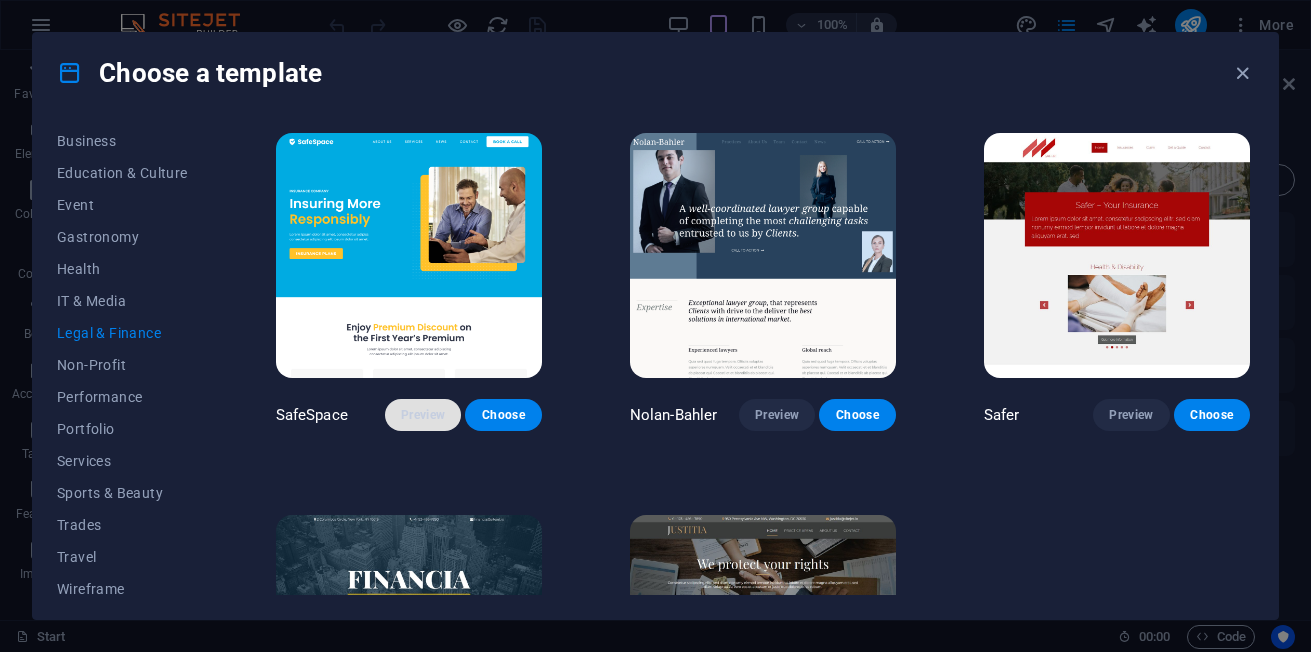 click on "Preview" at bounding box center [423, 415] 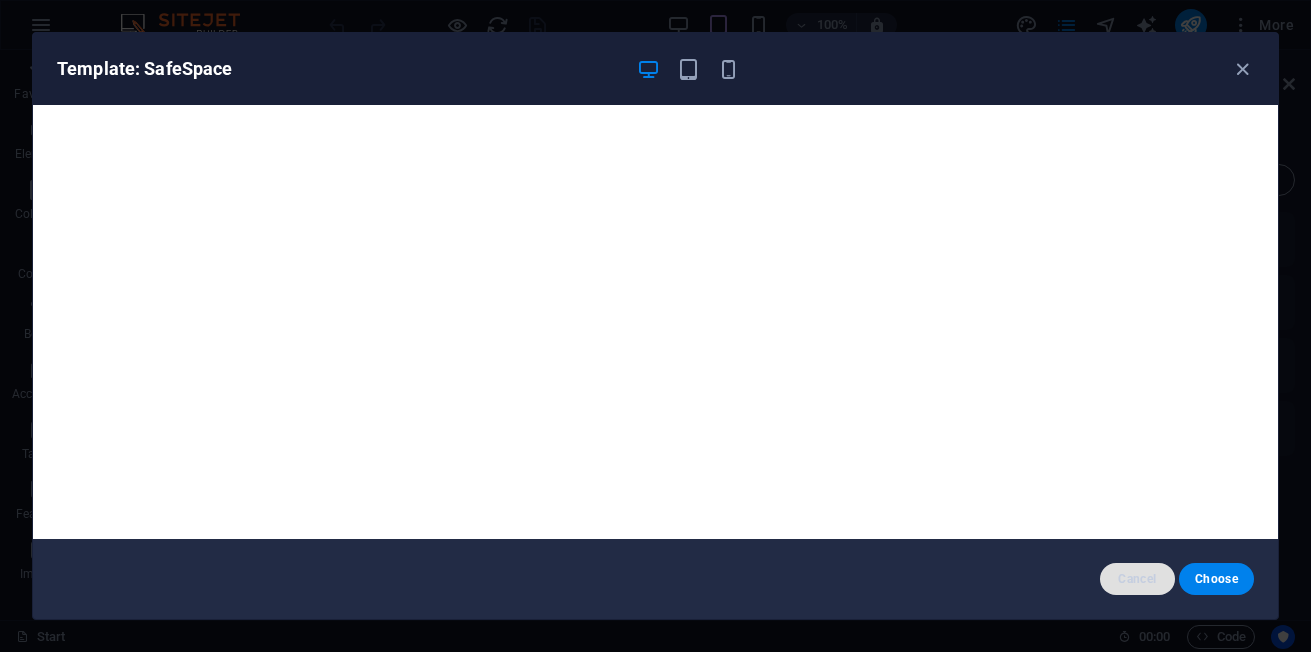 click on "Cancel" at bounding box center (1137, 579) 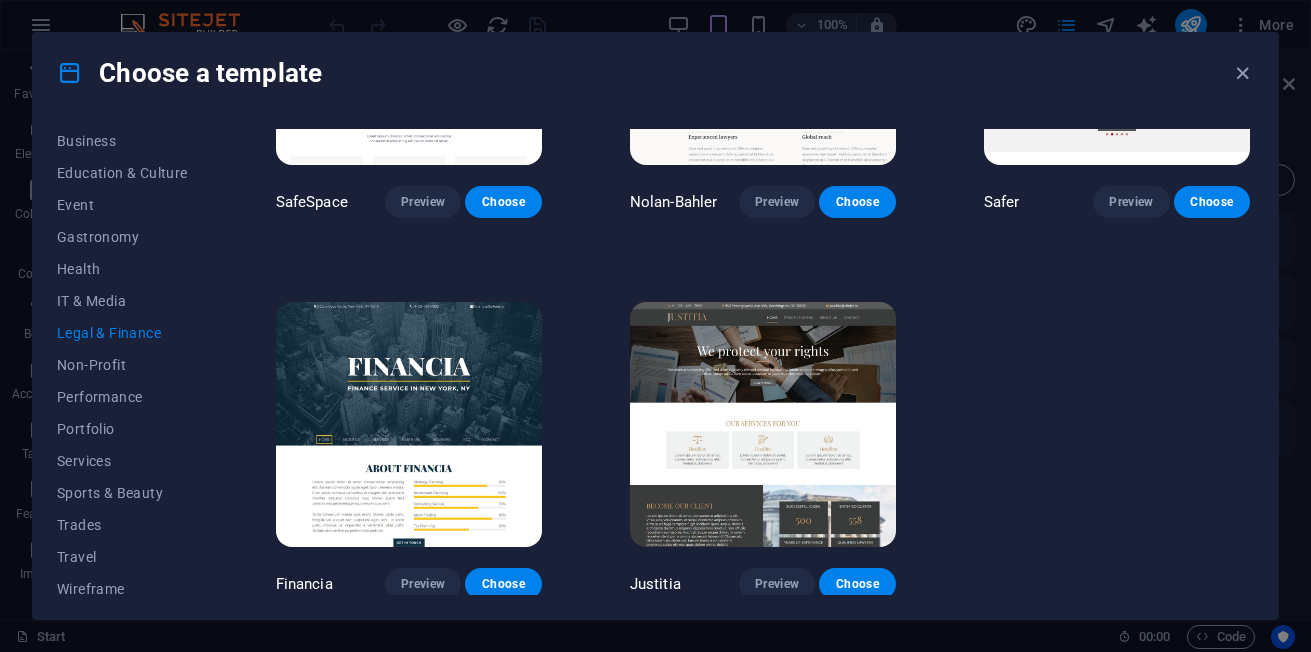 scroll, scrollTop: 214, scrollLeft: 0, axis: vertical 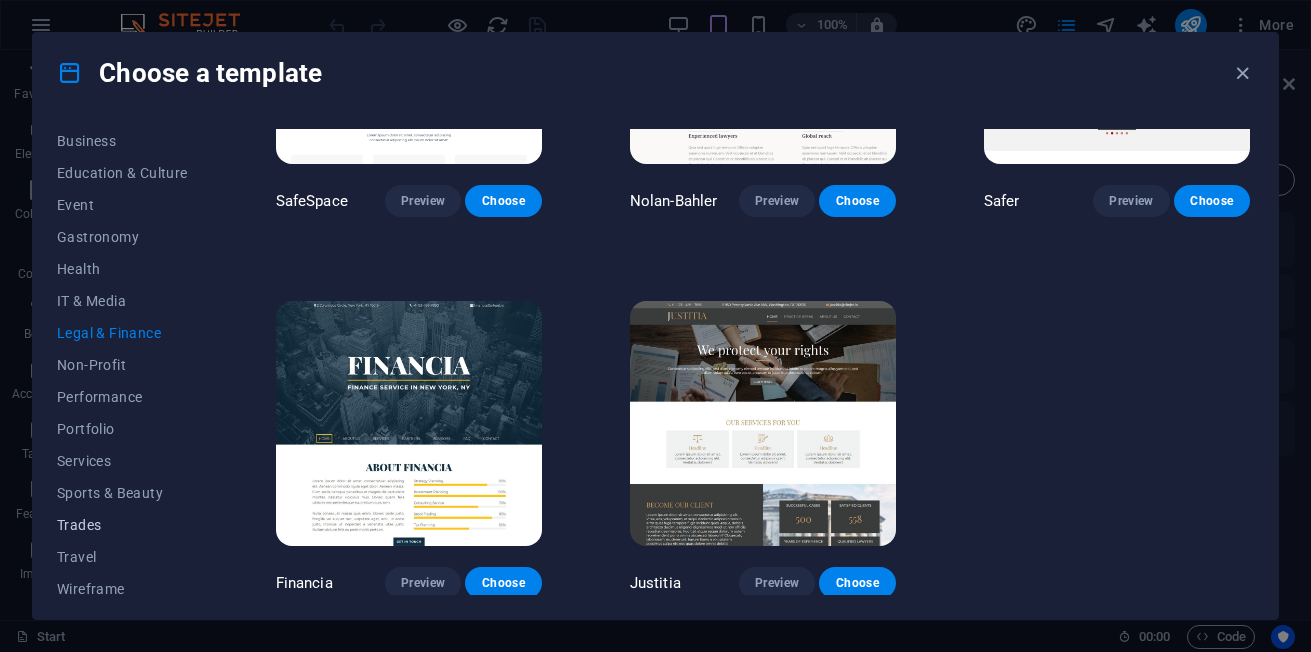 click on "Trades" at bounding box center (122, 525) 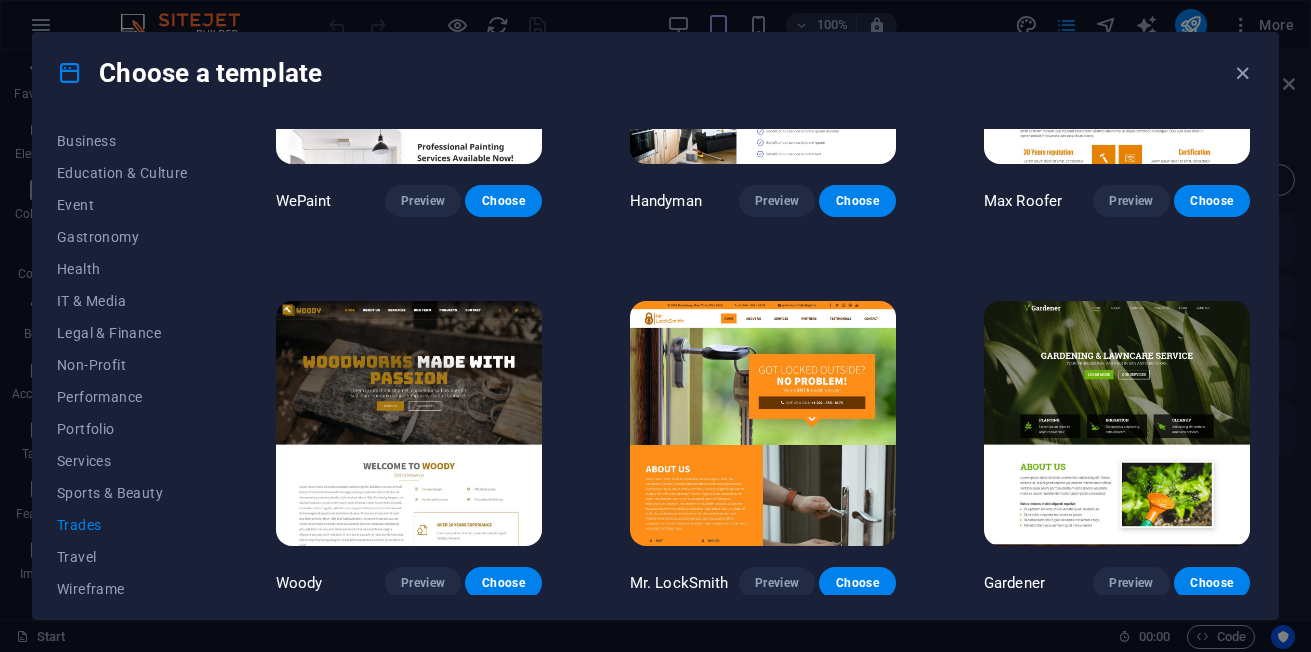 scroll, scrollTop: 214, scrollLeft: 0, axis: vertical 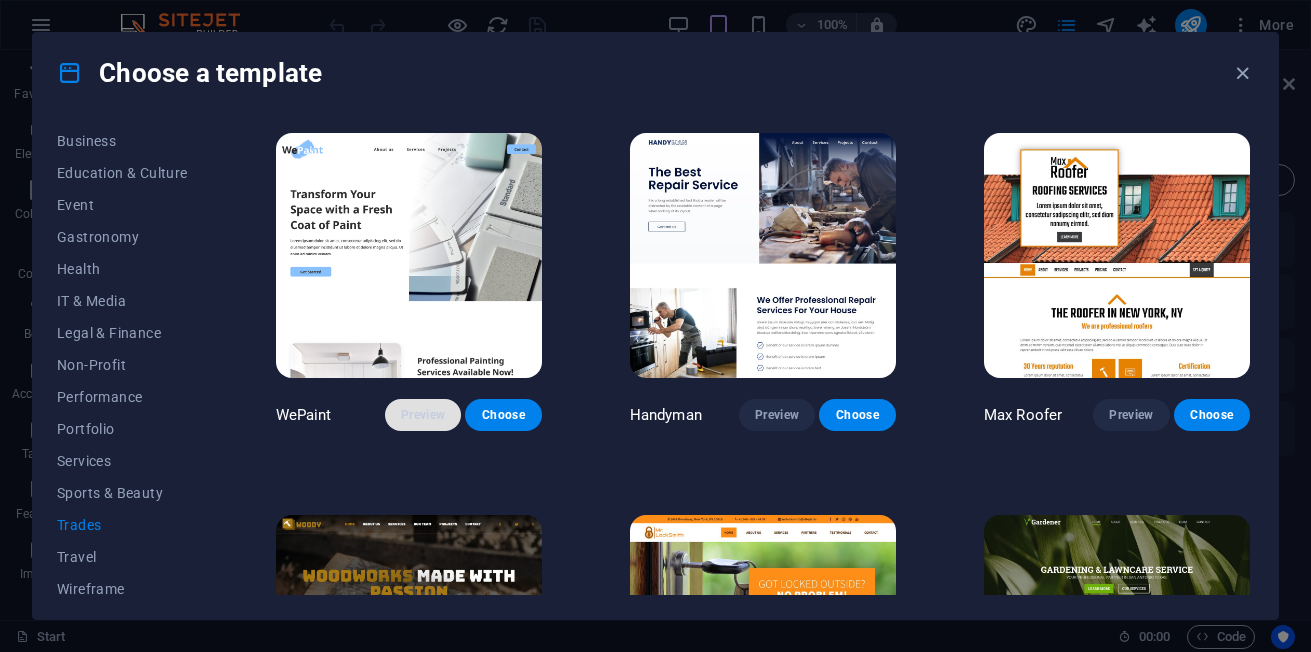 click on "Preview" at bounding box center [423, 415] 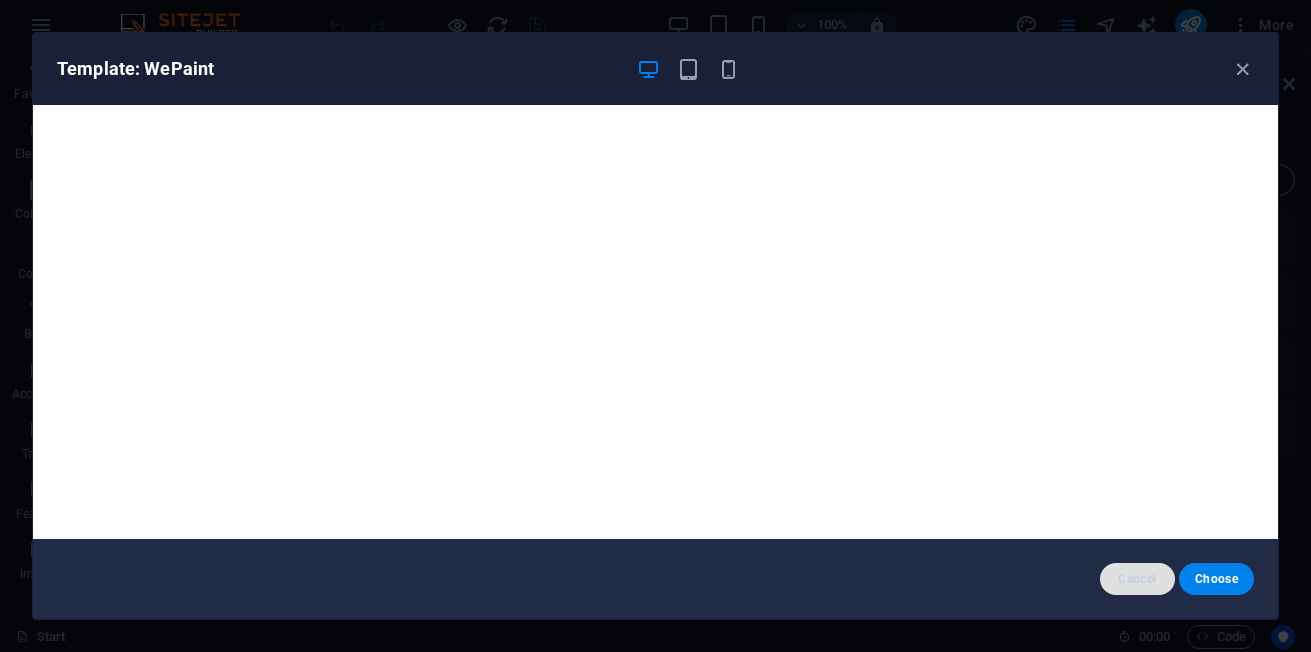 click on "Cancel" at bounding box center (1137, 579) 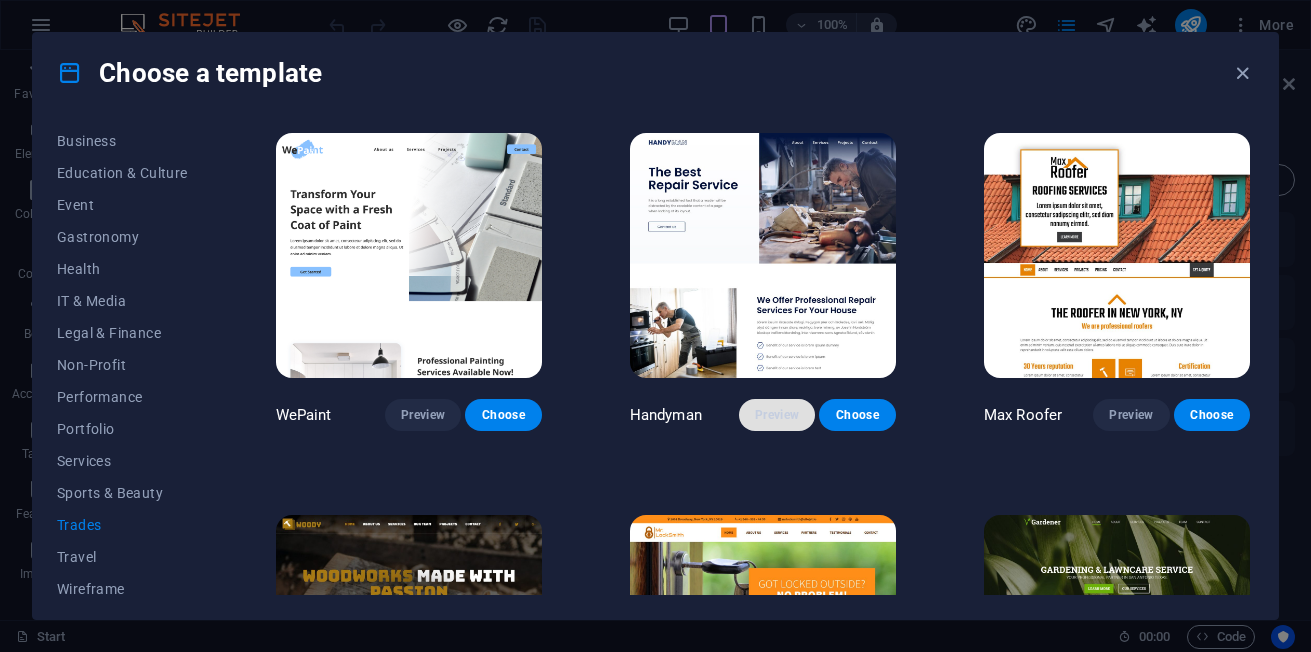 click on "Preview" at bounding box center [777, 415] 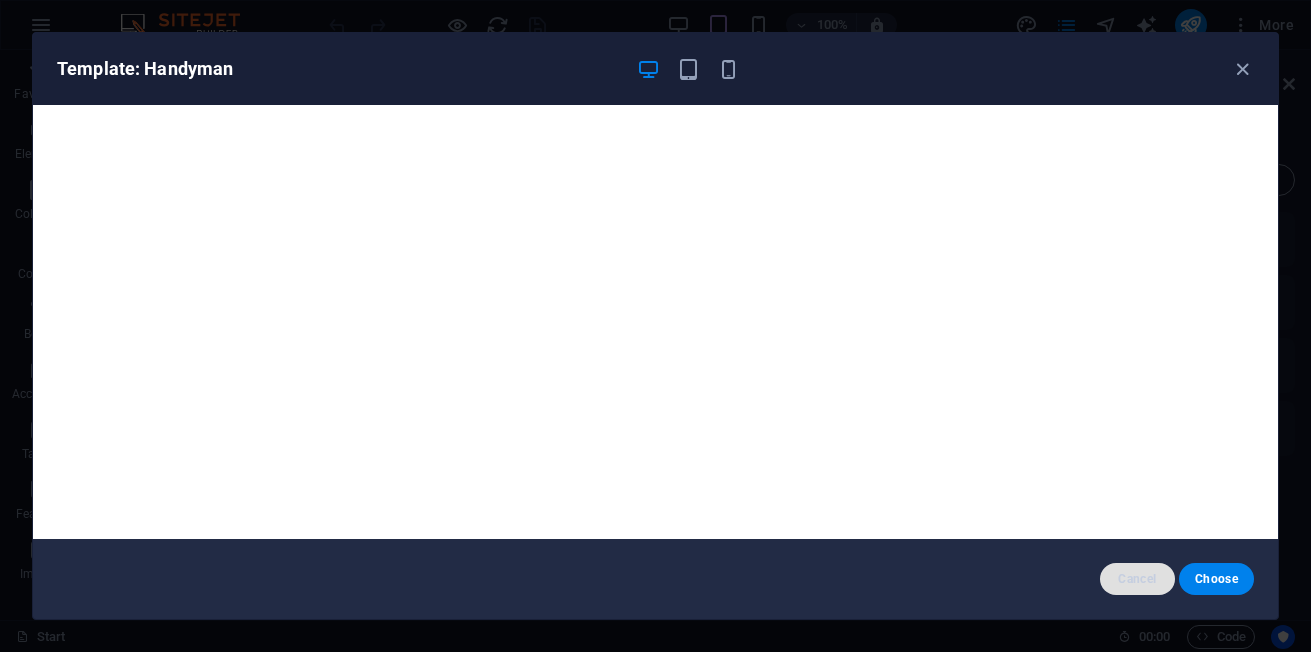 click on "Cancel" at bounding box center [1137, 579] 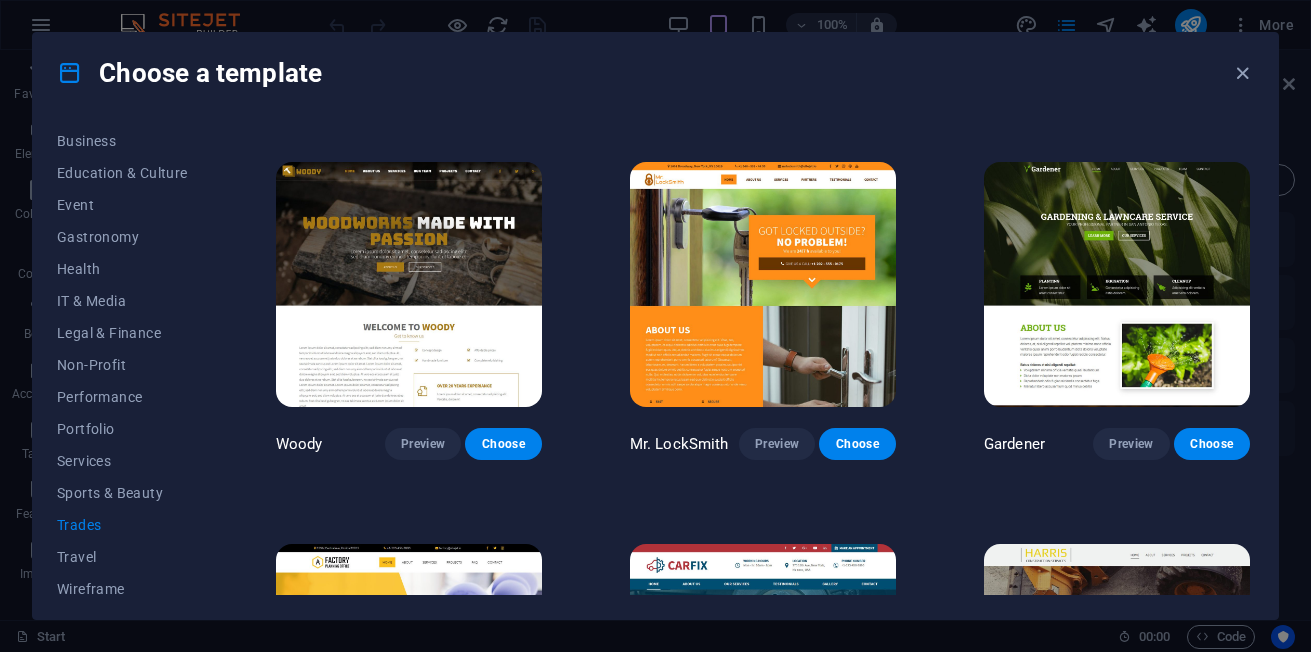 scroll, scrollTop: 355, scrollLeft: 0, axis: vertical 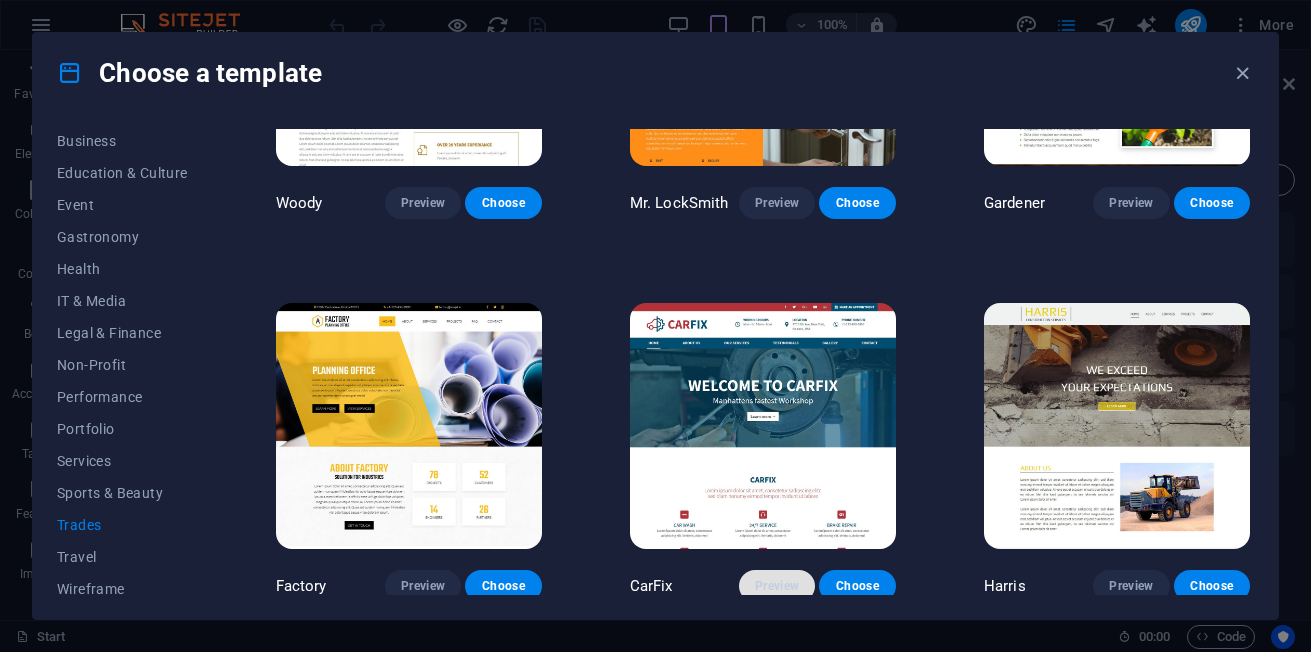 click on "Preview" at bounding box center (777, 586) 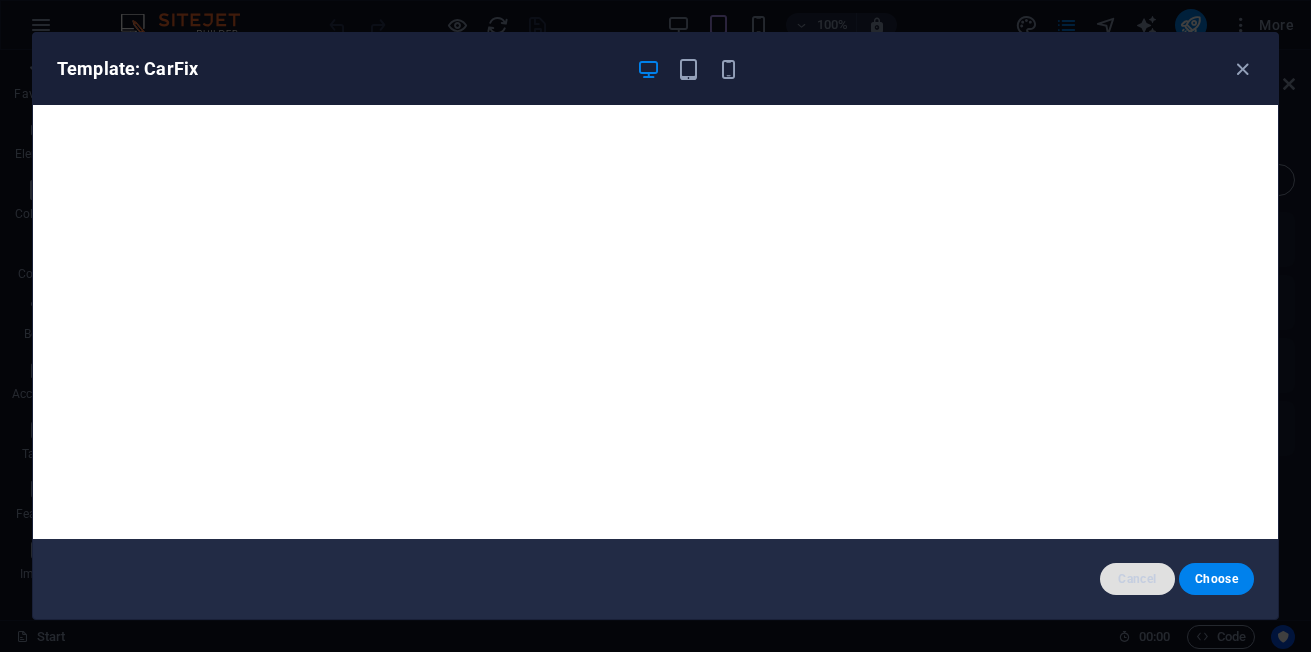 click on "Cancel" at bounding box center [1137, 579] 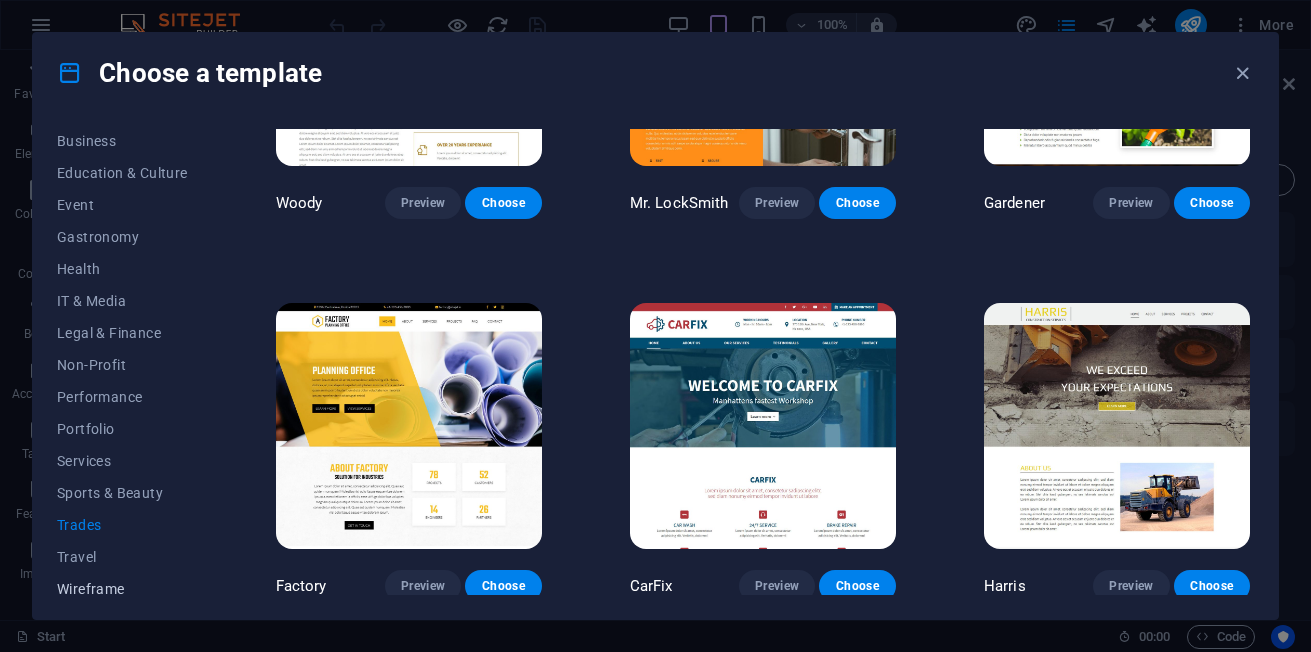 click on "Wireframe" at bounding box center (122, 589) 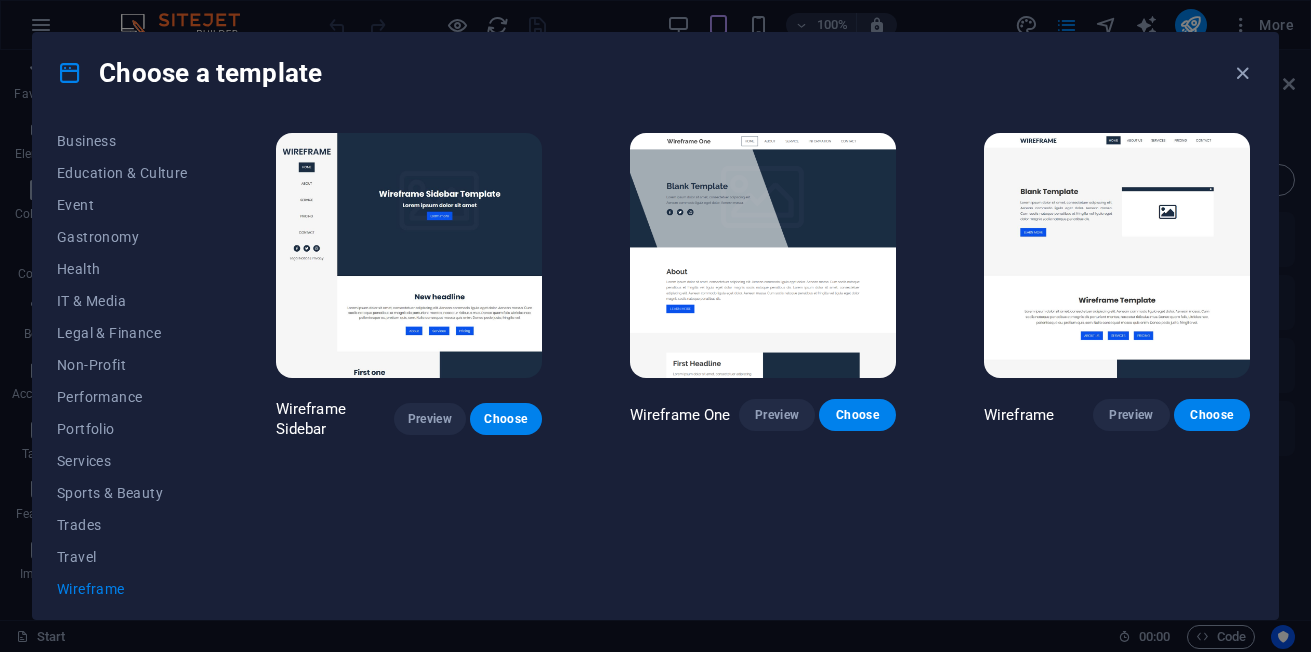 scroll, scrollTop: 0, scrollLeft: 0, axis: both 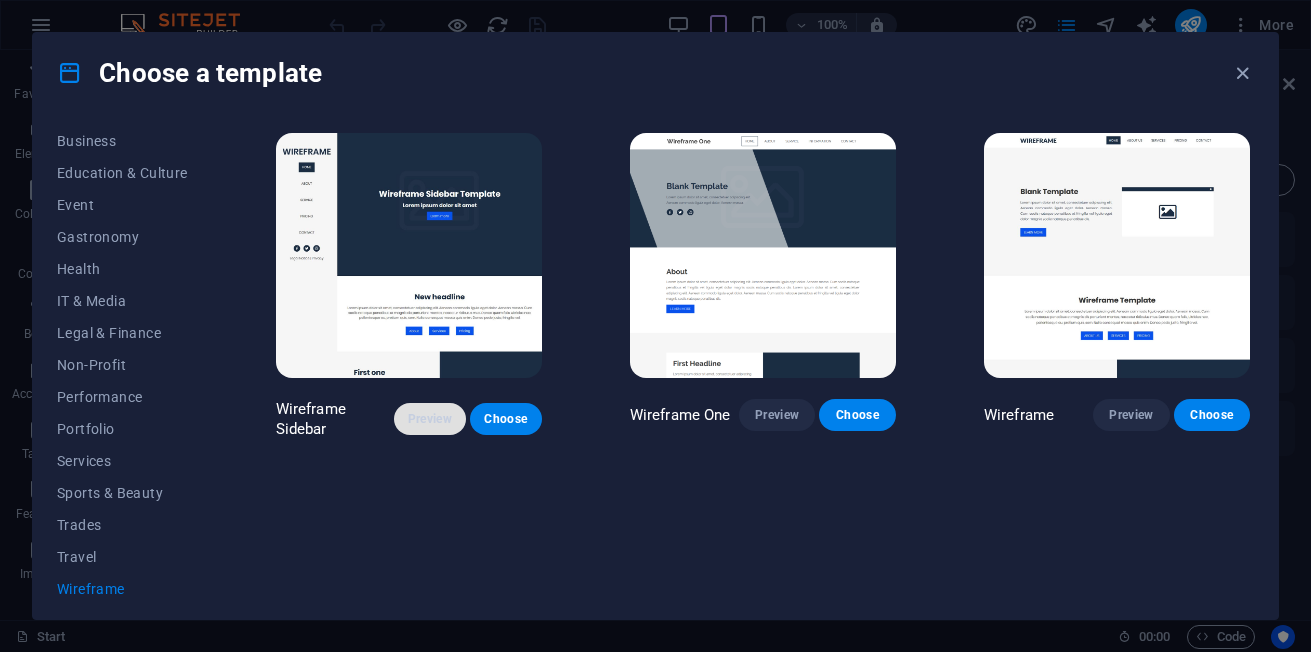 click on "Preview" at bounding box center (430, 419) 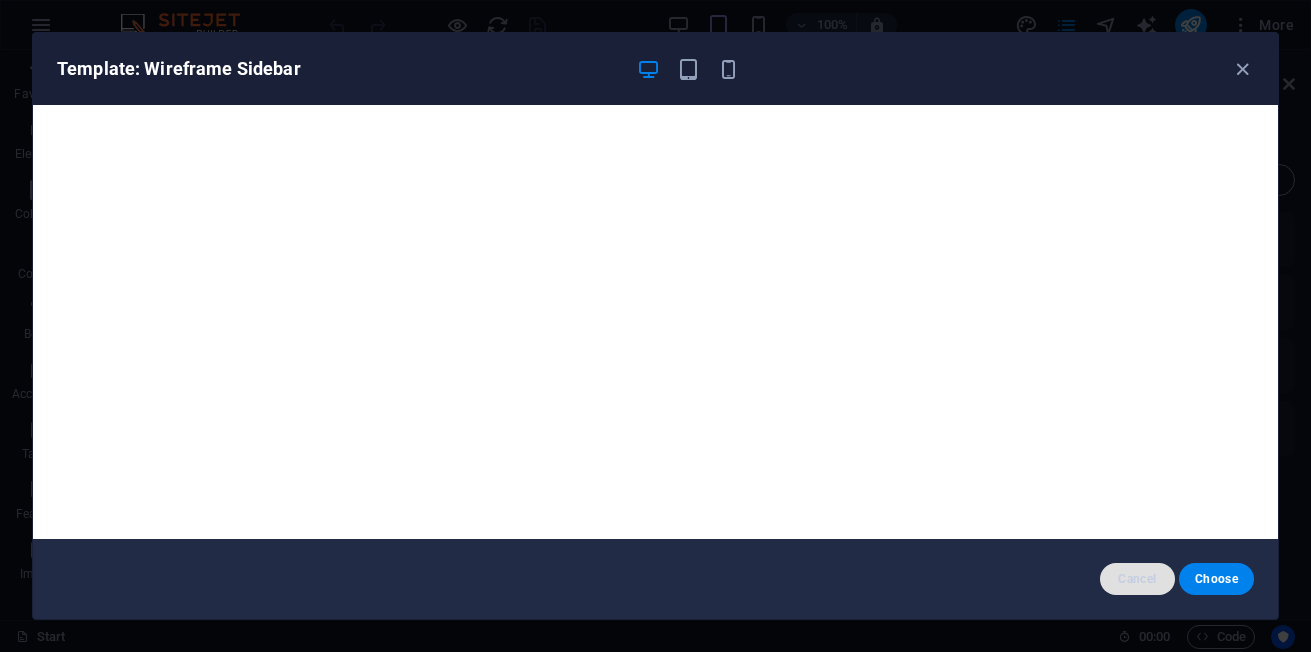 click on "Cancel" at bounding box center [1137, 579] 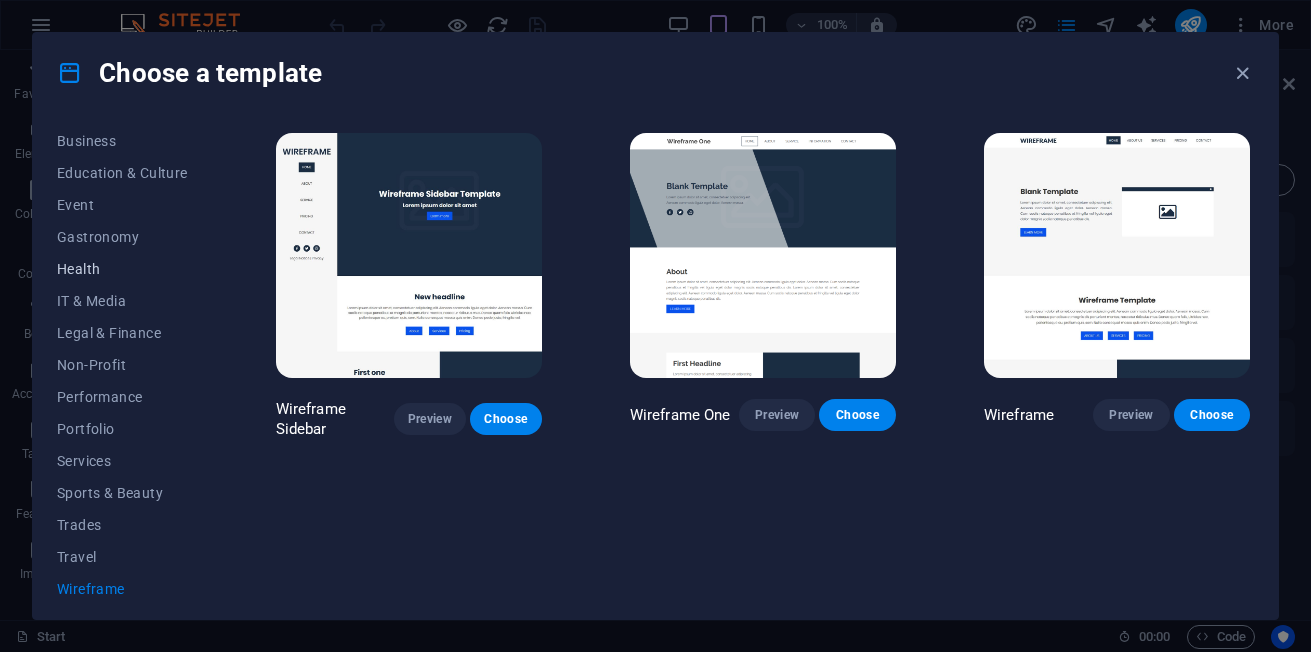 click on "Health" at bounding box center (122, 269) 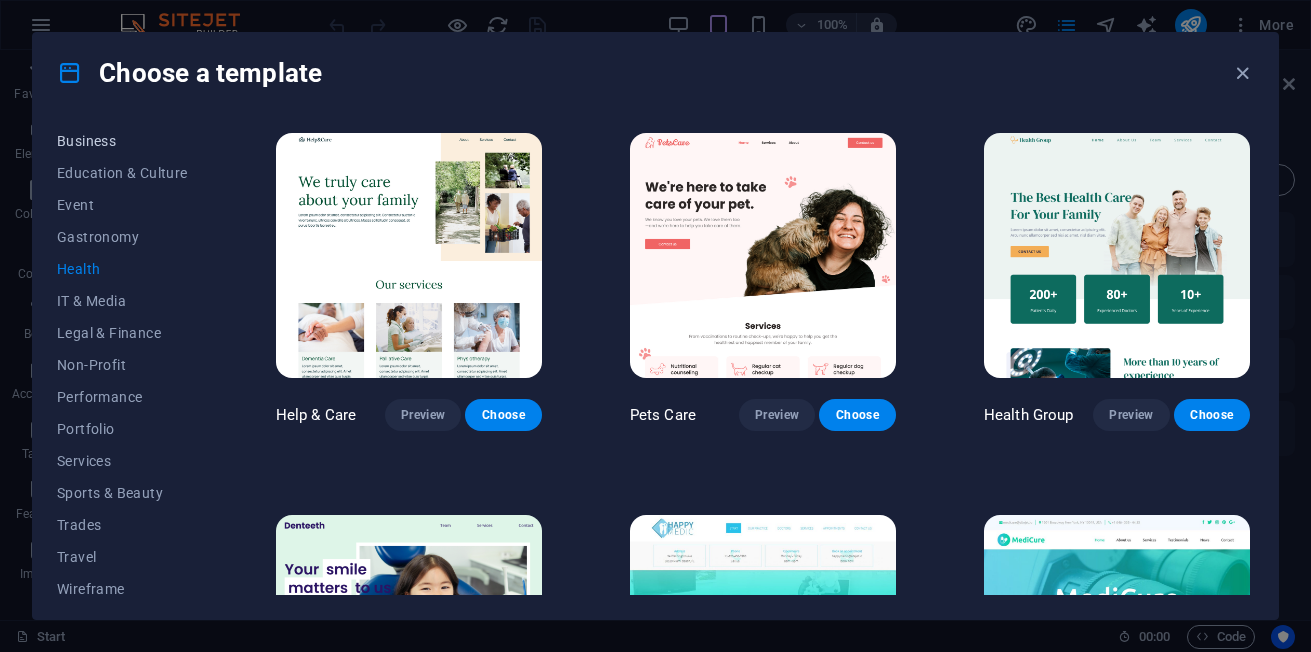 click on "Business" at bounding box center [122, 141] 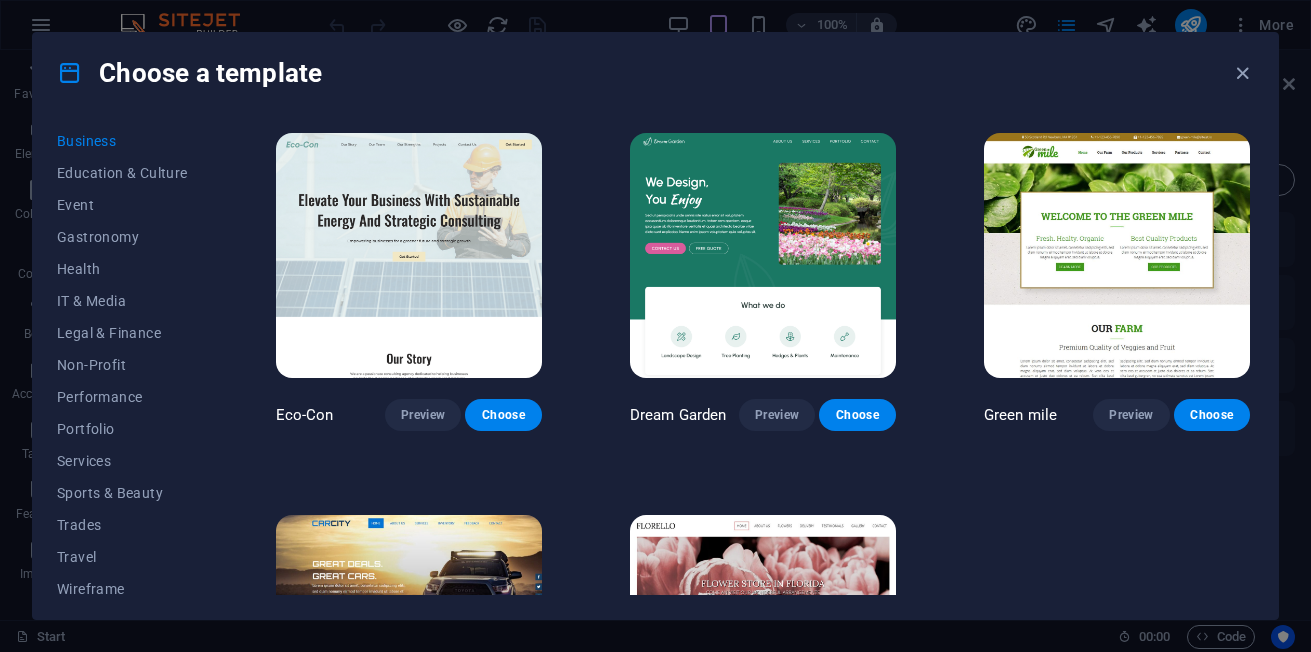 drag, startPoint x: 210, startPoint y: 323, endPoint x: 221, endPoint y: 258, distance: 65.9242 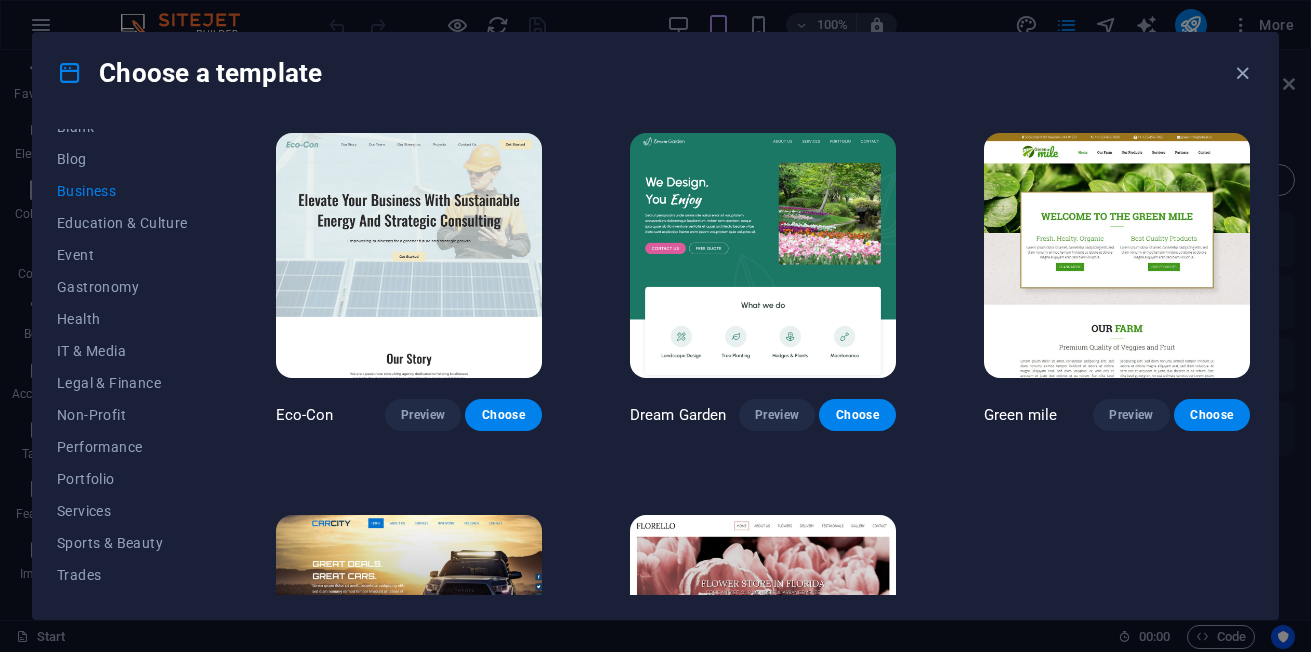 scroll, scrollTop: 0, scrollLeft: 0, axis: both 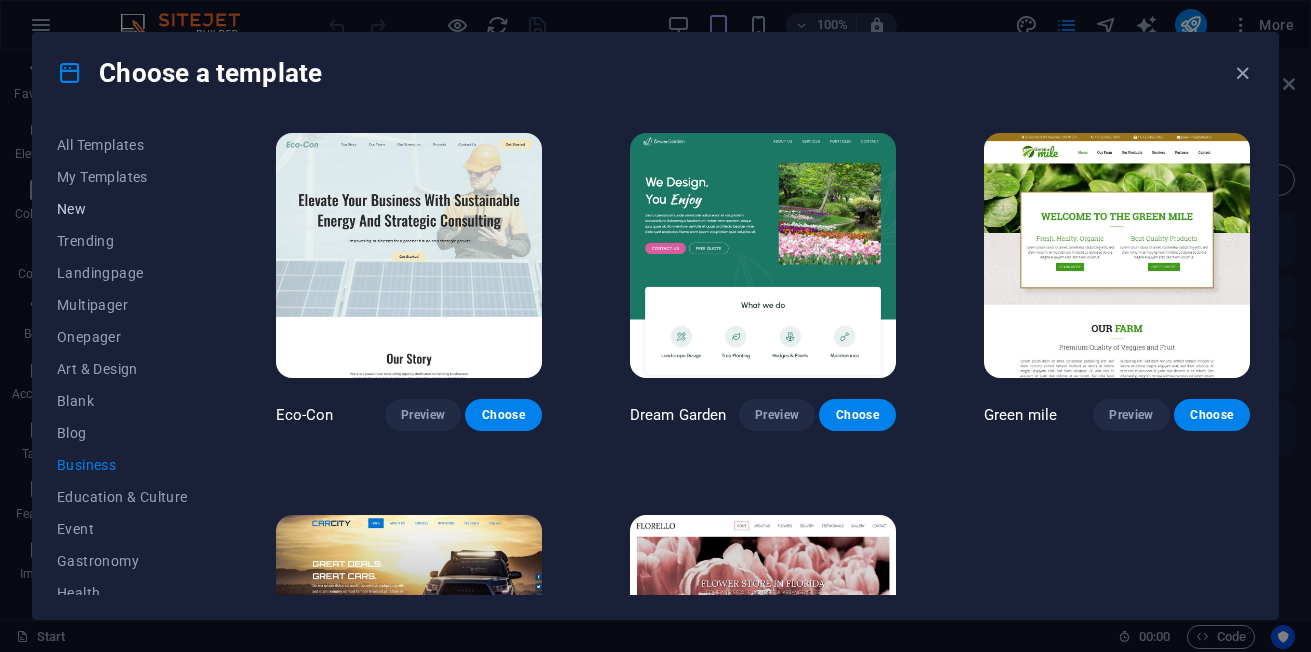 click on "New" at bounding box center [122, 209] 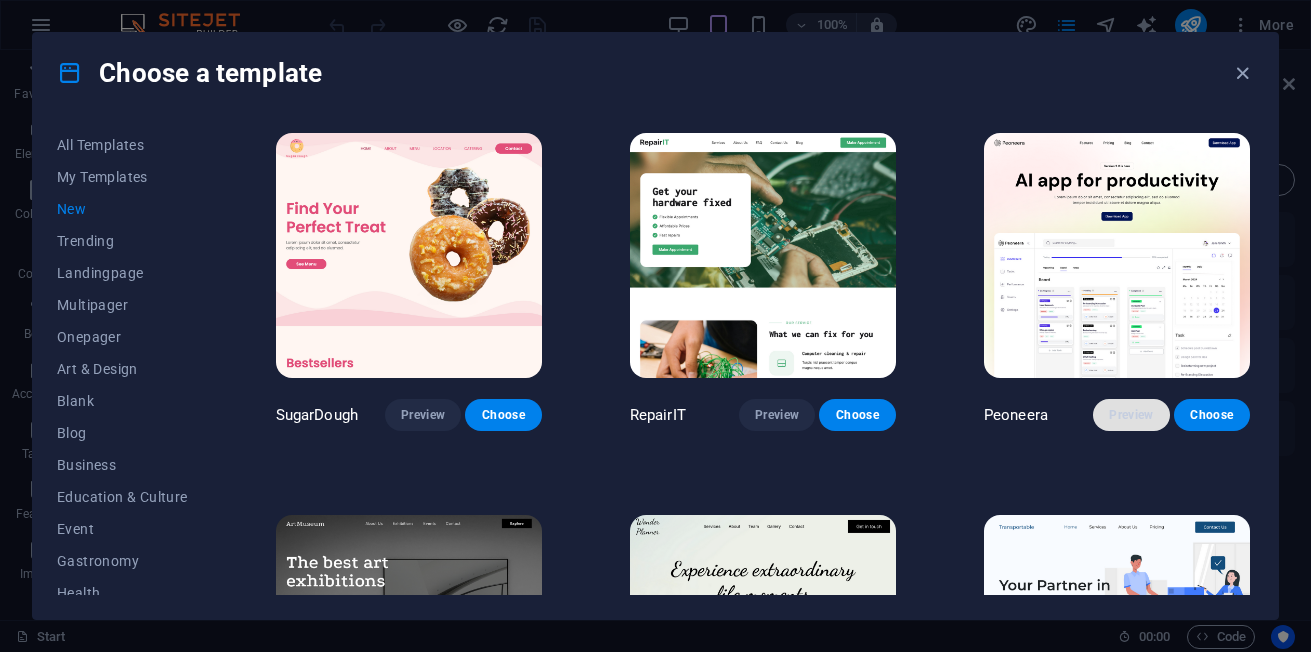 click on "Preview" at bounding box center (1131, 415) 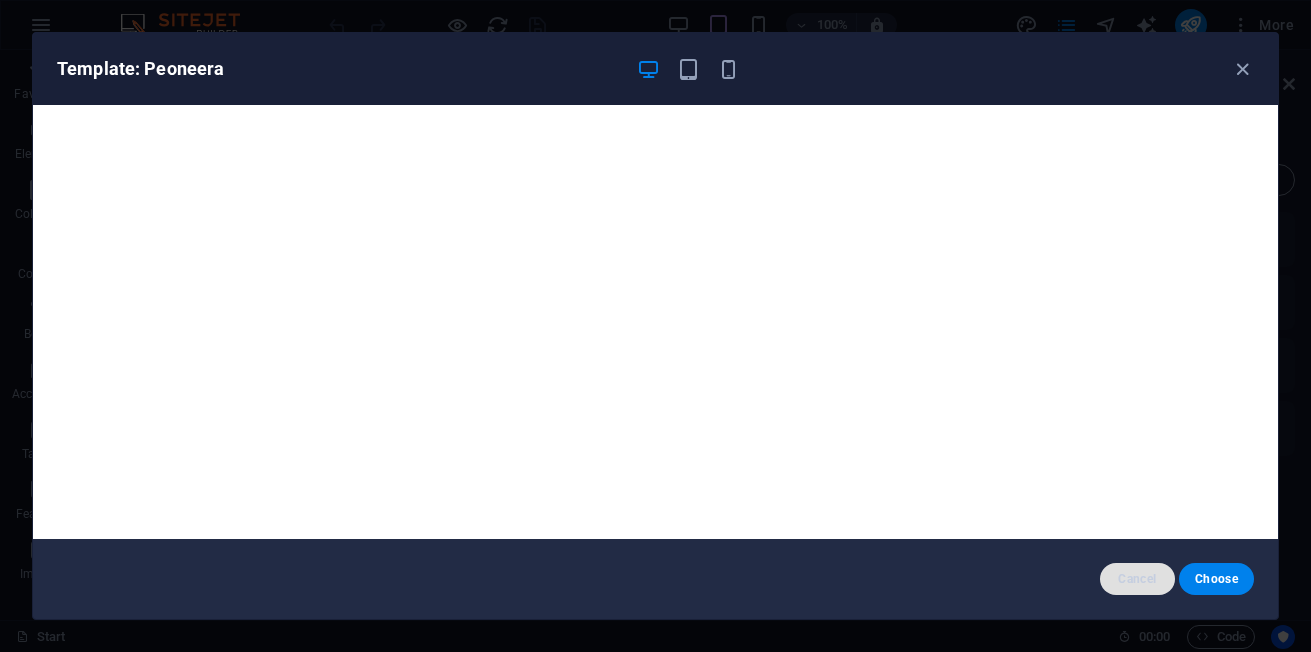 click on "Cancel" at bounding box center (1137, 579) 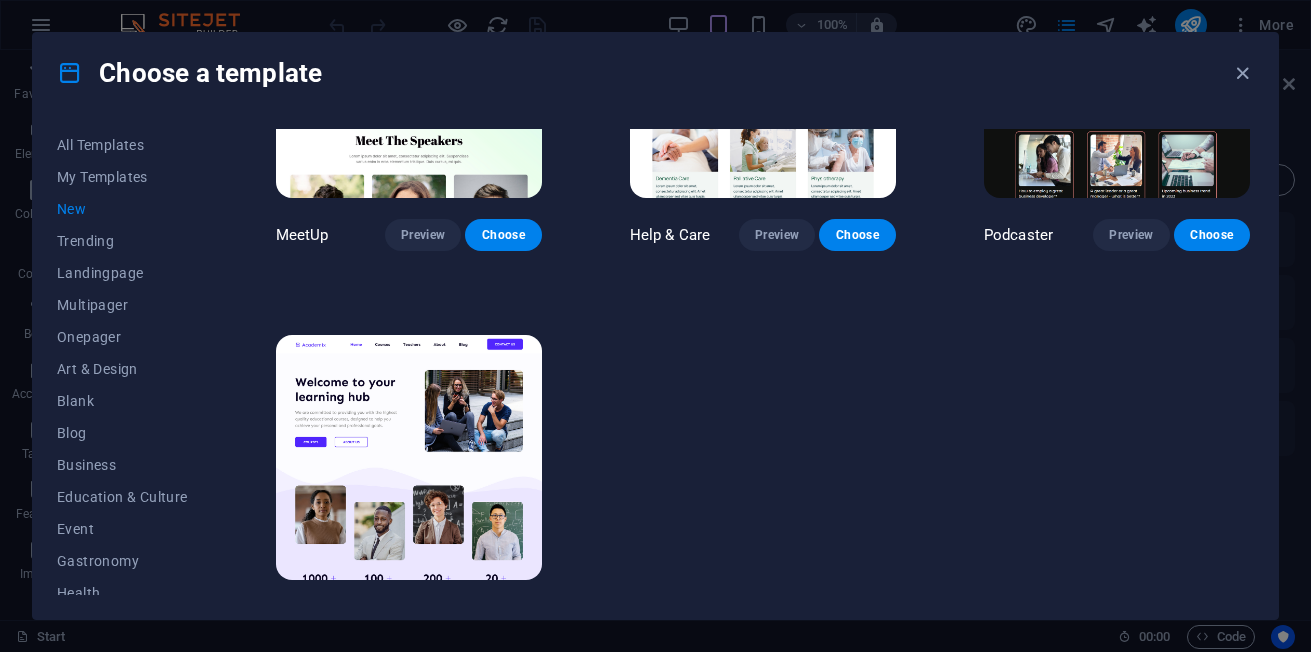 scroll, scrollTop: 1362, scrollLeft: 0, axis: vertical 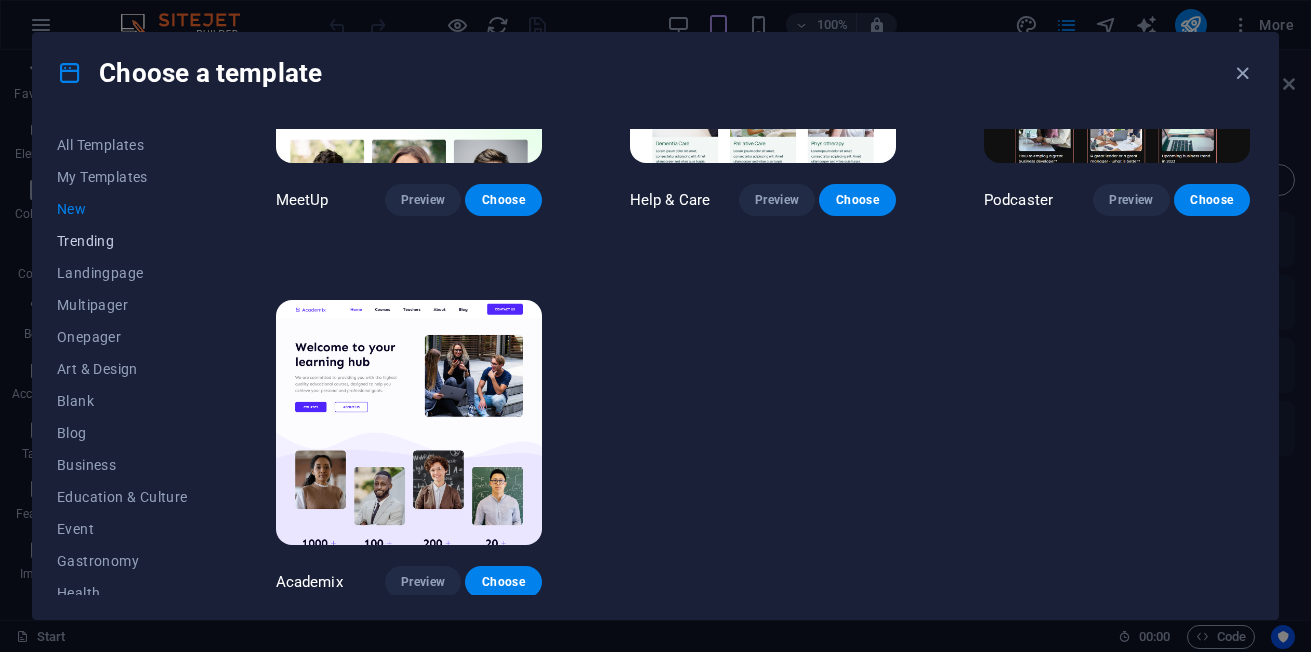click on "Trending" at bounding box center (122, 241) 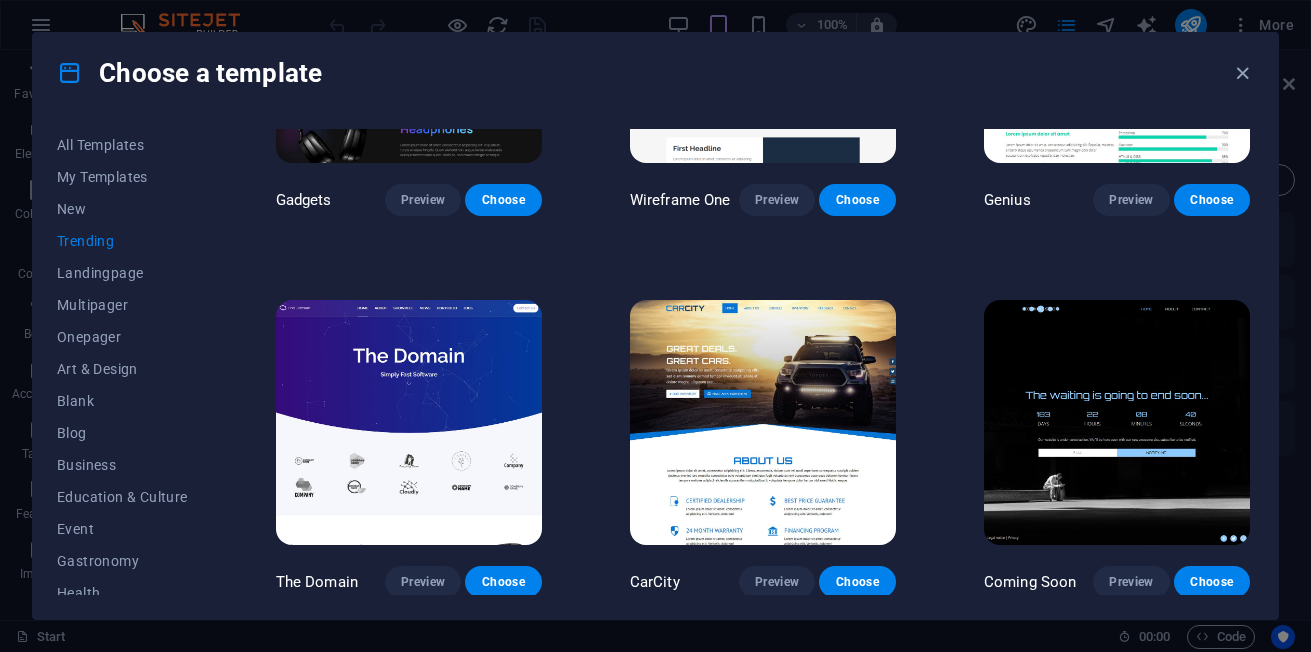 scroll, scrollTop: 602, scrollLeft: 0, axis: vertical 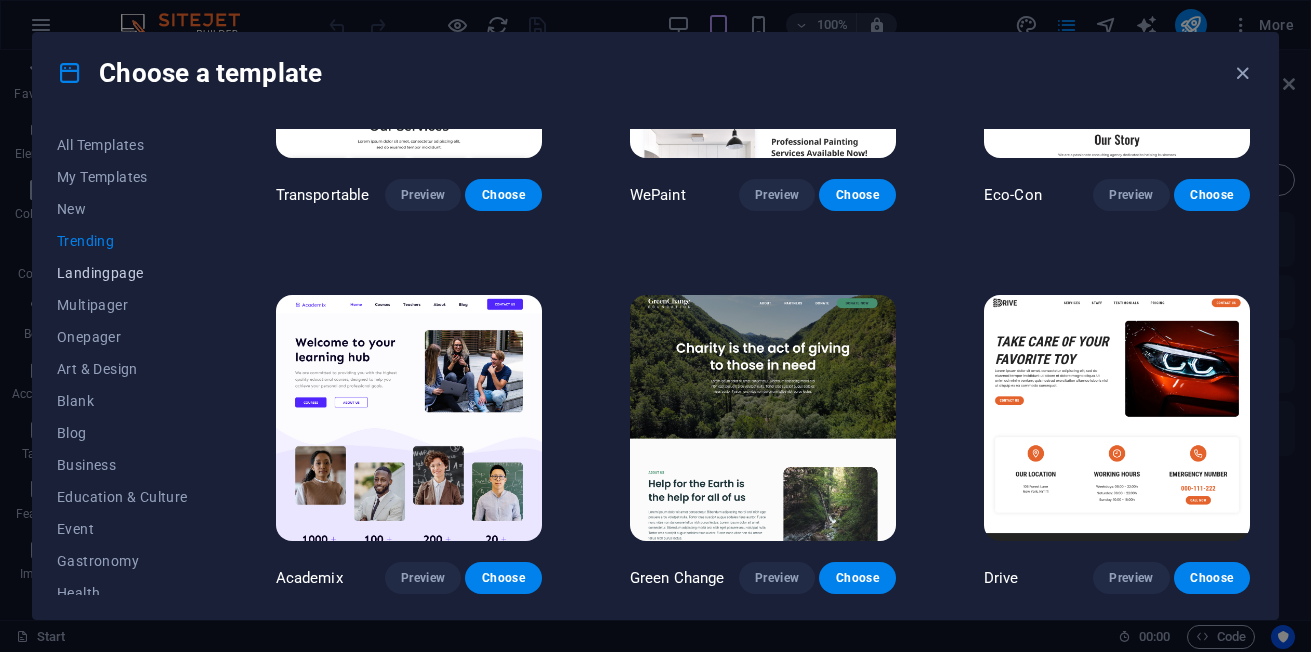 click on "Landingpage" at bounding box center [122, 273] 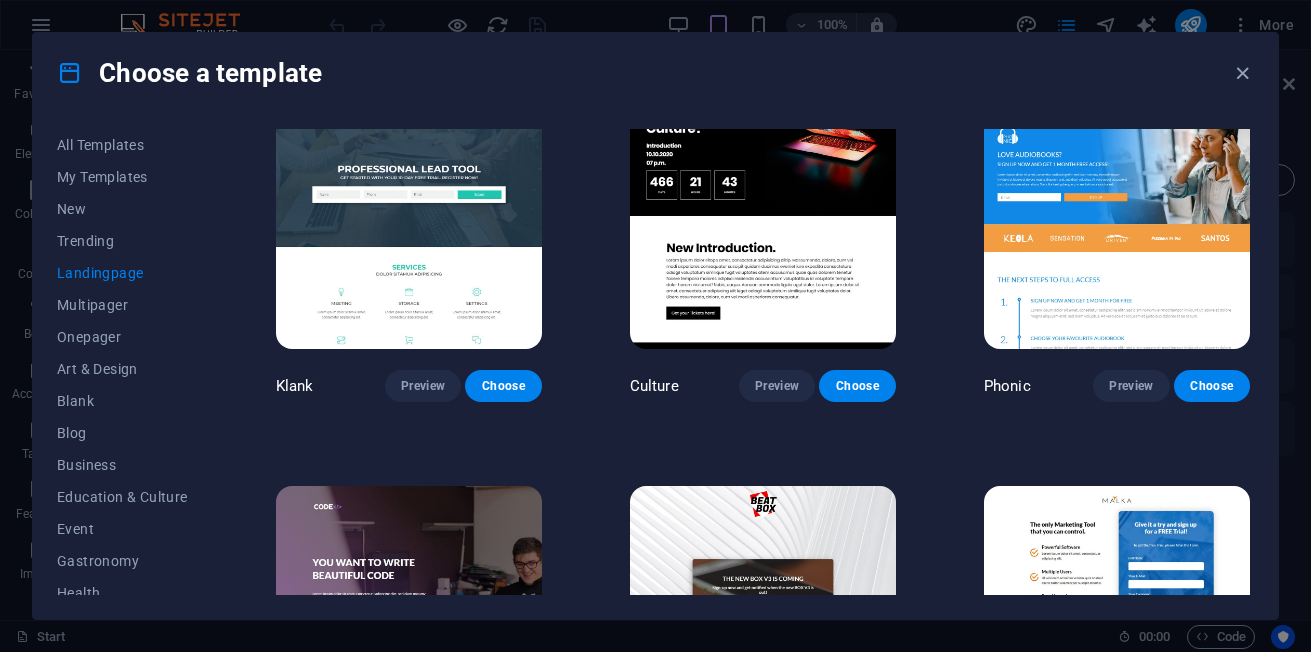 scroll, scrollTop: 0, scrollLeft: 0, axis: both 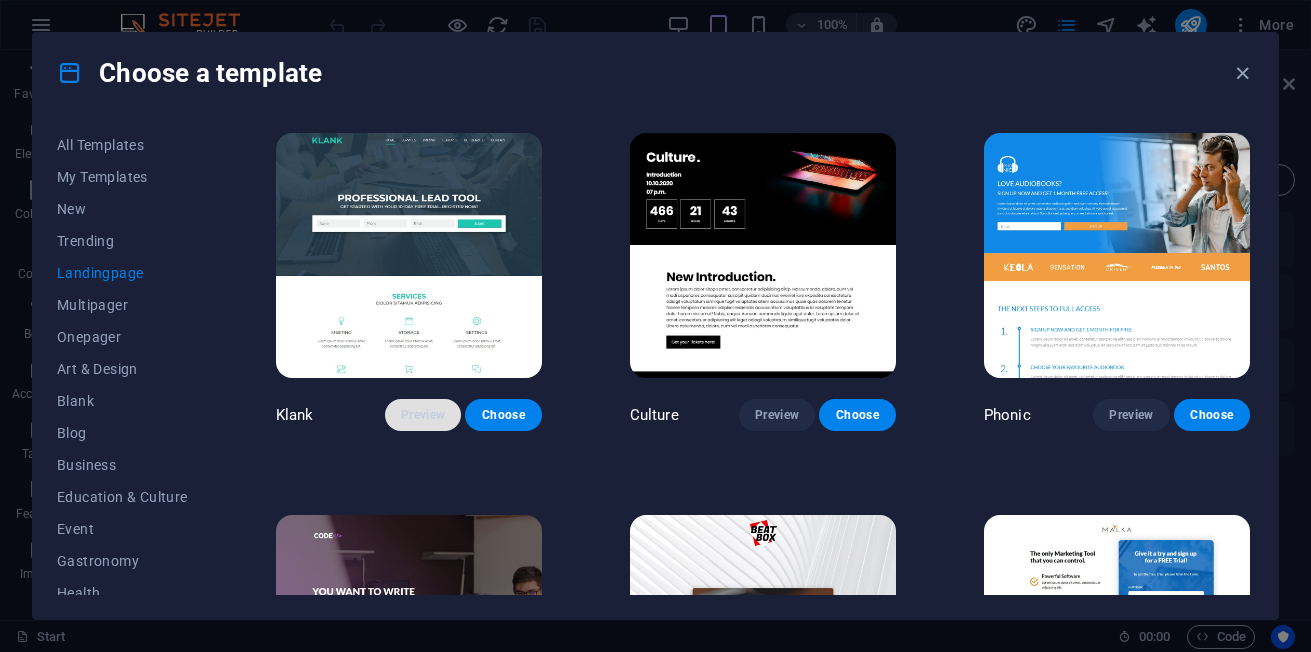click on "Preview" at bounding box center [423, 415] 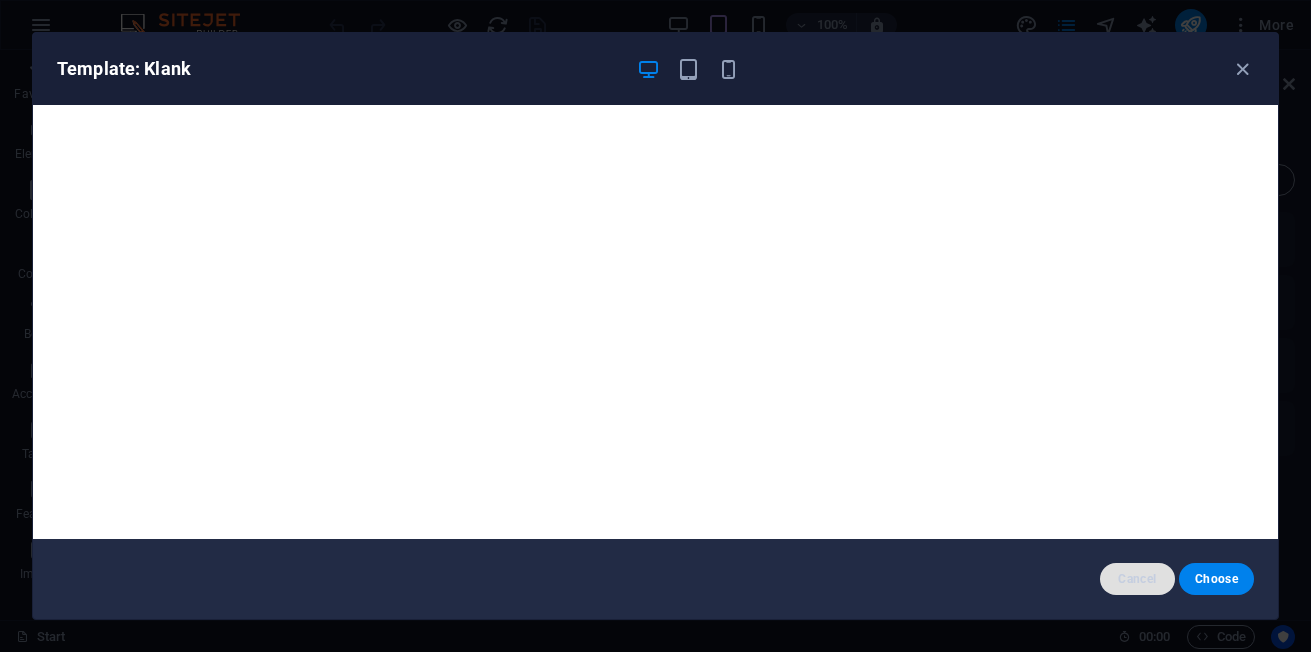 click on "Cancel" at bounding box center [1137, 579] 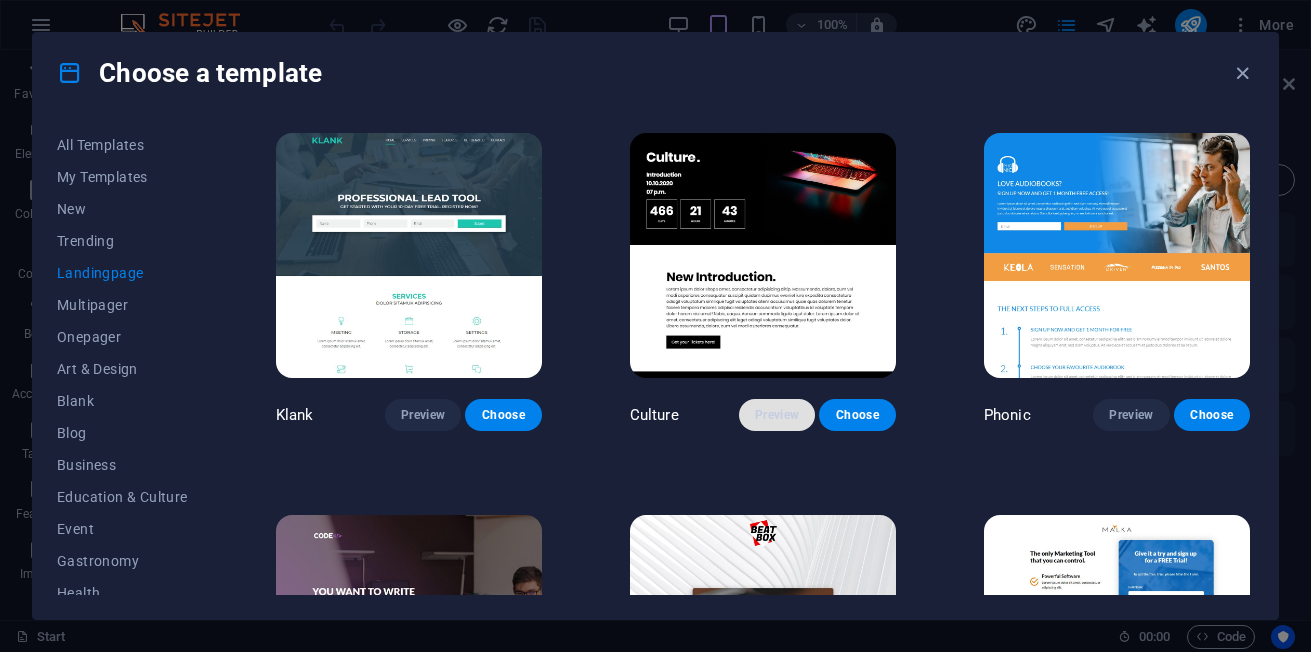 click on "Preview" at bounding box center [777, 415] 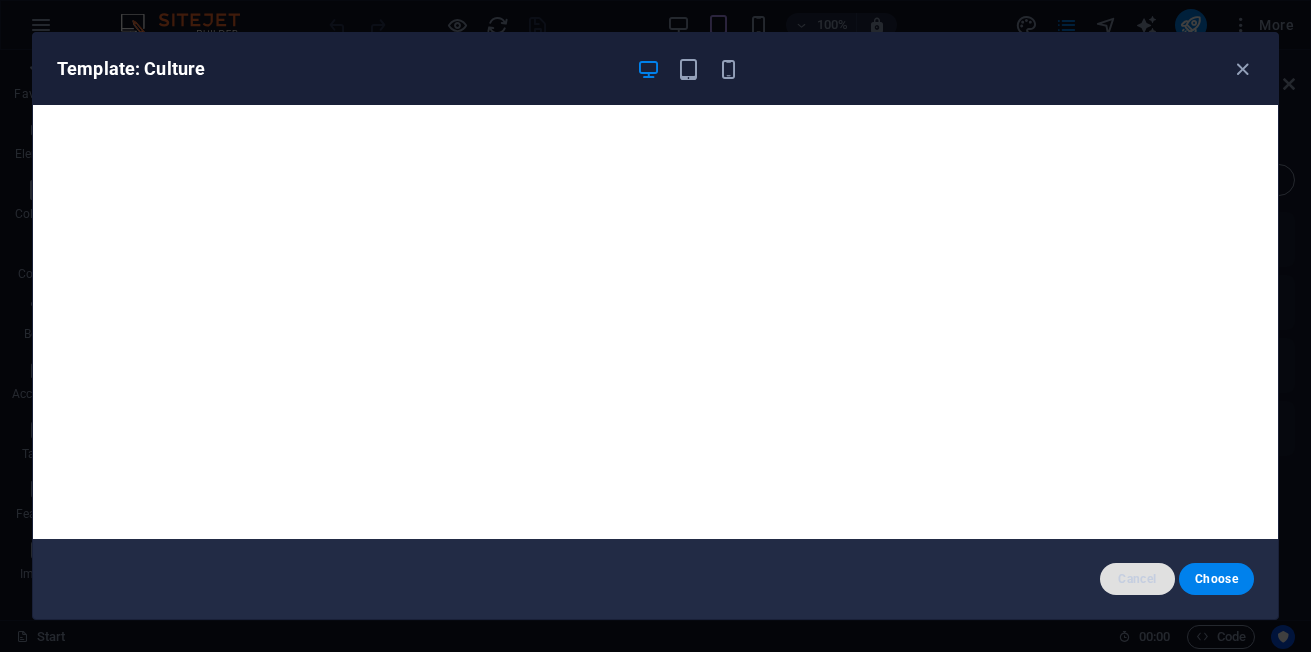 click on "Cancel" at bounding box center (1137, 579) 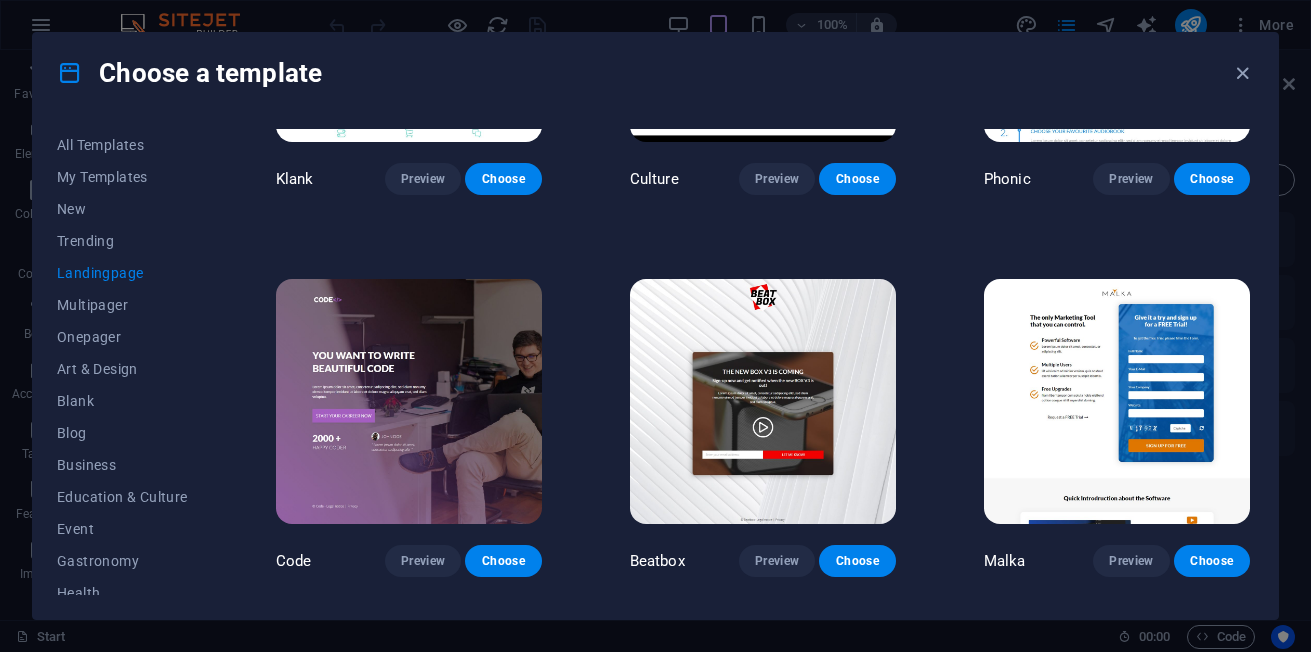 scroll, scrollTop: 287, scrollLeft: 0, axis: vertical 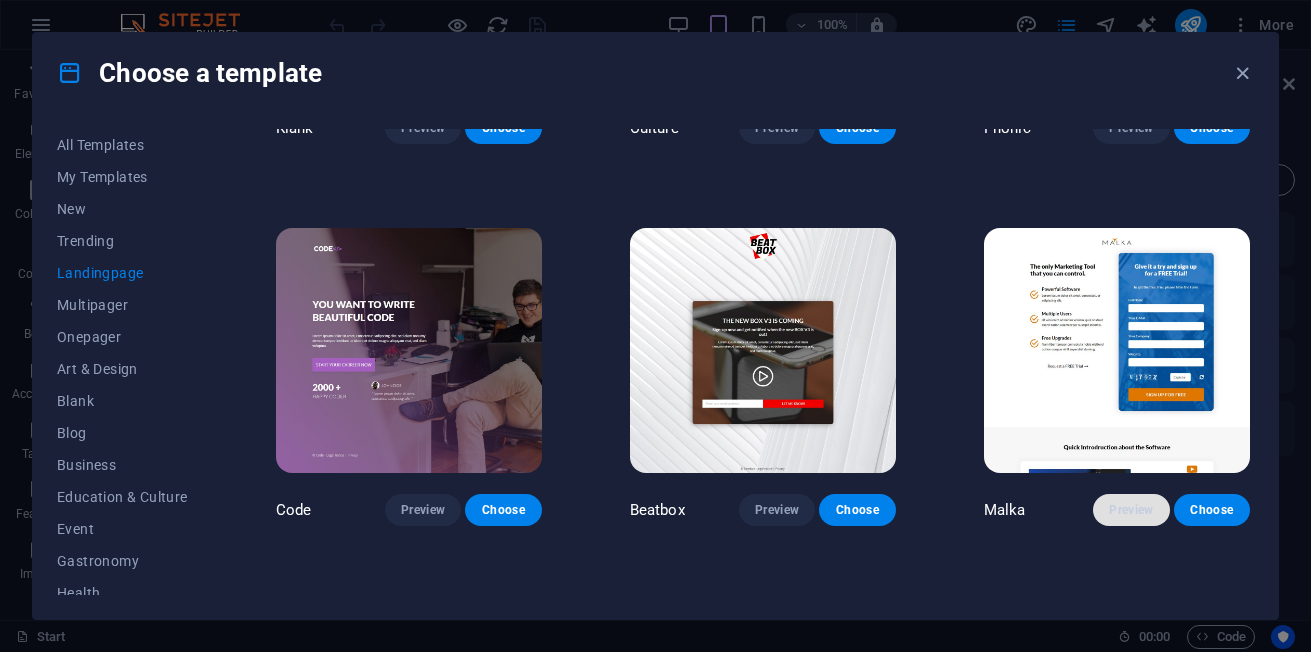 click on "Preview" at bounding box center [1131, 510] 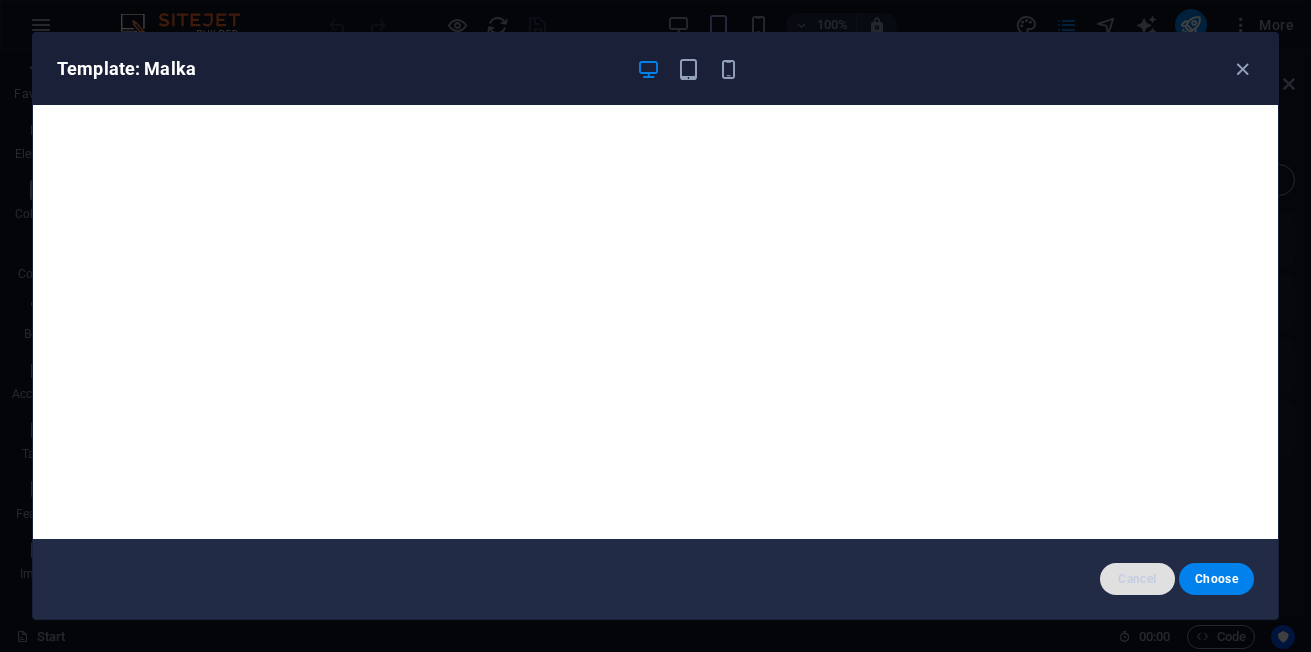 click on "Cancel" at bounding box center [1137, 579] 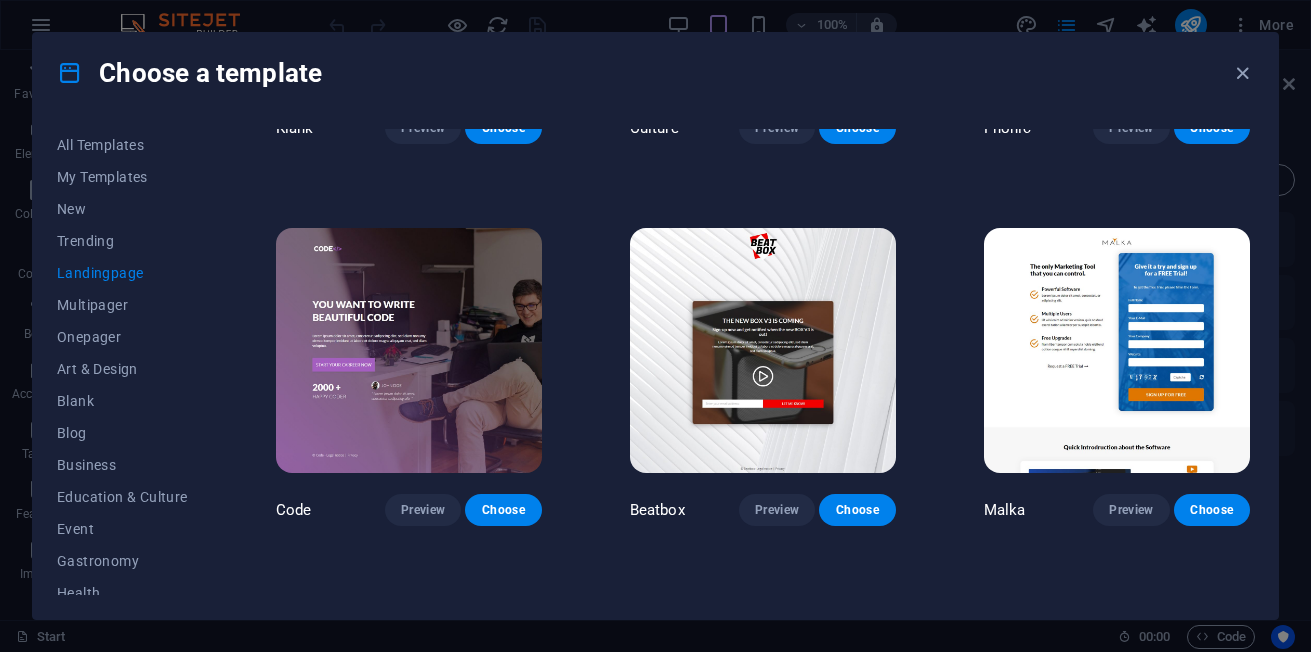 click on "All Templates My Templates New Trending Landingpage Multipager Onepager Art & Design Blank Blog Business Education & Culture Event Gastronomy Health IT & Media Legal & Finance Non-Profit Performance Portfolio Services Sports & Beauty Trades Travel Wireframe Klank Preview Choose Culture Preview Choose Phonic Preview Choose Code Preview Choose Beatbox Preview Choose Malka Preview Choose Videoo Preview Choose Advanced Preview Choose Pets Preview Choose Athletics Preview Choose Driven Preview Choose Note Preview Choose Snap Preview Choose C-Space Preview Choose Influencer Preview Choose Creator Preview Choose Nest Preview Choose Schooler Preview Choose Sales Kit Preview Choose LeadER Preview Choose Catch Preview Choose Ubinar Preview Choose Boky Preview Choose Coming Soon 4 Preview Choose Coming Soon 3 Preview Choose Coming Soon 2 Preview Choose Coming Soon Preview Choose" at bounding box center [655, 366] 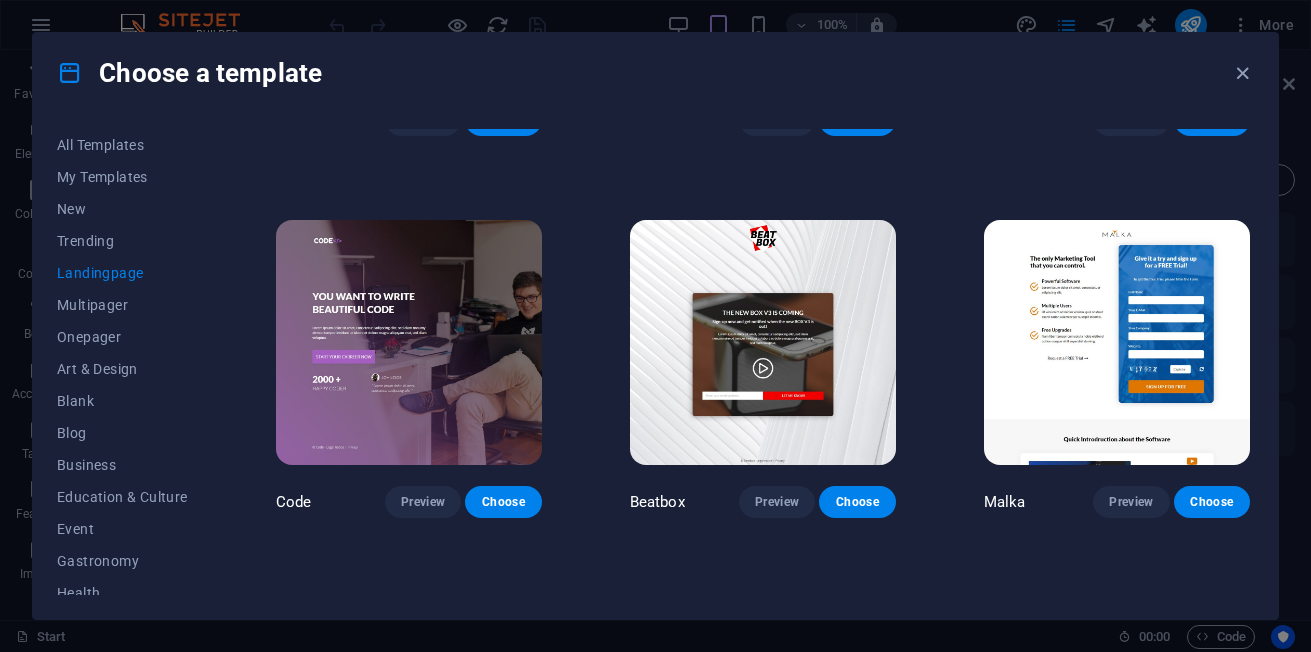 drag, startPoint x: 1249, startPoint y: 217, endPoint x: 1236, endPoint y: 353, distance: 136.6199 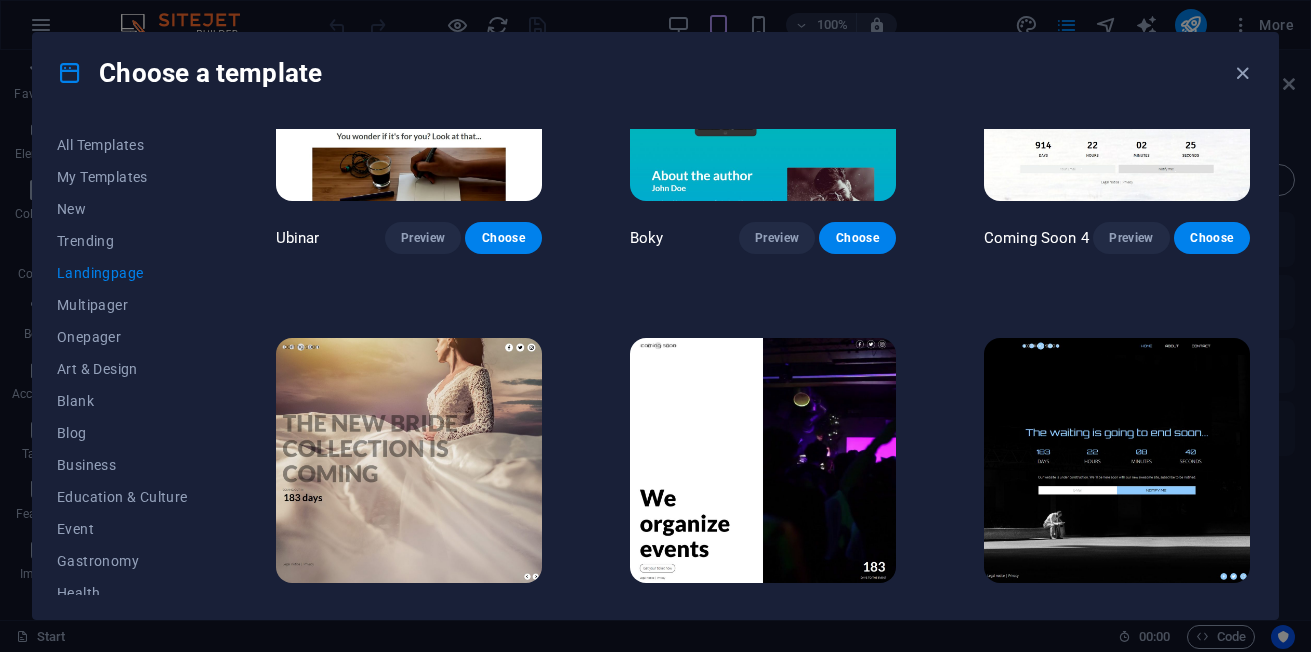 scroll, scrollTop: 2874, scrollLeft: 0, axis: vertical 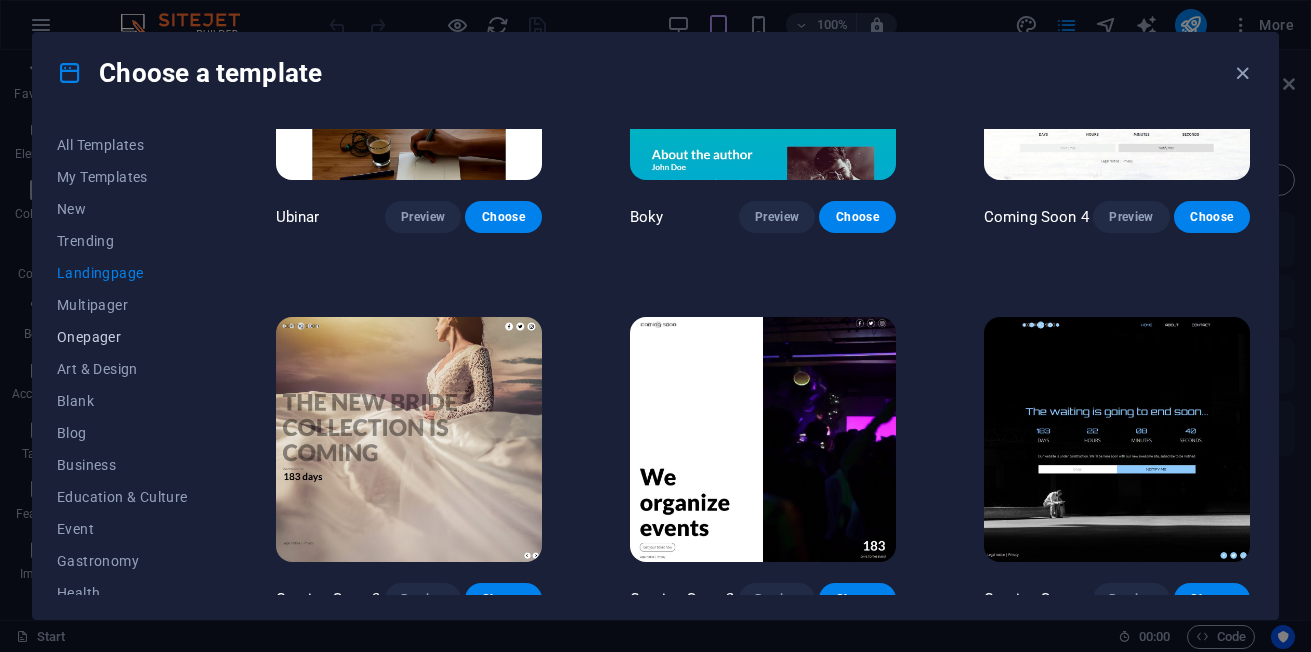 click on "Onepager" at bounding box center (122, 337) 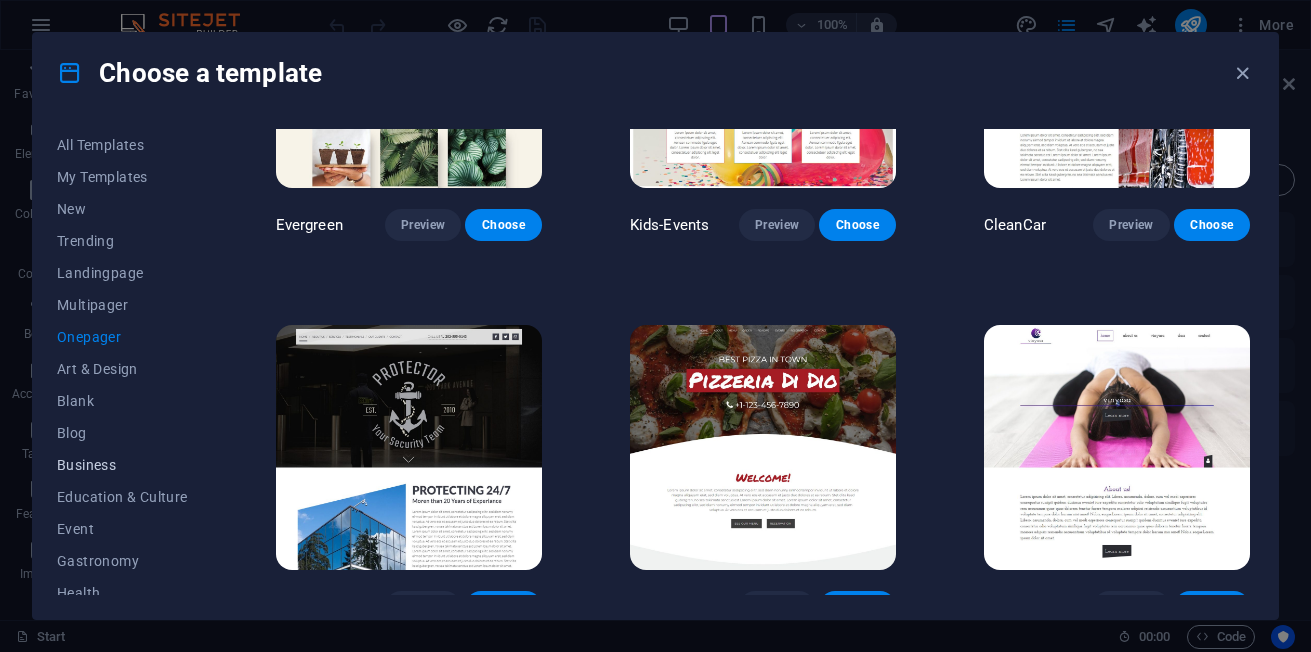 click on "Business" at bounding box center (122, 465) 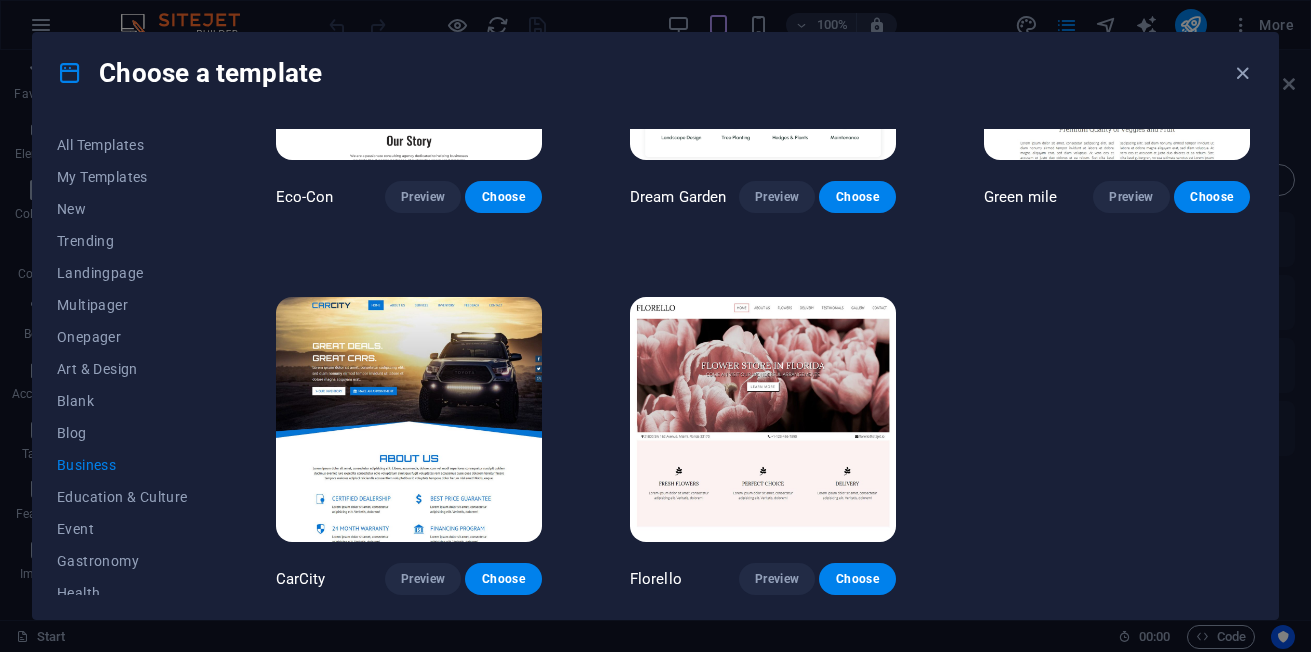 scroll, scrollTop: 214, scrollLeft: 0, axis: vertical 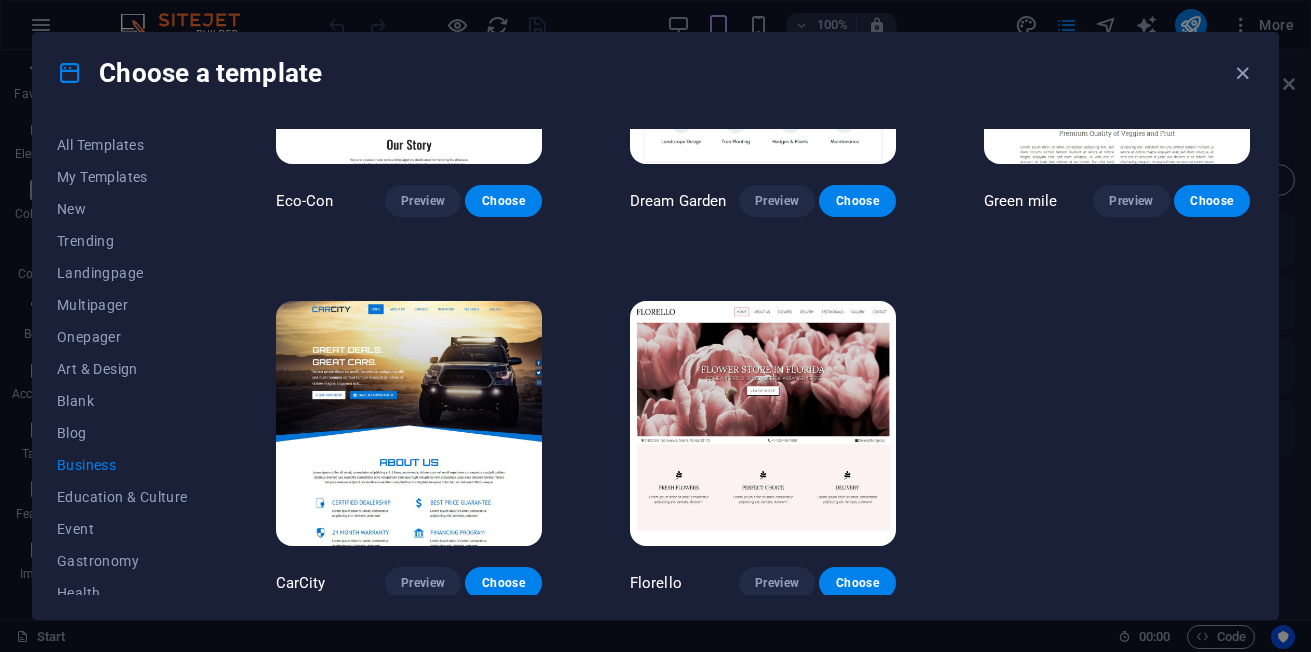 click on "All Templates My Templates New Trending Landingpage Multipager Onepager Art & Design Blank Blog Business Education & Culture Event Gastronomy Health IT & Media Legal & Finance Non-Profit Performance Portfolio Services Sports & Beauty Trades Travel Wireframe Eco-Con Preview Choose Dream Garden Preview Choose Green mile Preview Choose CarCity Preview Choose Florello Preview Choose" at bounding box center (655, 366) 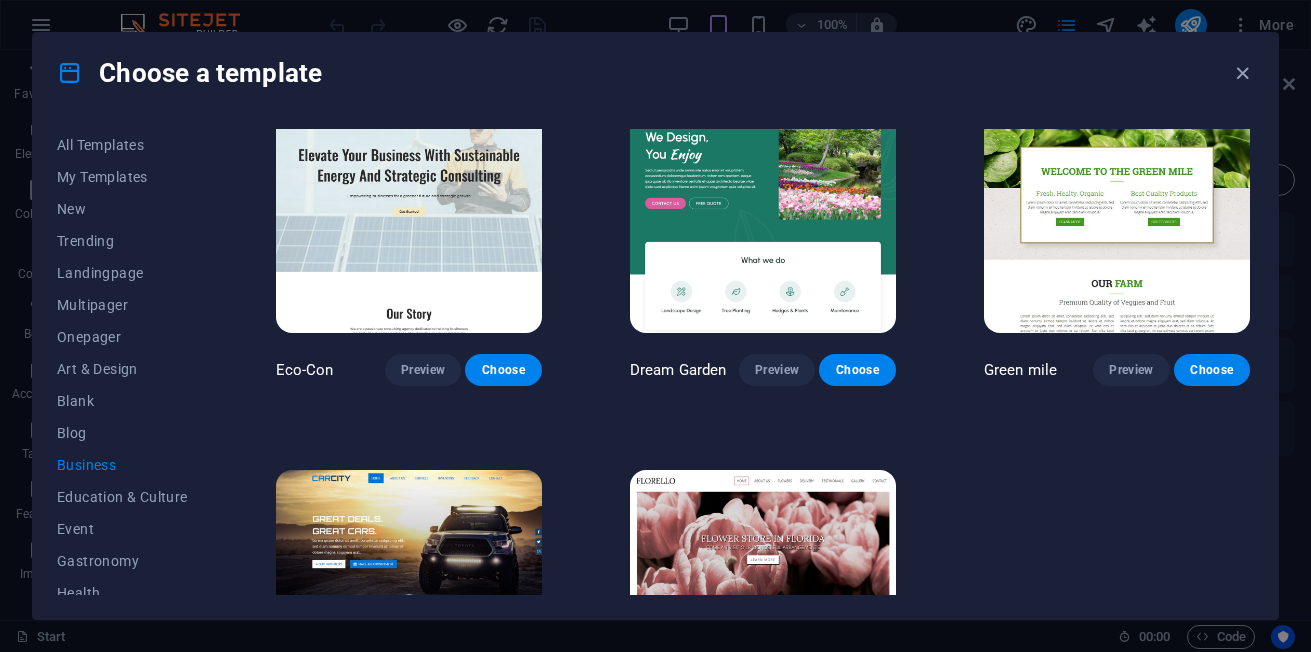 scroll, scrollTop: 0, scrollLeft: 0, axis: both 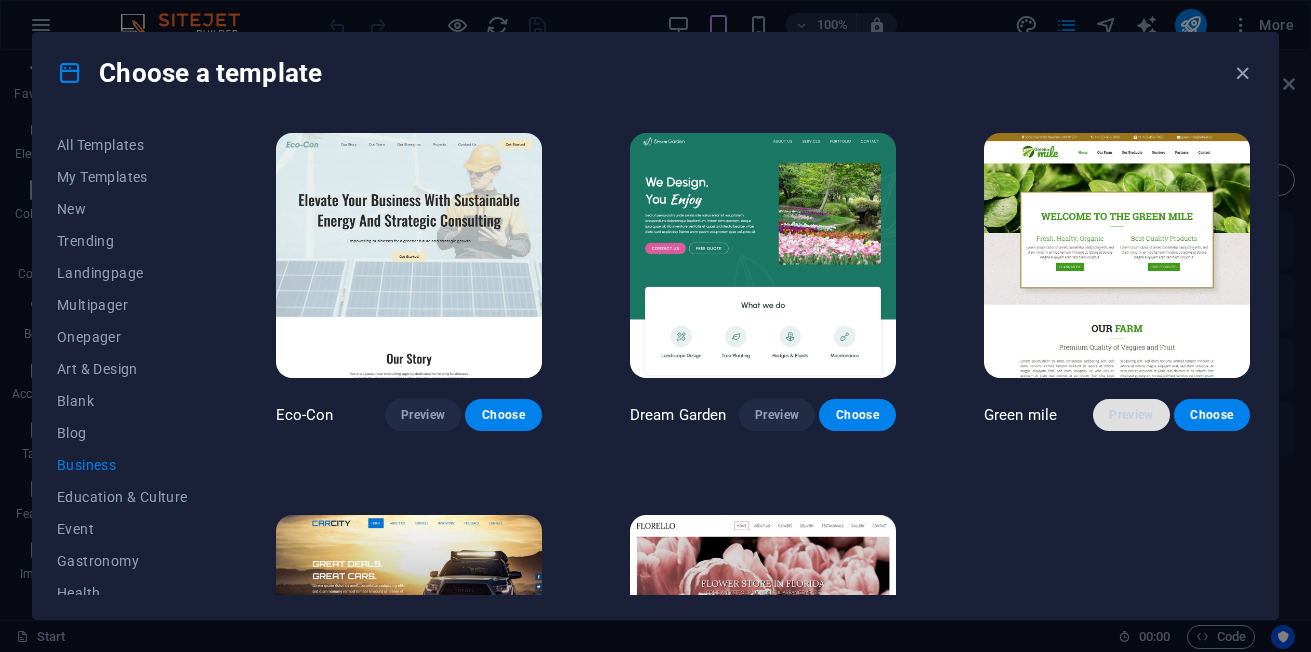 click on "Preview" at bounding box center (1131, 415) 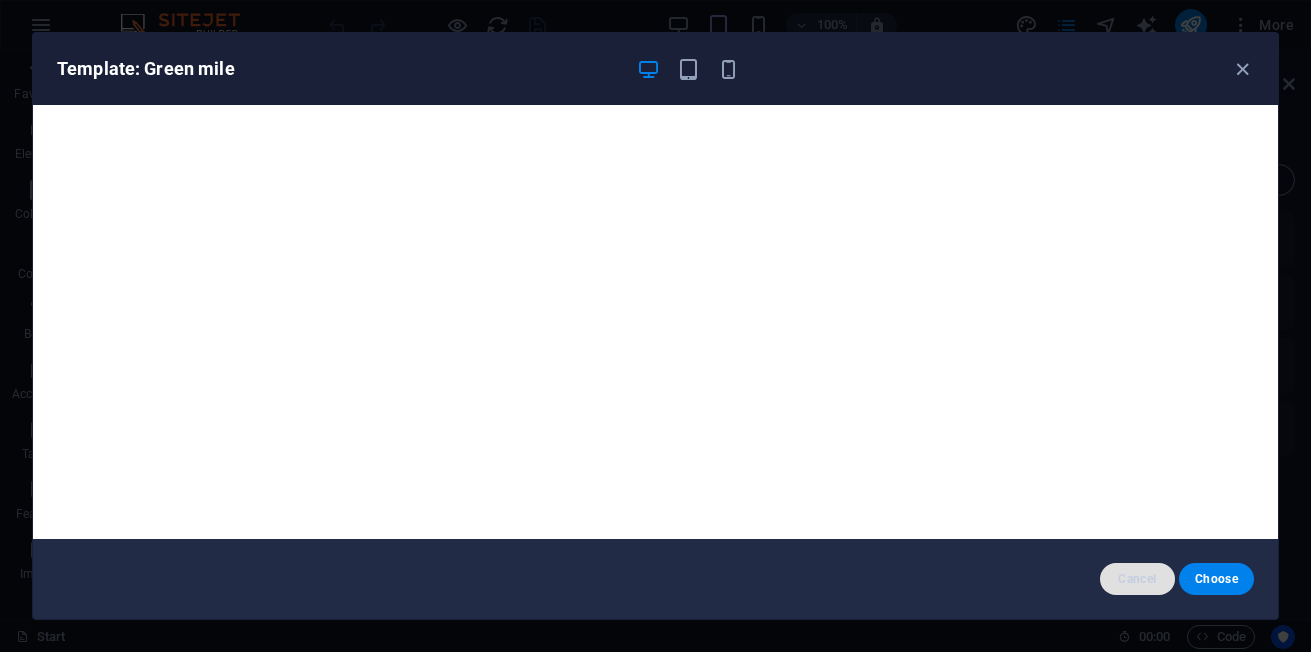 click on "Cancel" at bounding box center [1137, 579] 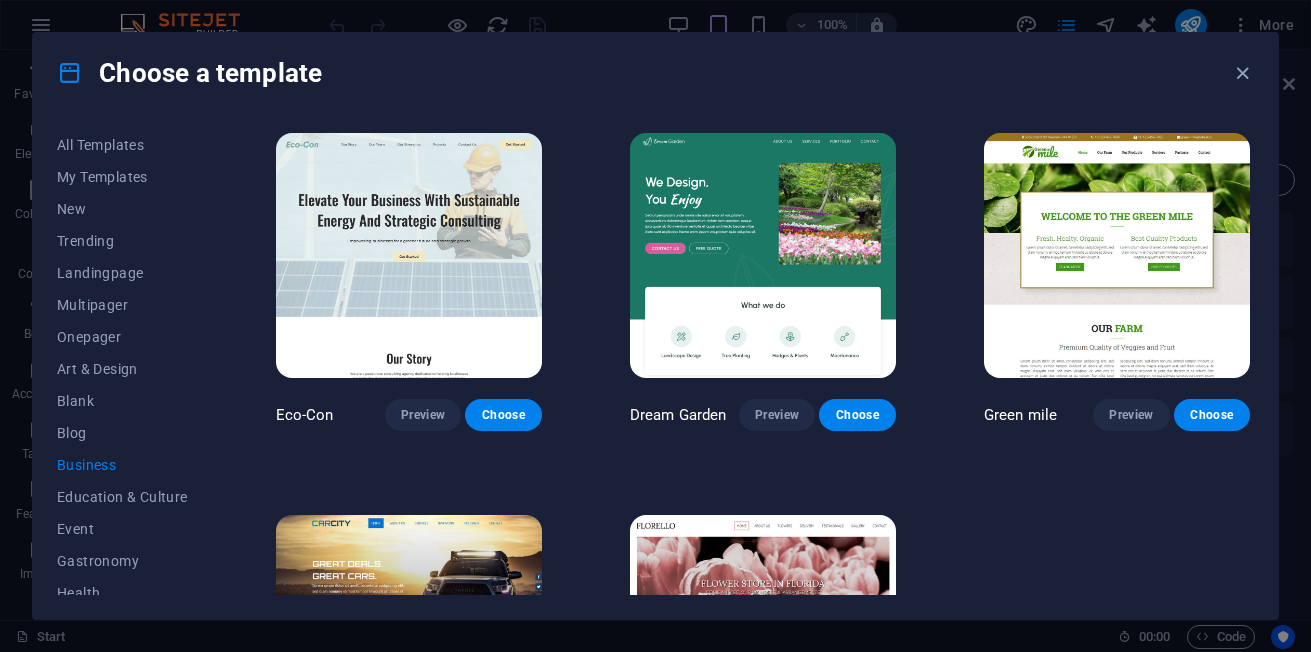 click on "Eco-Con Preview Choose Dream Garden Preview Choose Green mile Preview Choose CarCity Preview Choose Florello Preview Choose" at bounding box center [763, 471] 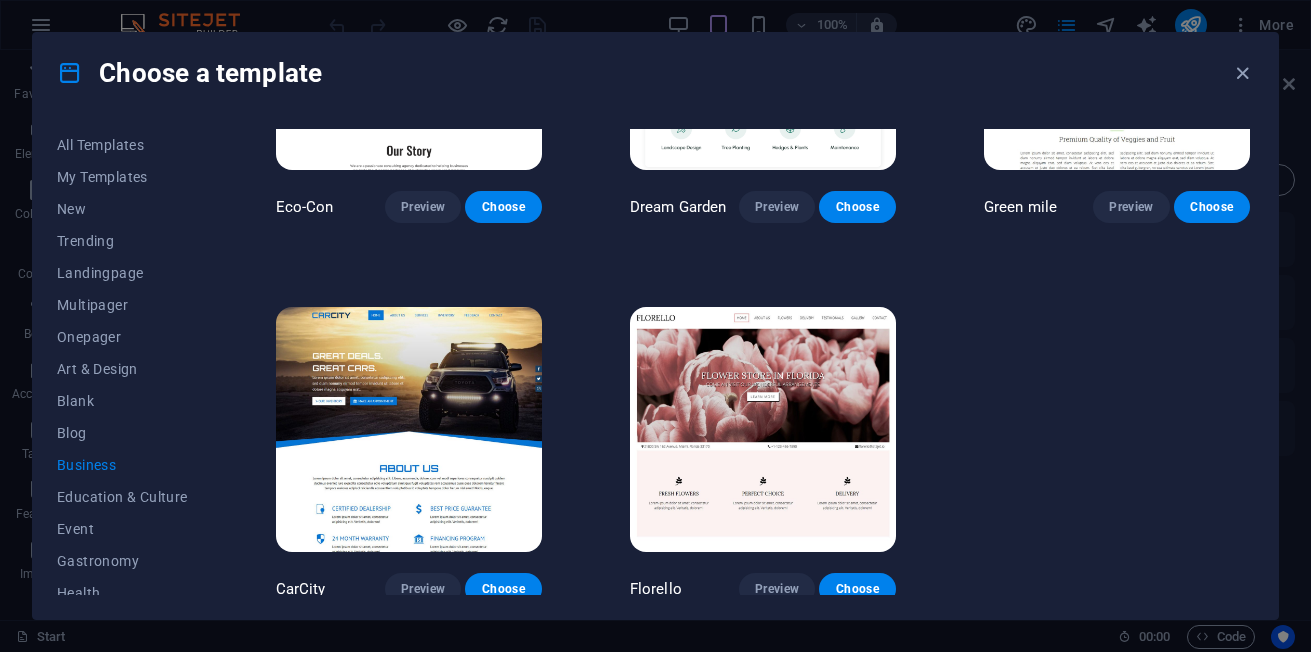 scroll, scrollTop: 214, scrollLeft: 0, axis: vertical 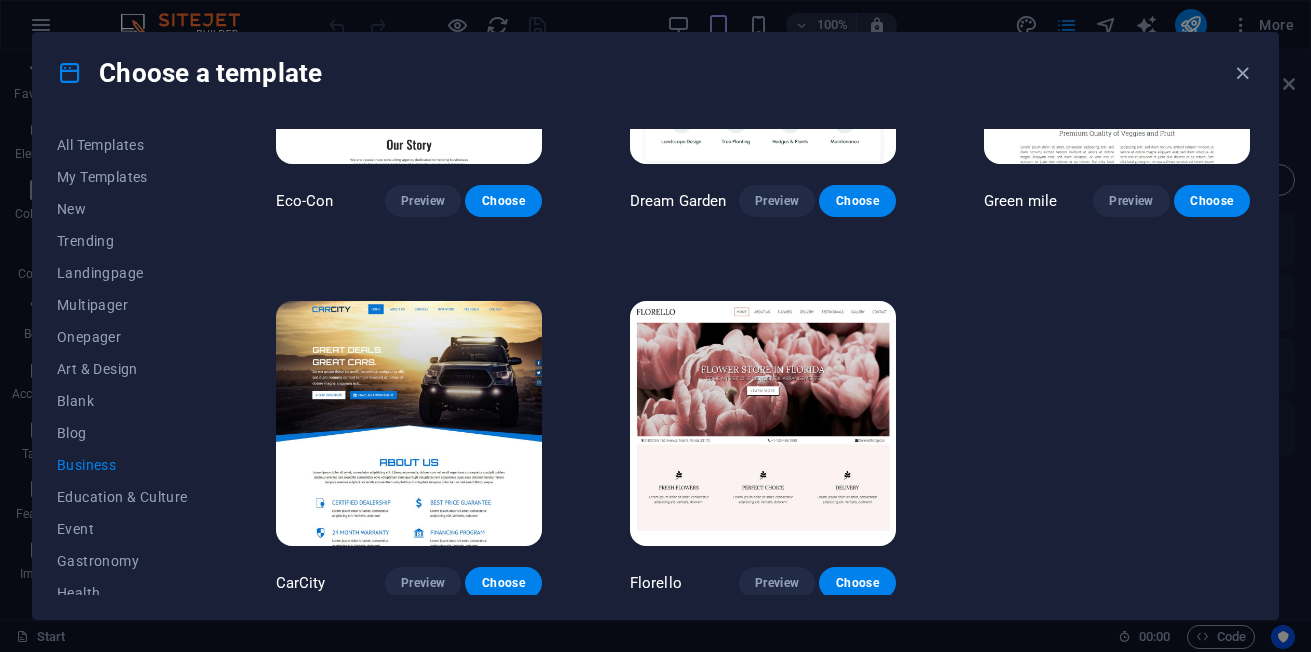 drag, startPoint x: 210, startPoint y: 273, endPoint x: 203, endPoint y: 355, distance: 82.29824 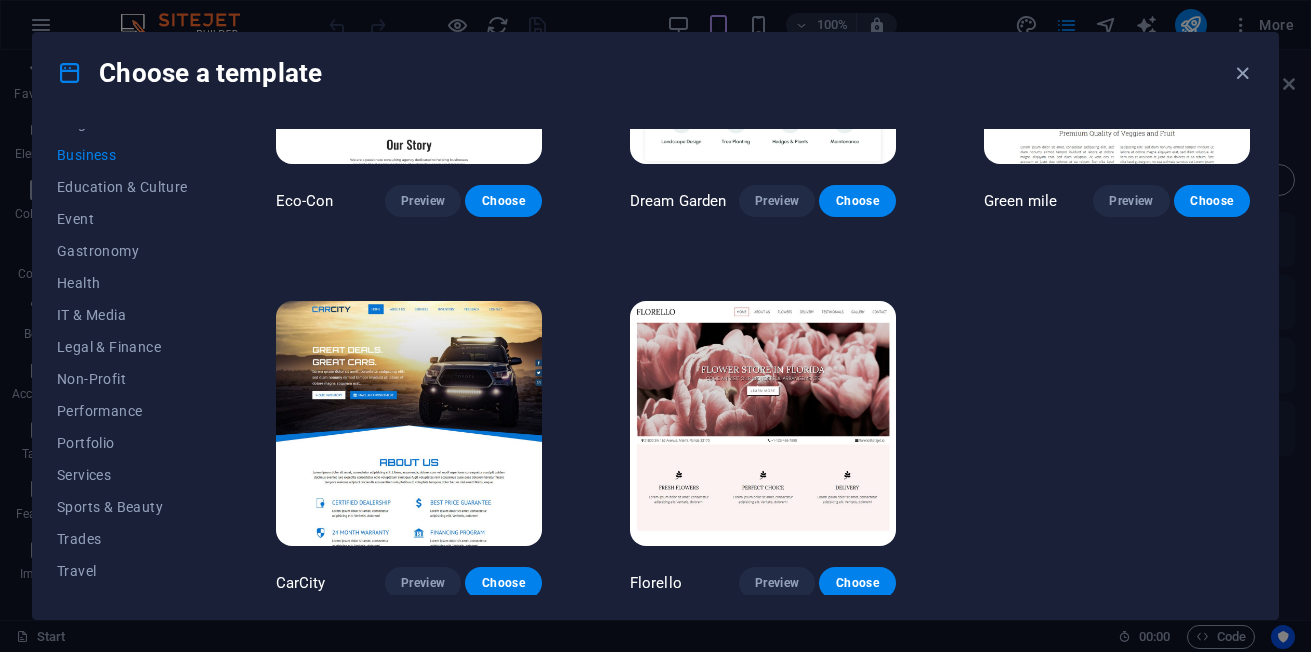 scroll, scrollTop: 334, scrollLeft: 0, axis: vertical 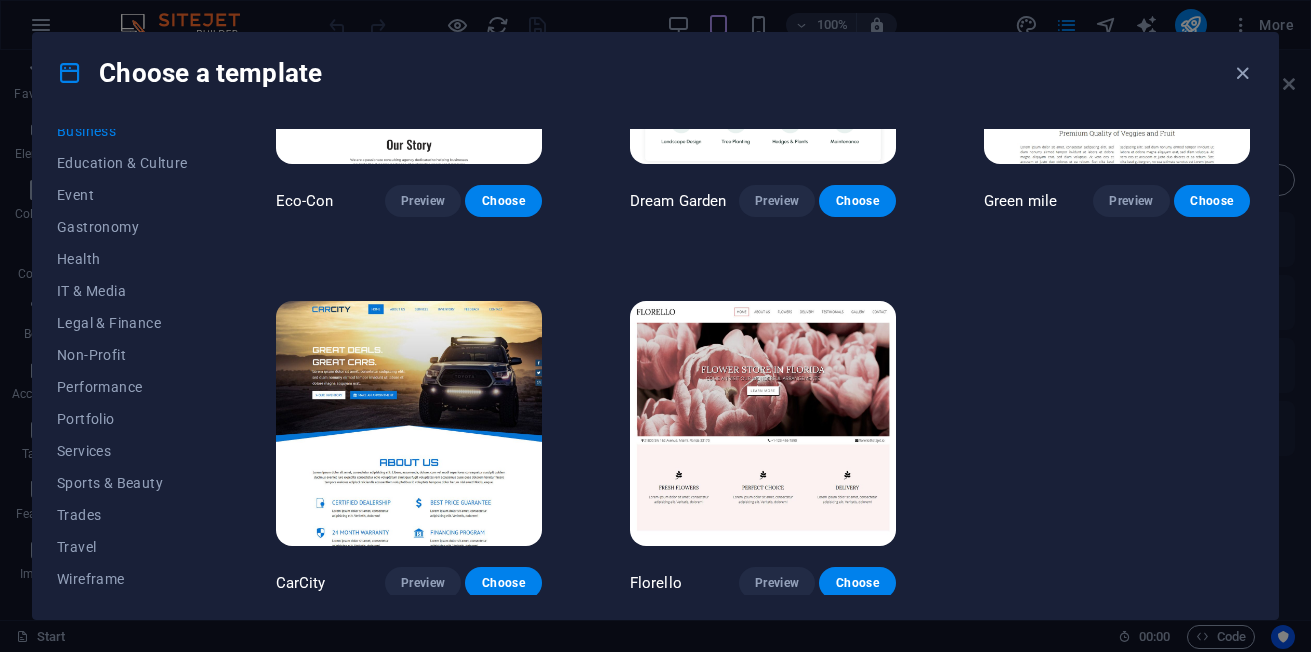 drag, startPoint x: 210, startPoint y: 475, endPoint x: 216, endPoint y: 440, distance: 35.510563 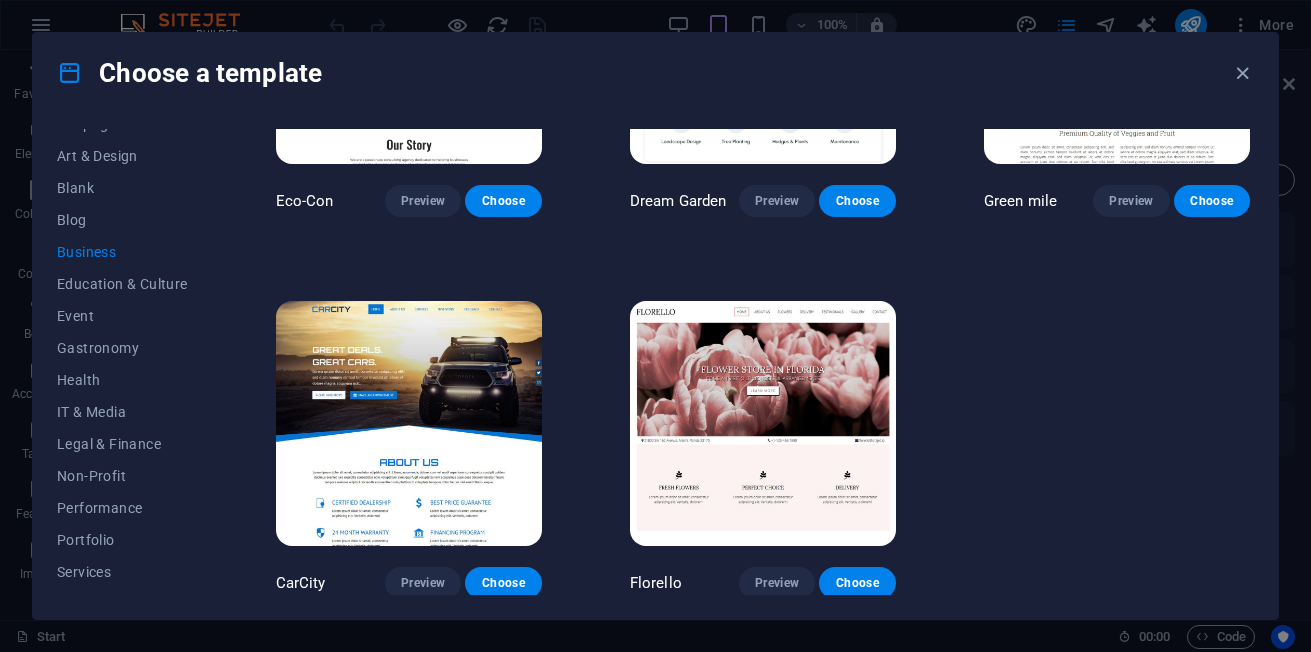 scroll, scrollTop: 210, scrollLeft: 0, axis: vertical 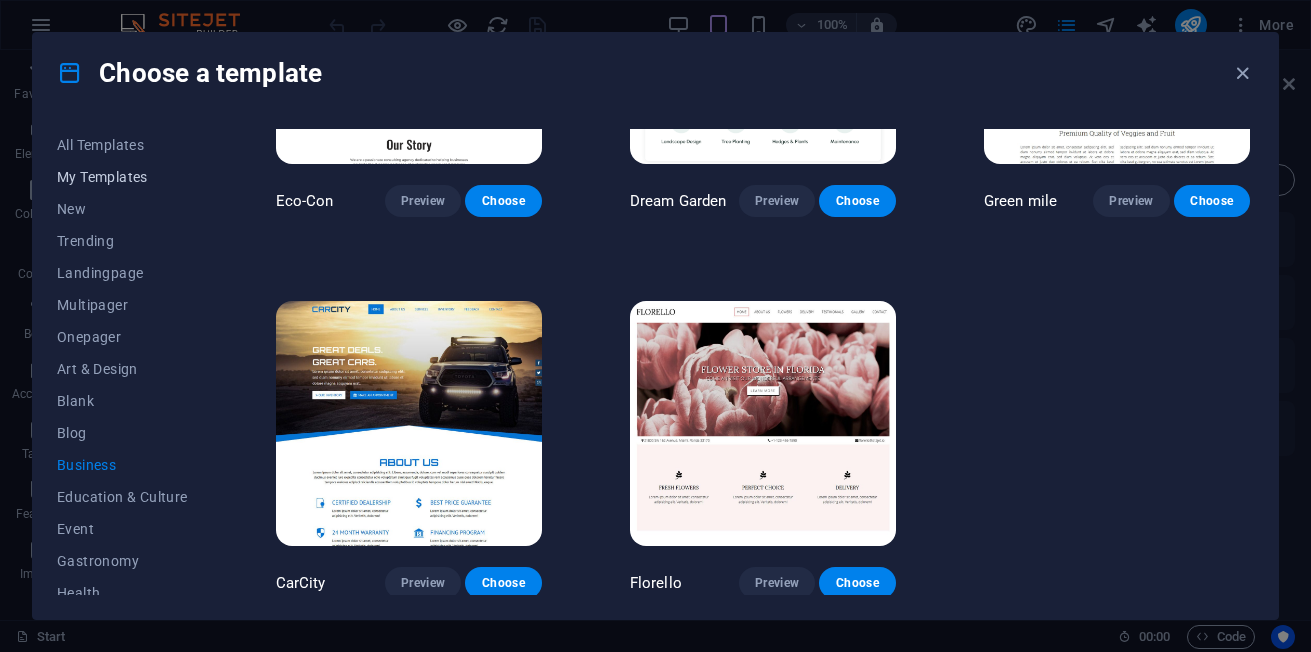 click on "My Templates" at bounding box center [122, 177] 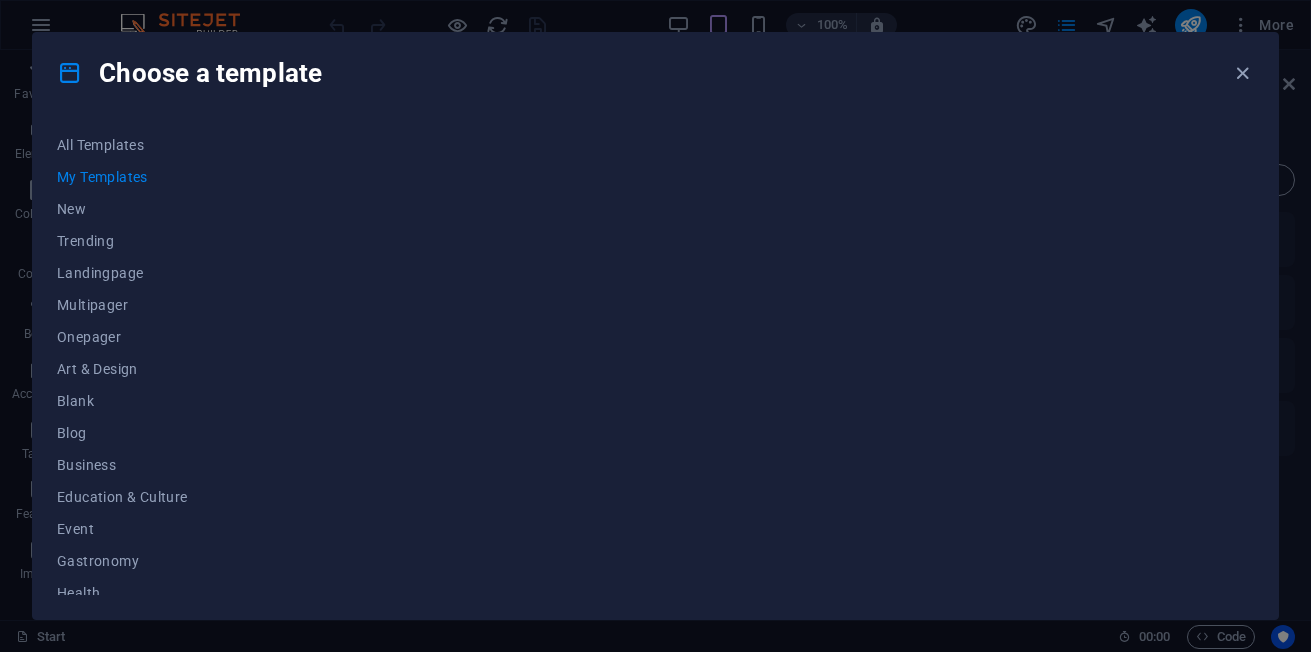 click on "My Templates" at bounding box center (122, 177) 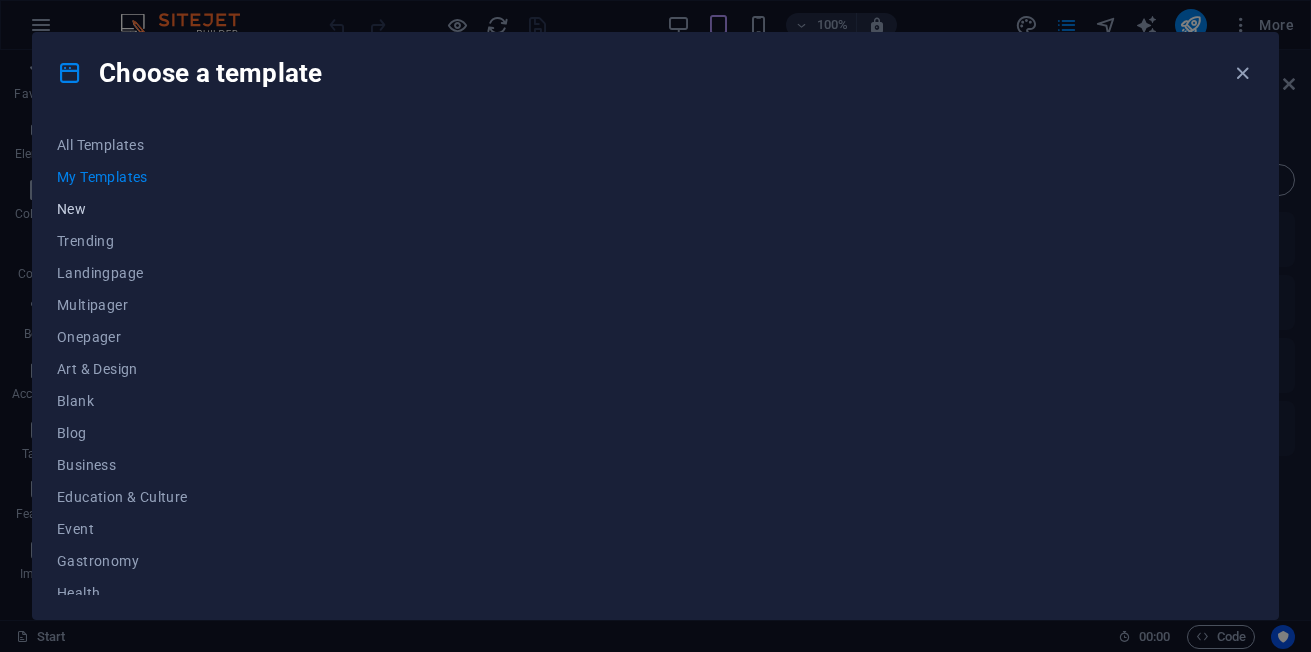 click on "New" at bounding box center (122, 209) 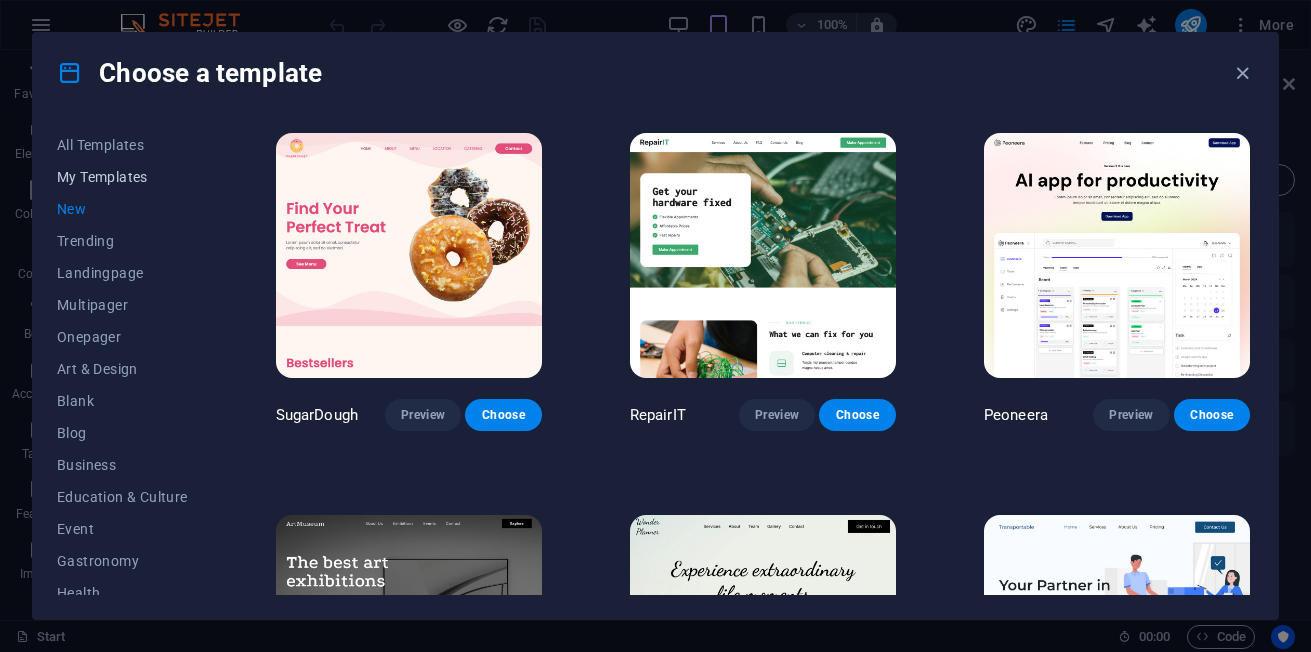 click on "My Templates" at bounding box center [122, 177] 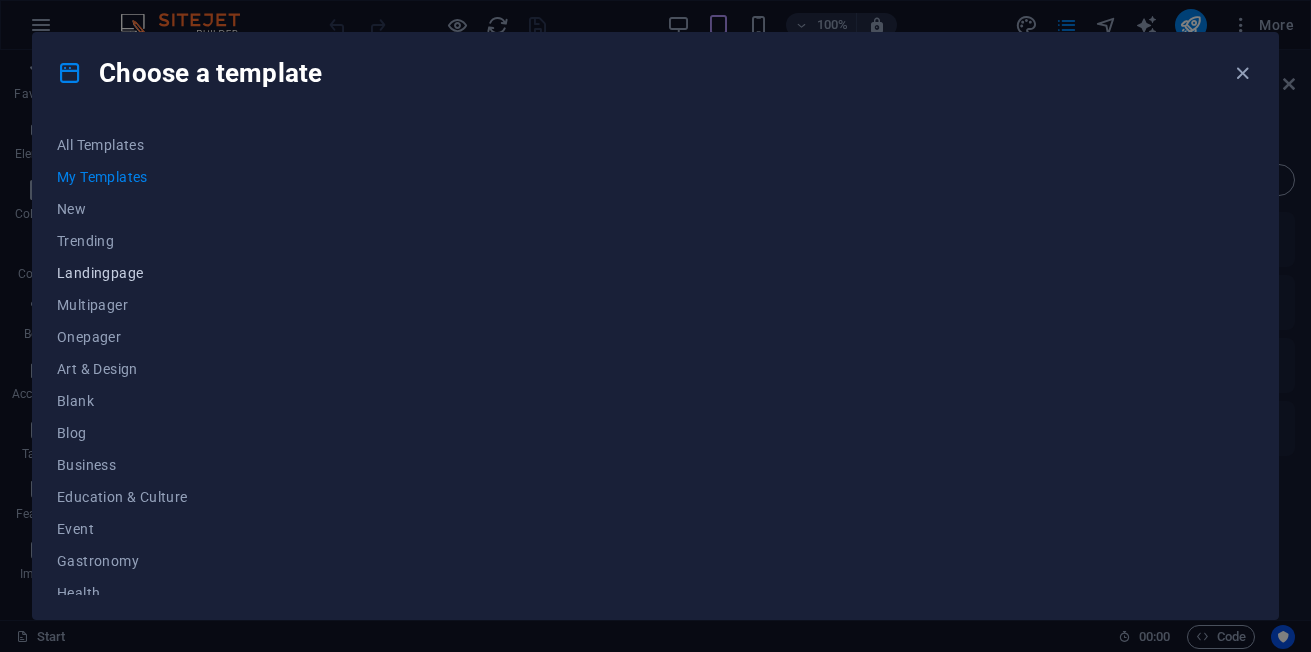 click on "Landingpage" at bounding box center [122, 273] 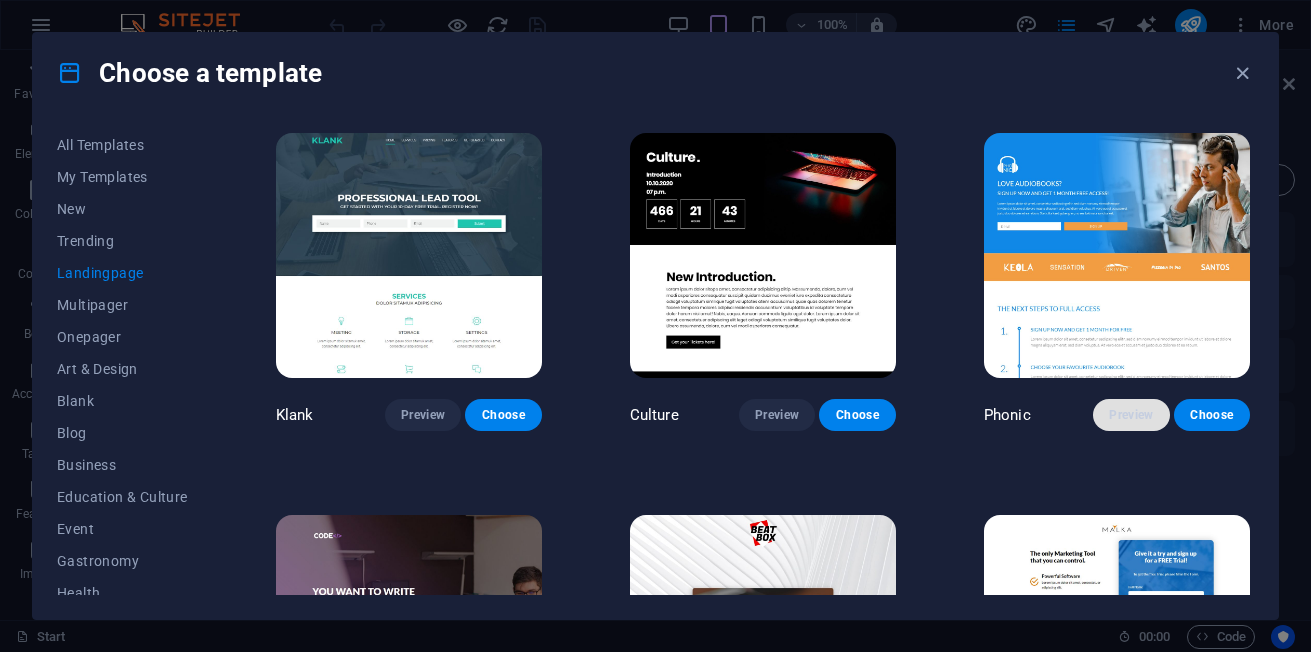 click on "Preview" at bounding box center [1131, 415] 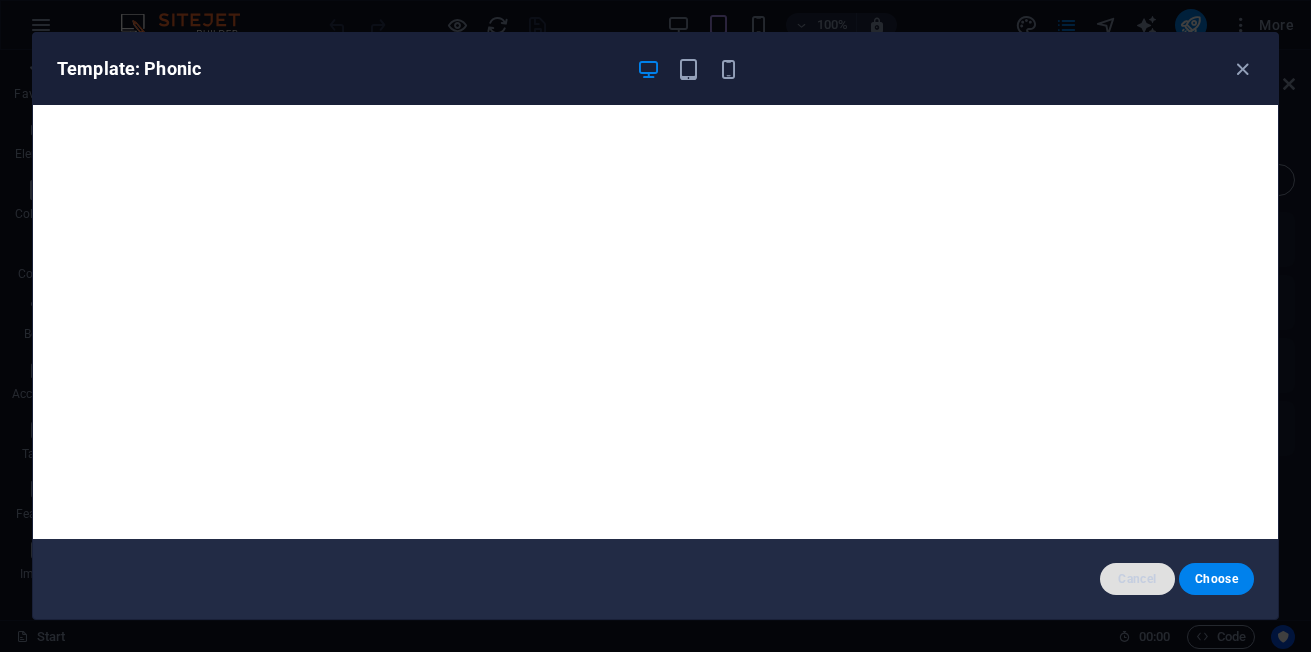 click on "Cancel" at bounding box center (1137, 579) 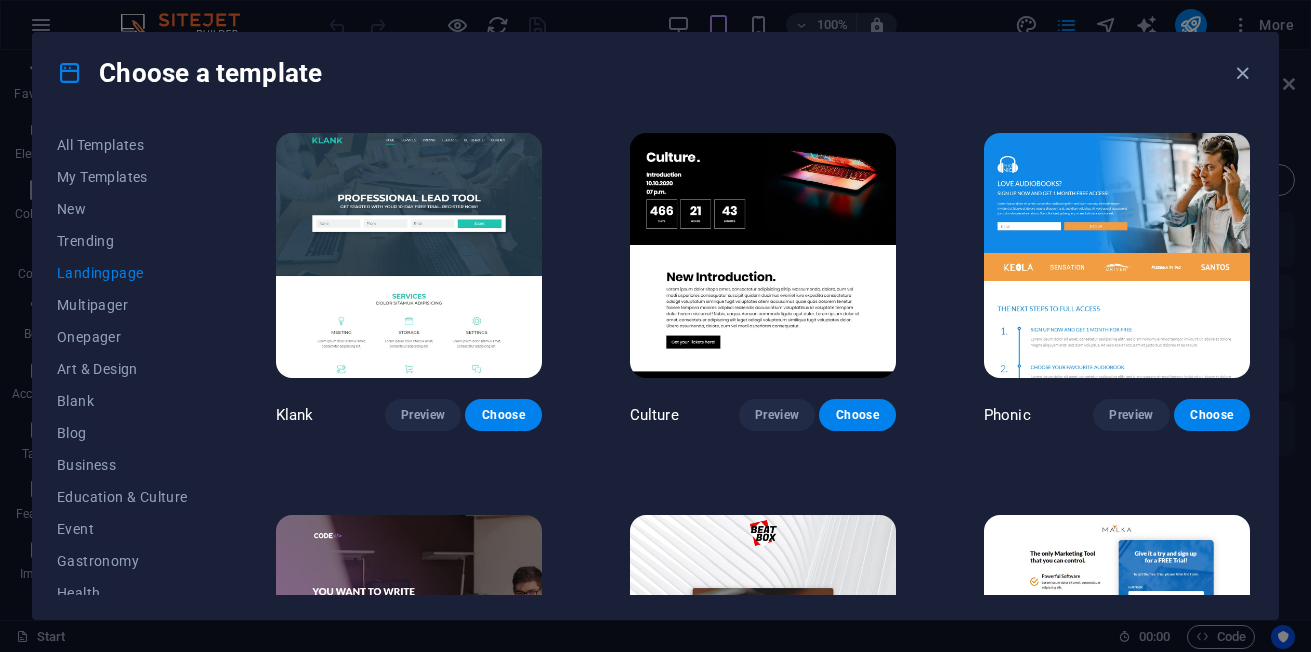 click on "Phonic Preview Choose" at bounding box center [1117, 280] 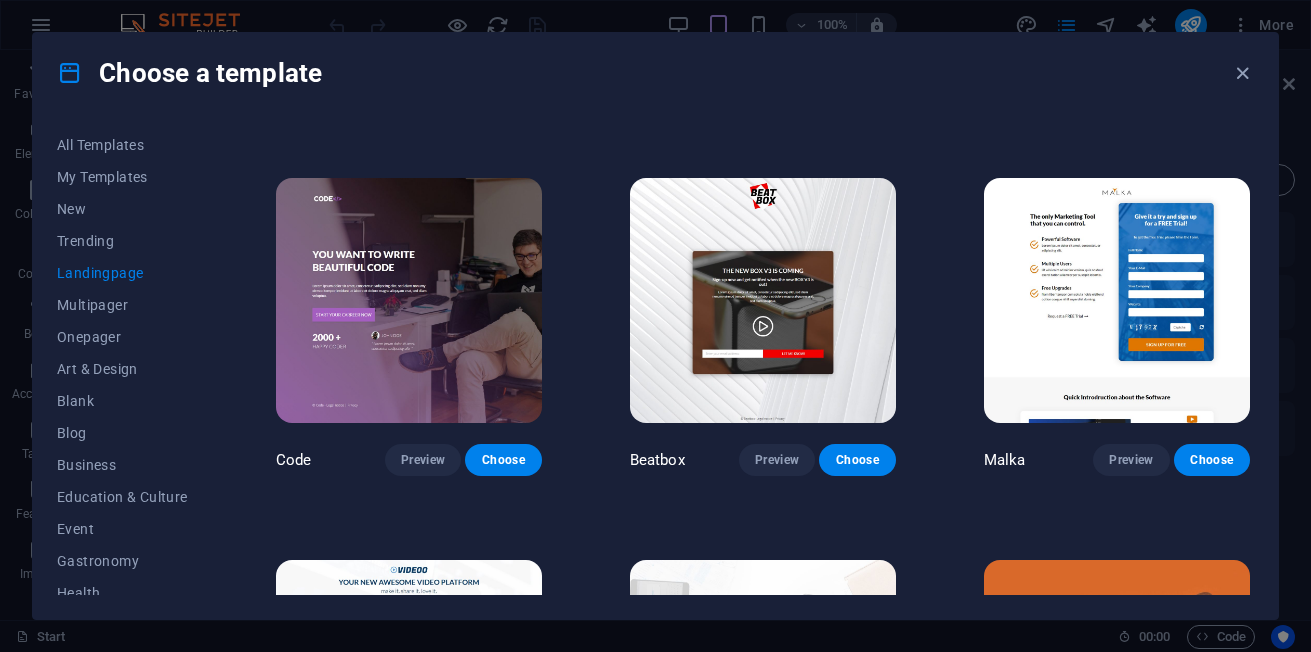 scroll, scrollTop: 330, scrollLeft: 0, axis: vertical 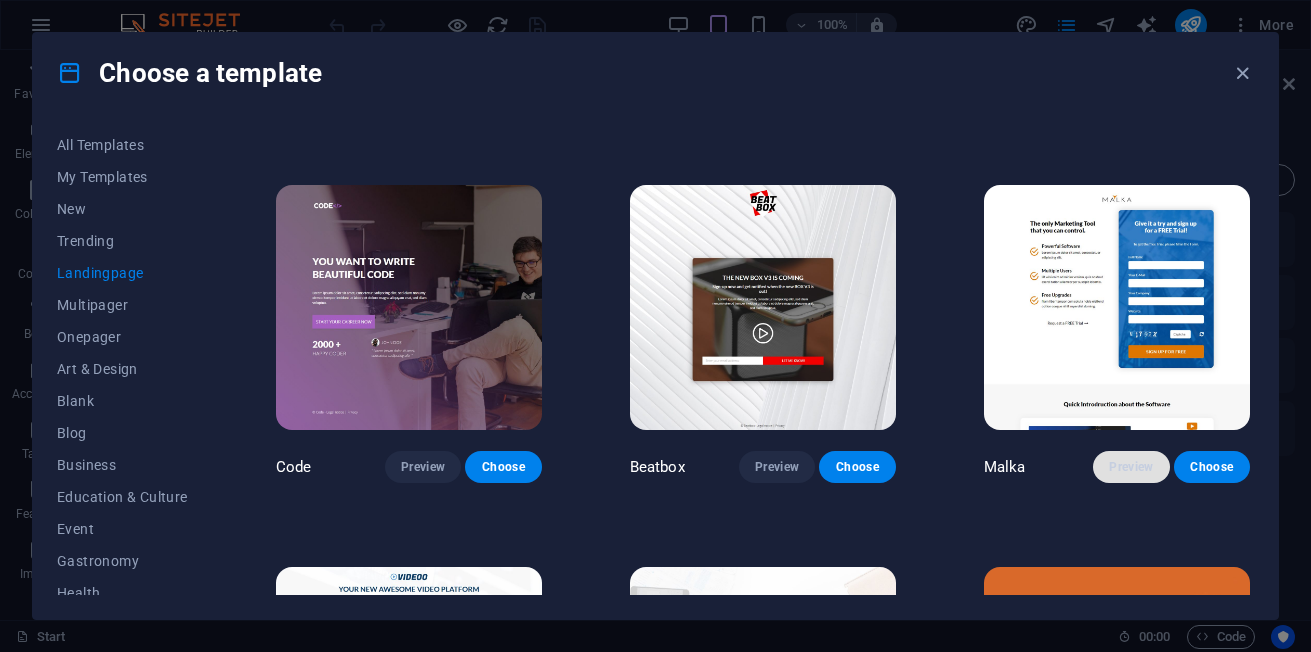 click on "Preview" at bounding box center [1131, 467] 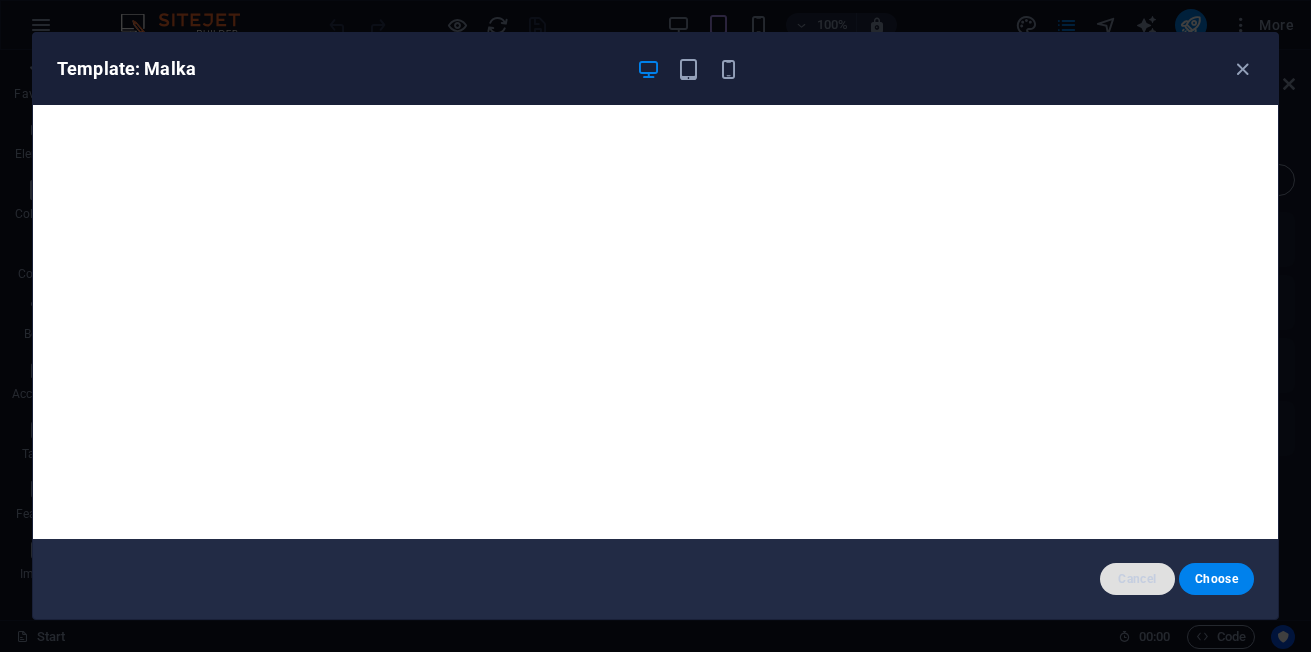 click on "Cancel" at bounding box center [1137, 579] 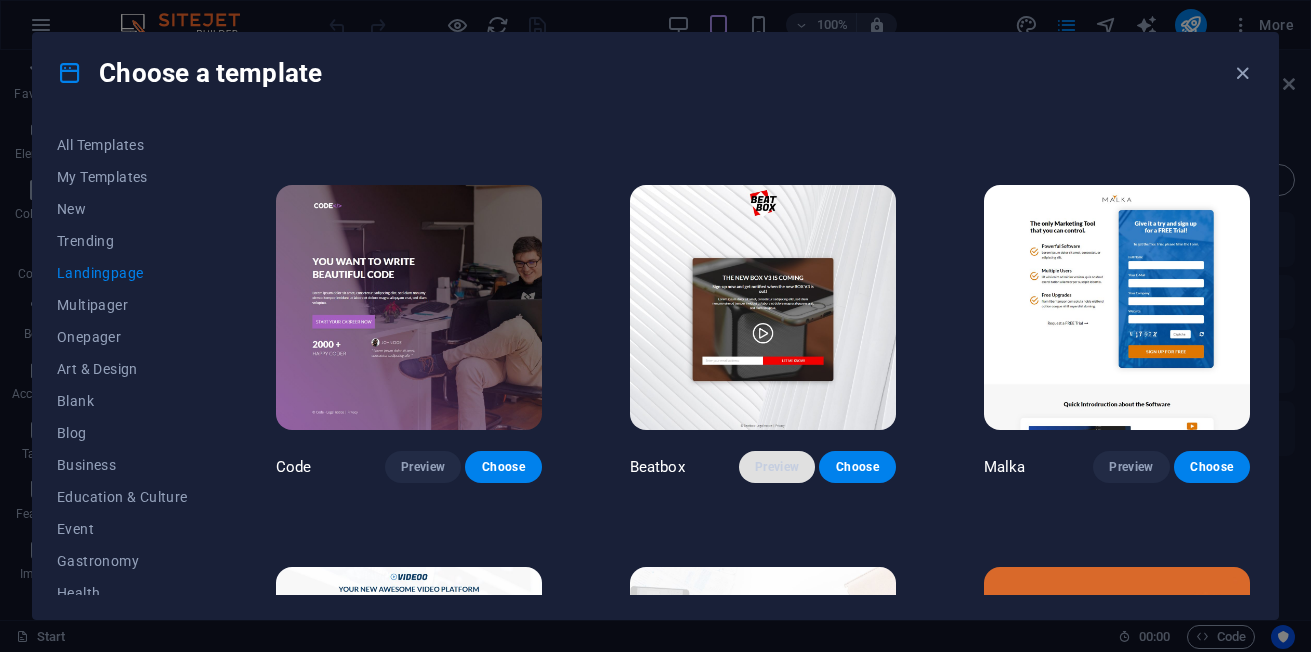 click on "Preview" at bounding box center [777, 467] 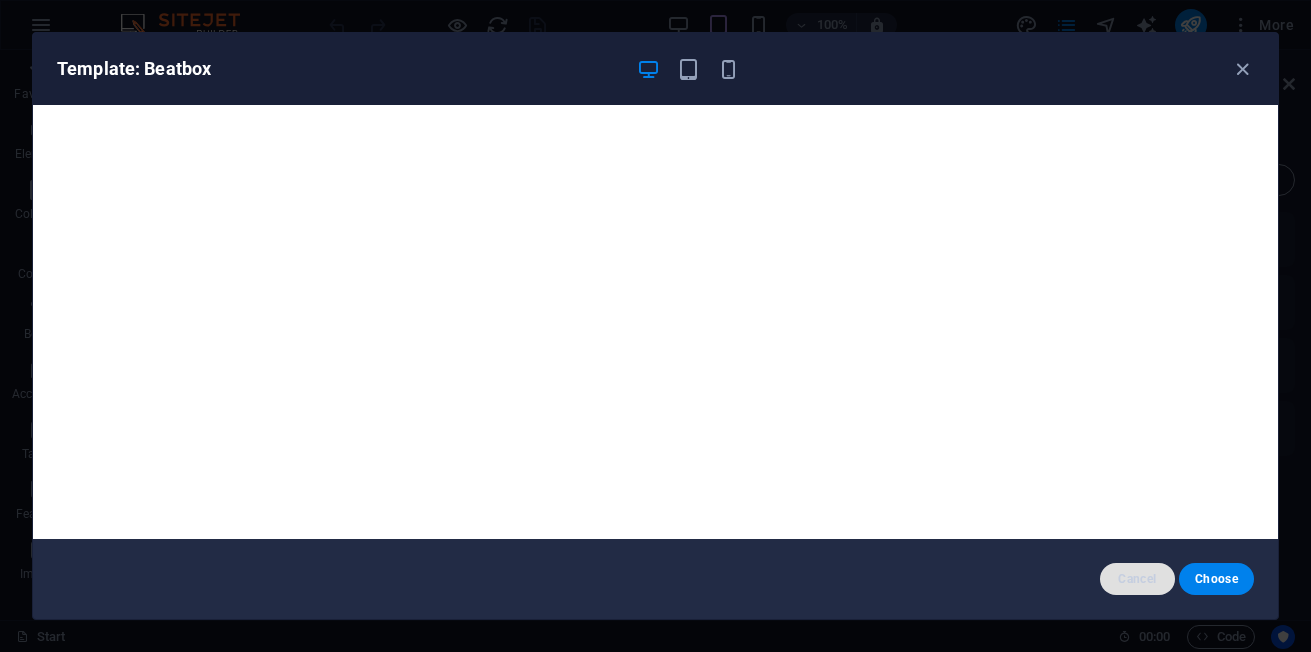 click on "Cancel" at bounding box center (1137, 579) 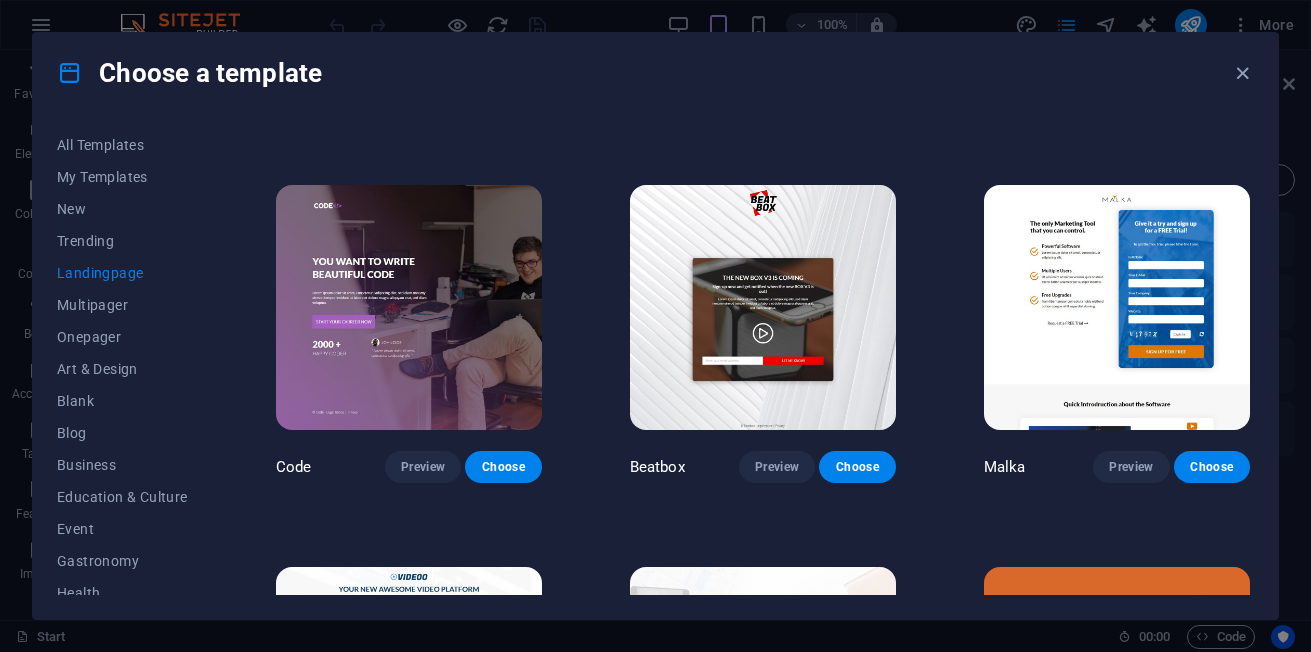 drag, startPoint x: 1257, startPoint y: 246, endPoint x: 1254, endPoint y: 235, distance: 11.401754 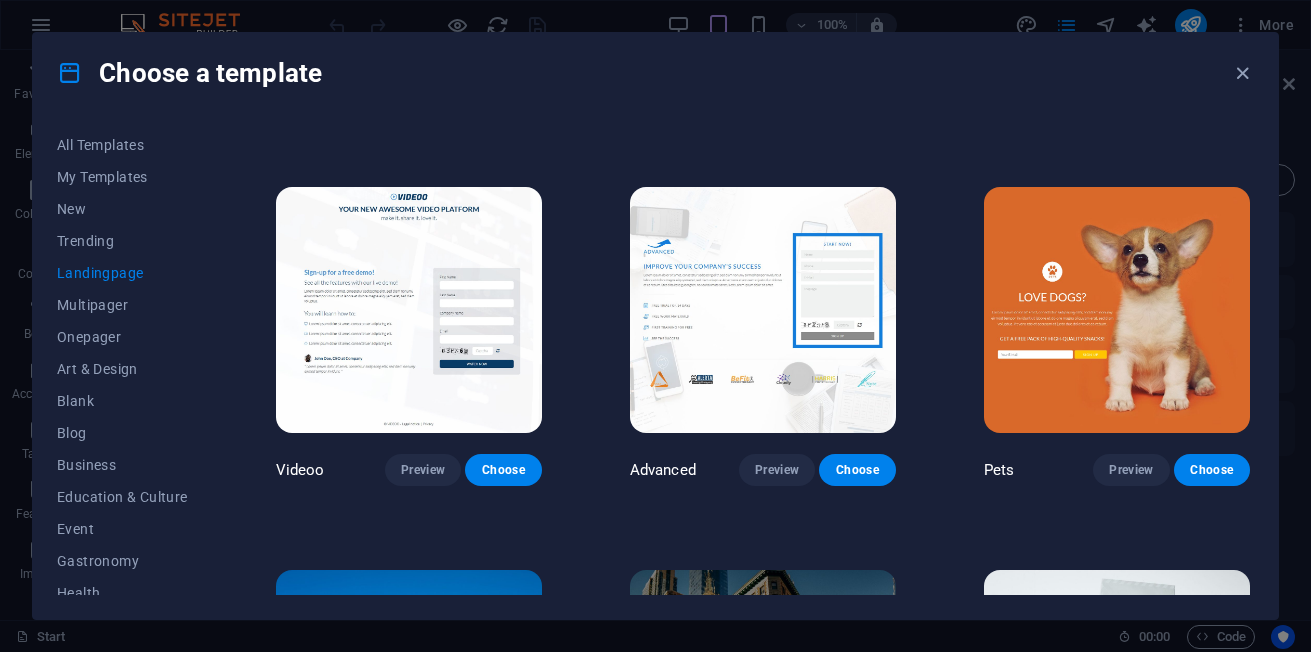 scroll, scrollTop: 702, scrollLeft: 0, axis: vertical 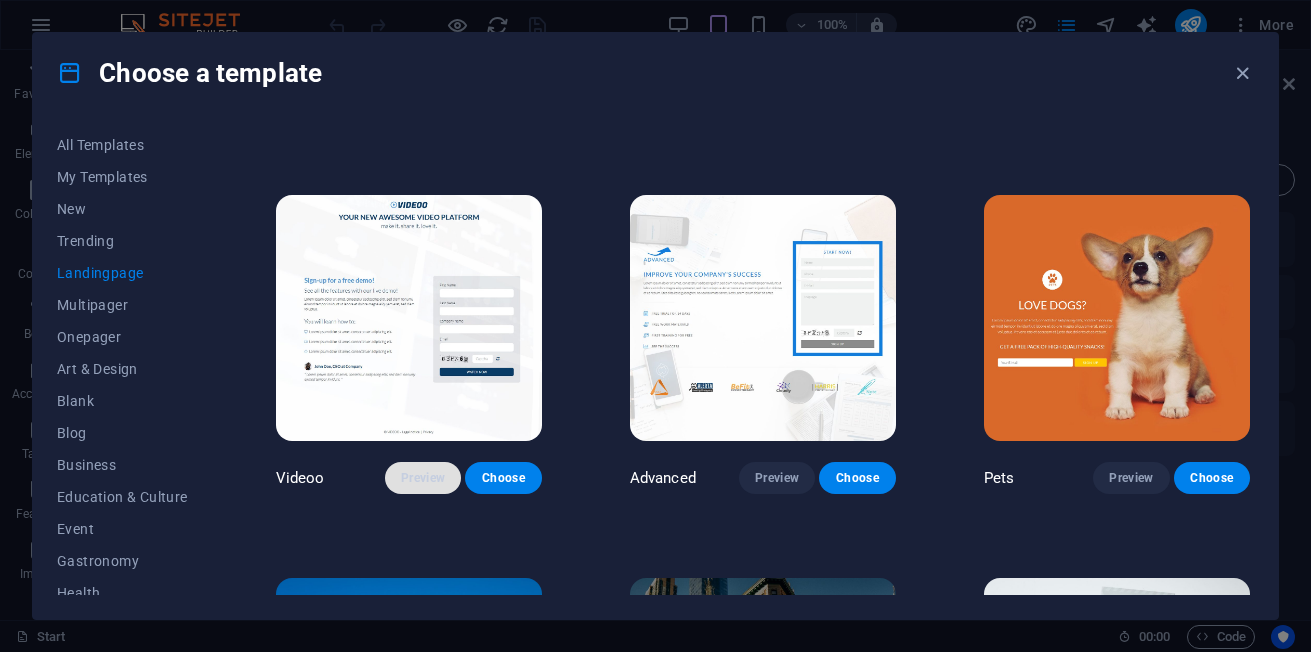 click on "Preview" at bounding box center (423, 478) 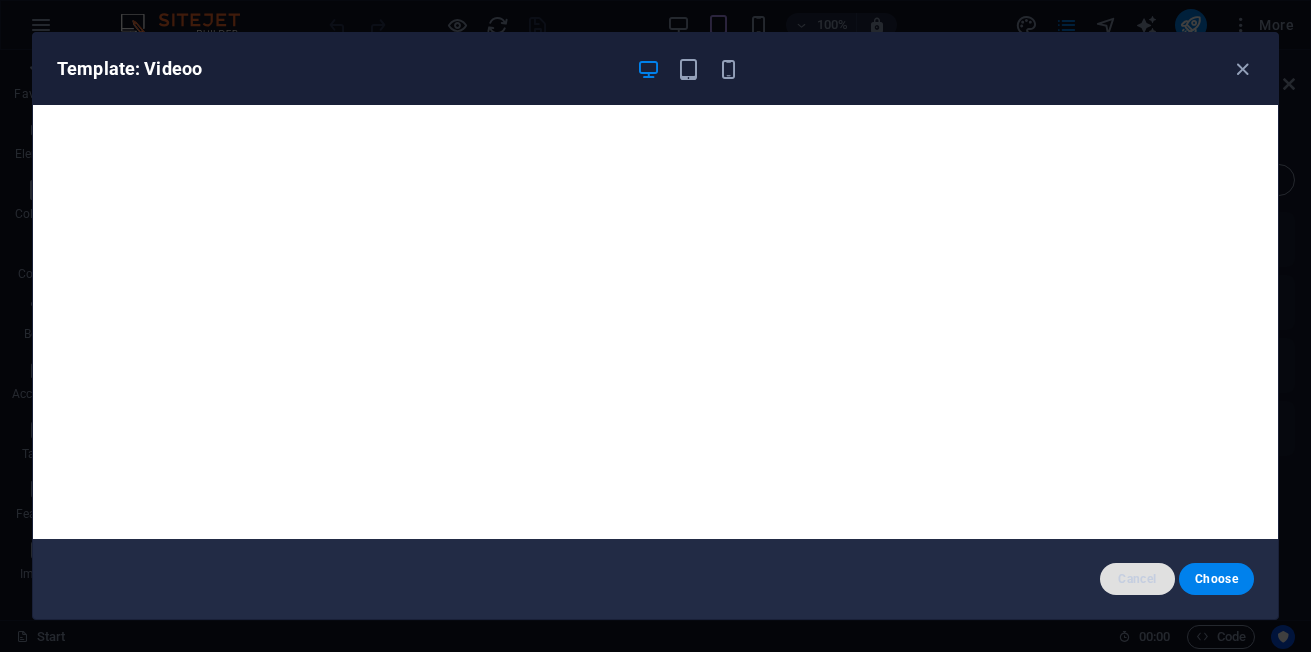 click on "Cancel" at bounding box center (1137, 579) 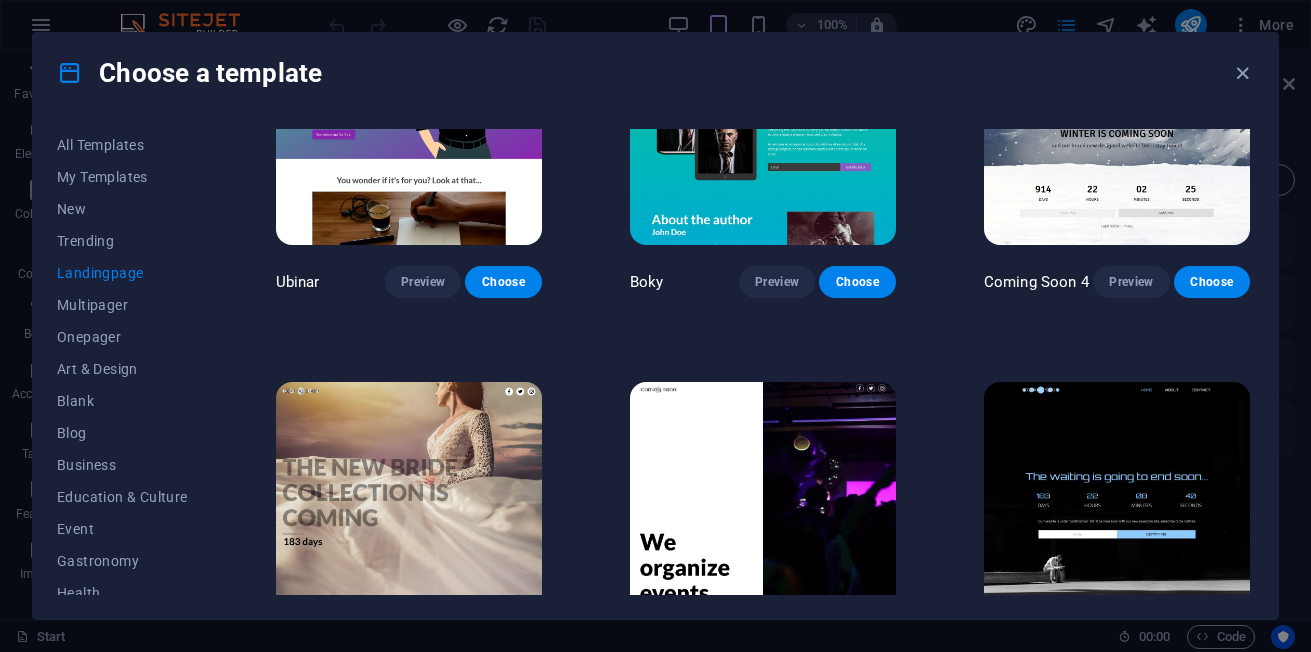 scroll, scrollTop: 2874, scrollLeft: 0, axis: vertical 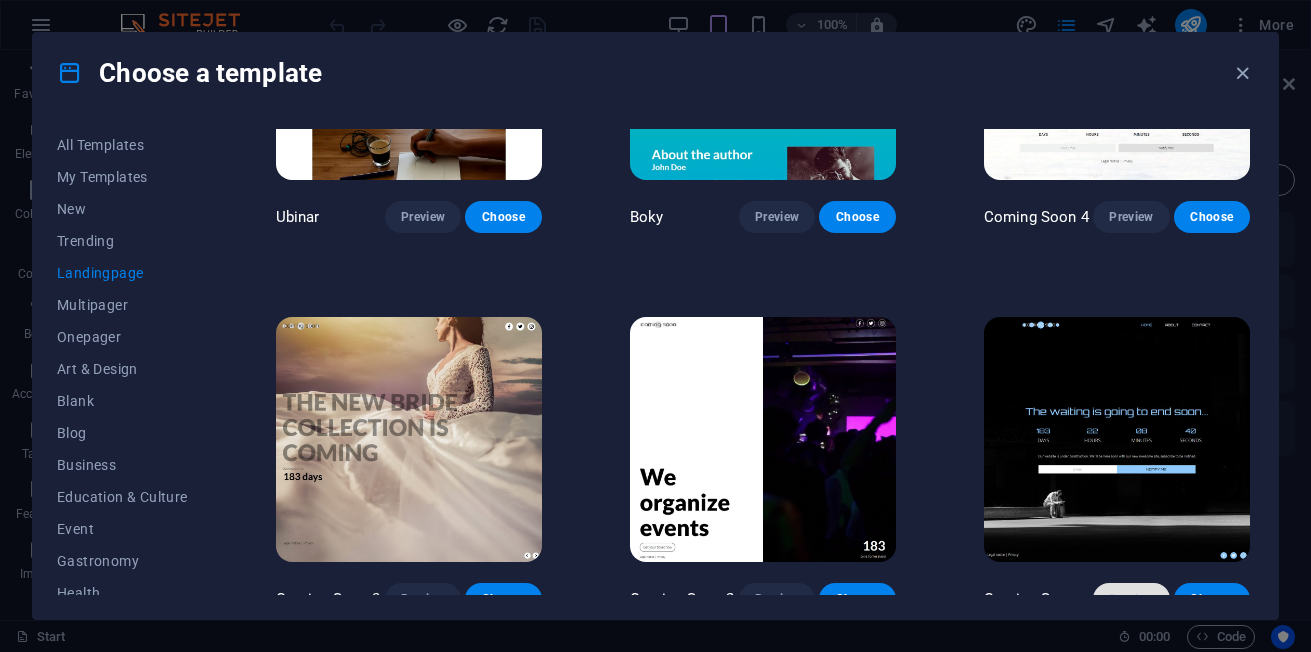 click on "Preview" at bounding box center [1131, 599] 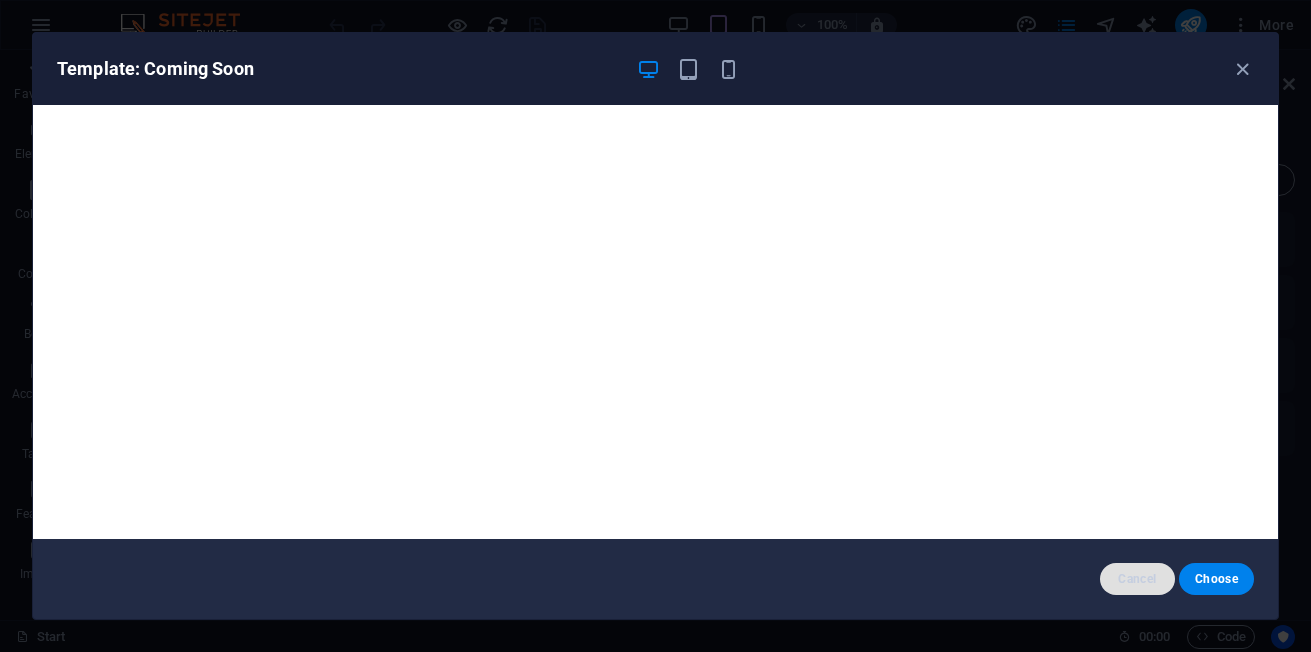 click on "Cancel" at bounding box center (1137, 579) 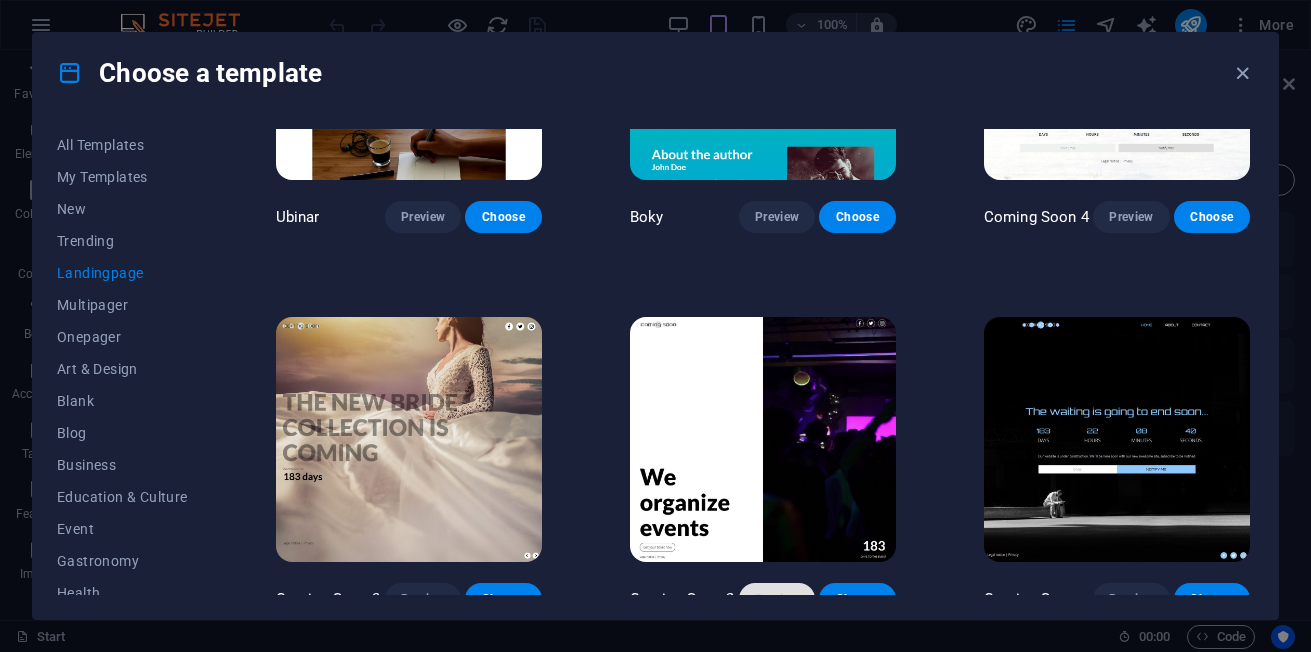 click on "Preview" at bounding box center [777, 599] 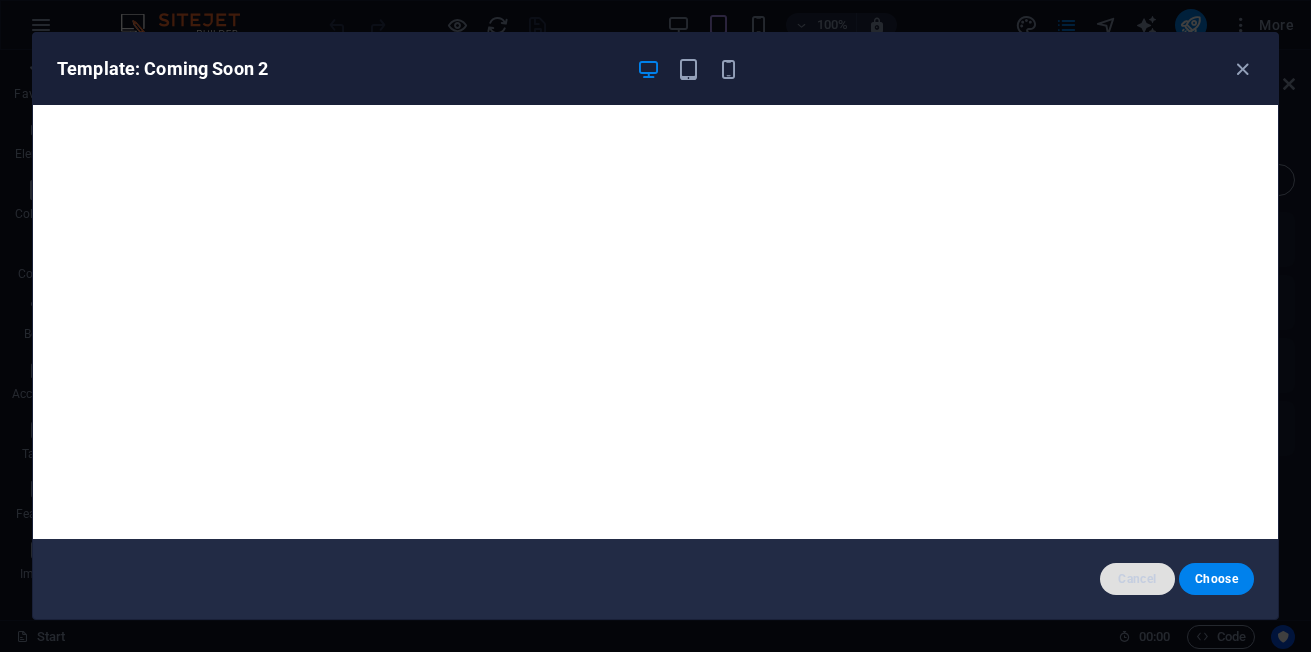 click on "Cancel" at bounding box center [1137, 579] 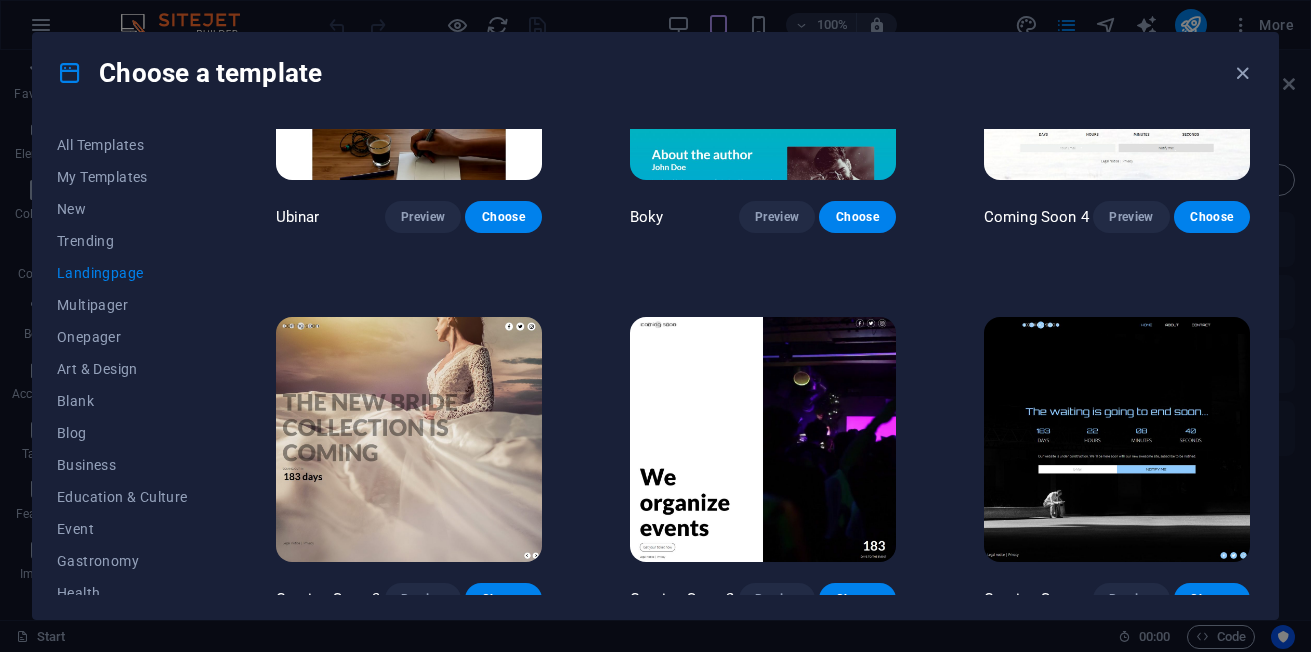 click on "Cancel" at bounding box center [1137, 579] 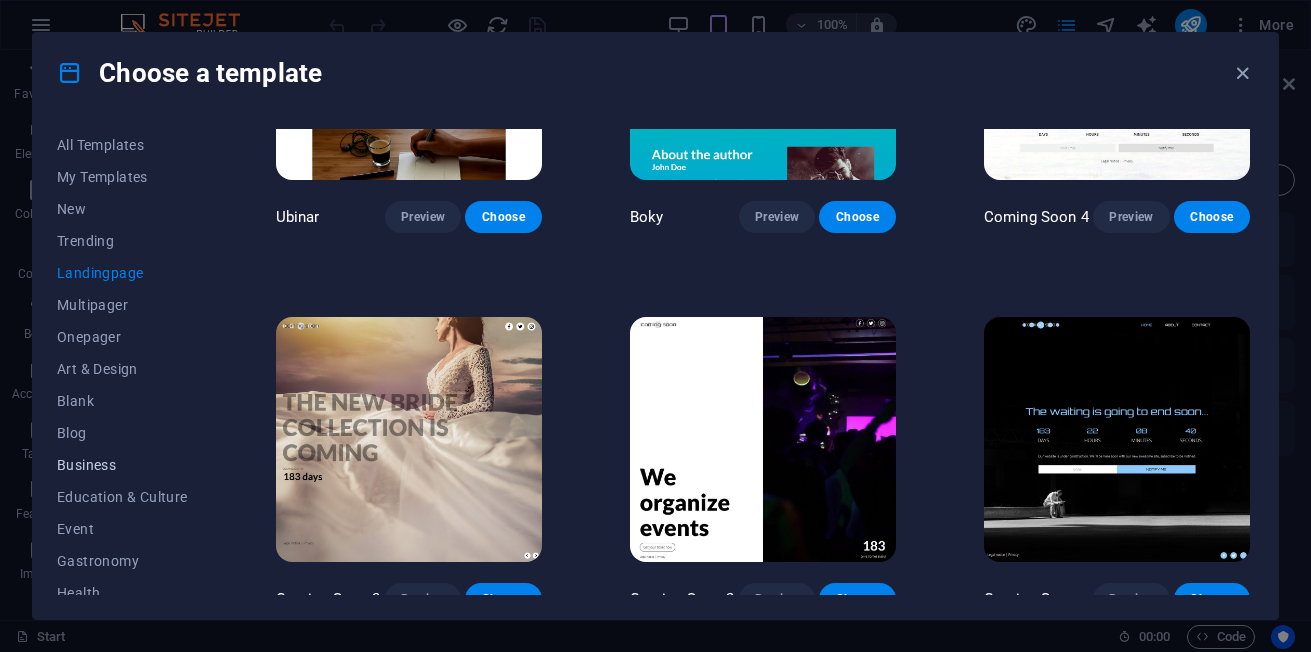 click on "Business" at bounding box center (122, 465) 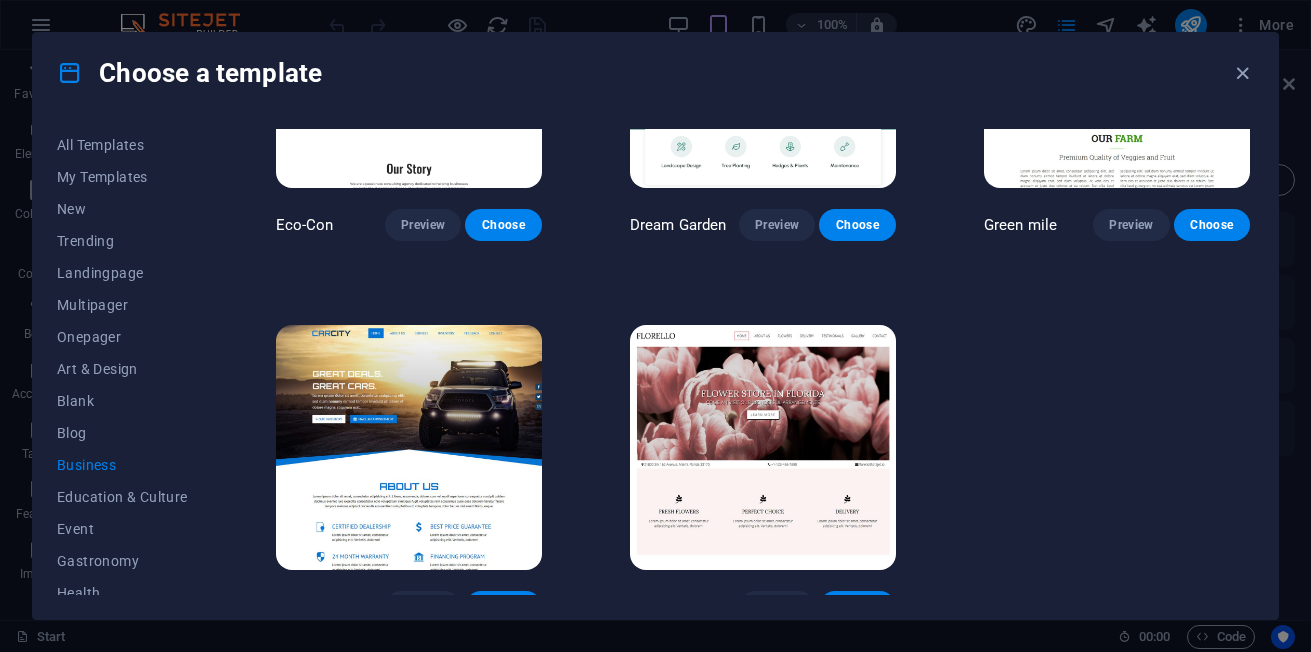 scroll, scrollTop: 214, scrollLeft: 0, axis: vertical 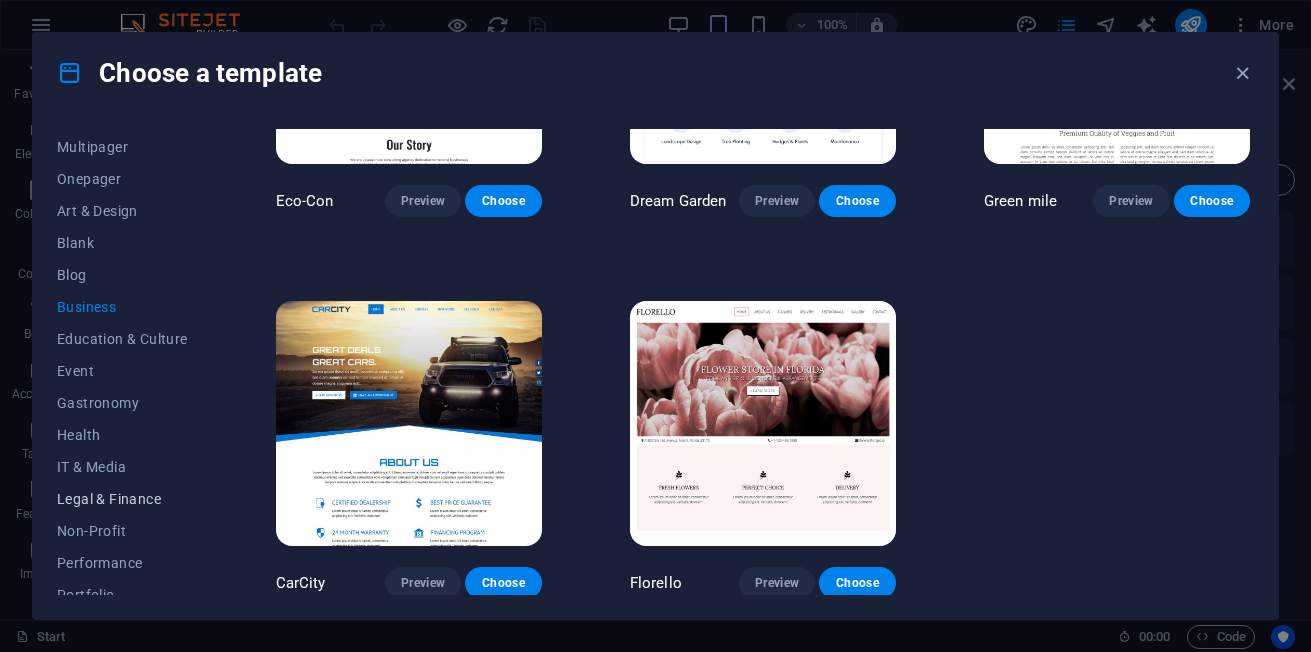 click on "Legal & Finance" at bounding box center (122, 499) 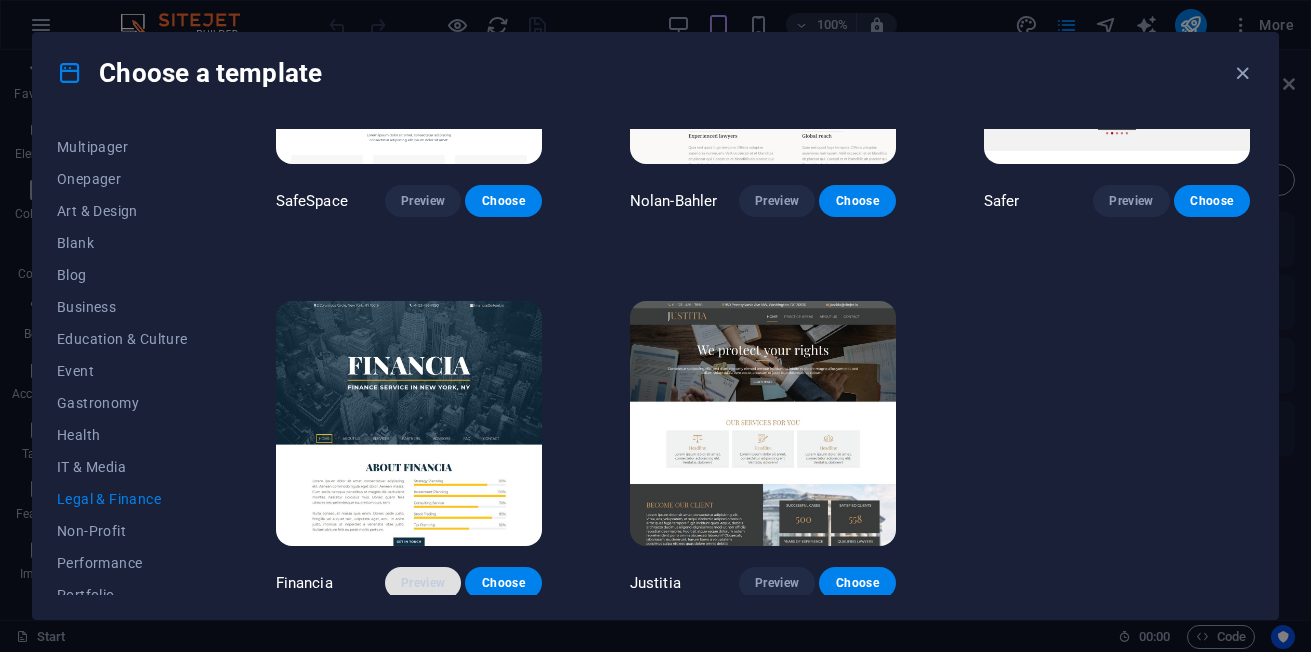 click on "Preview" at bounding box center [423, 583] 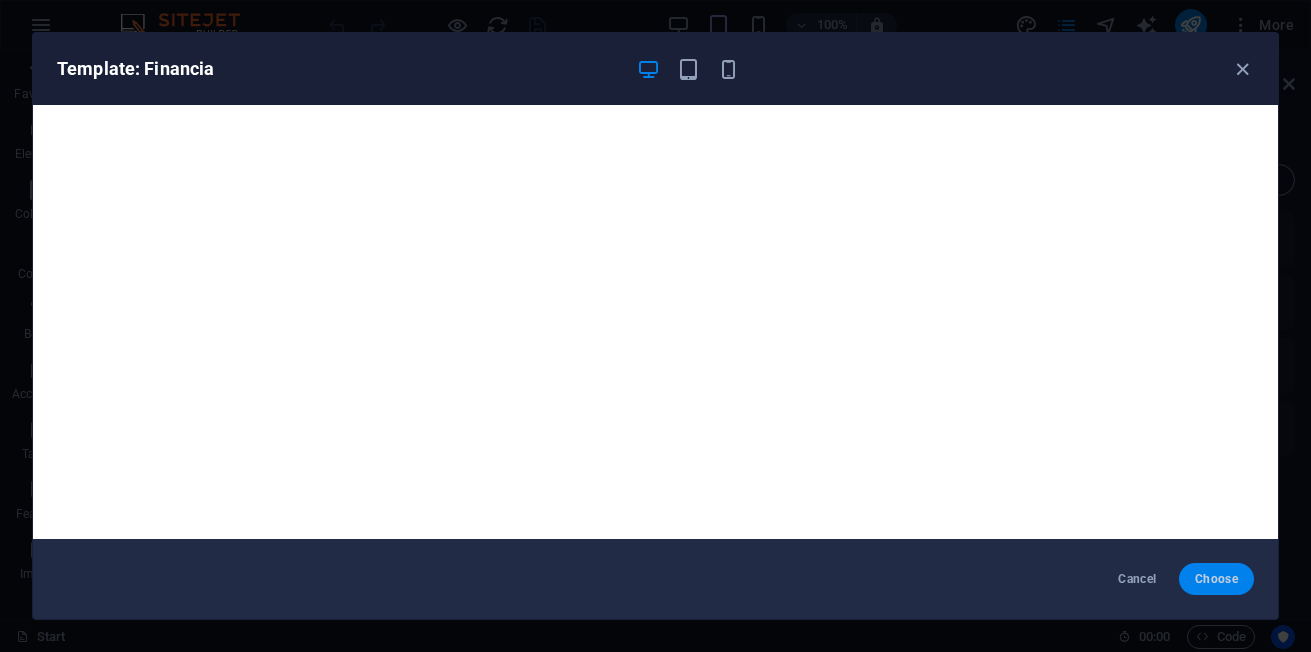 click on "Choose" at bounding box center [1216, 579] 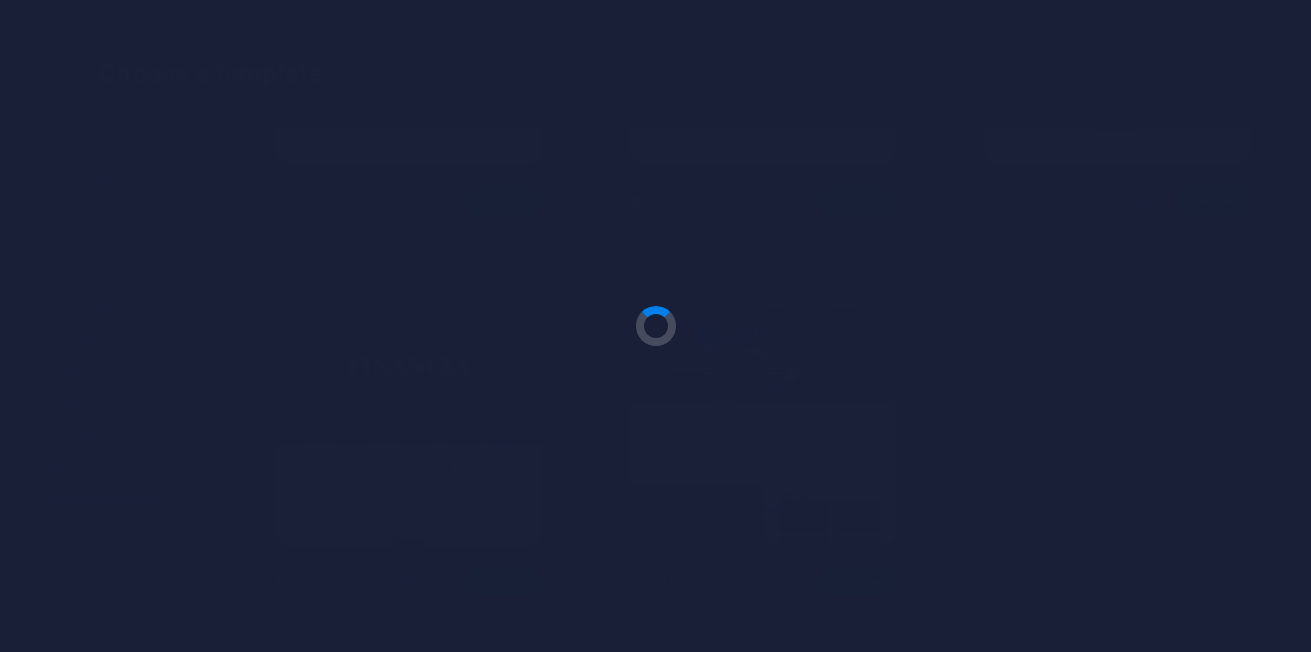 click at bounding box center (655, 326) 